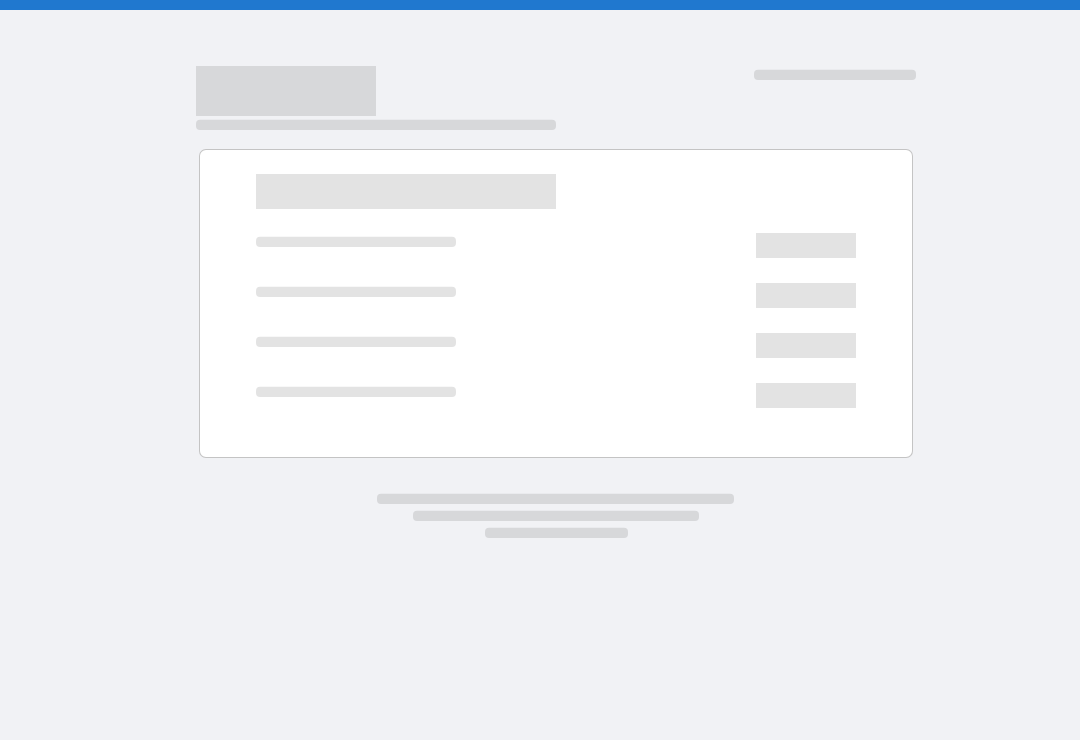 scroll, scrollTop: 0, scrollLeft: 0, axis: both 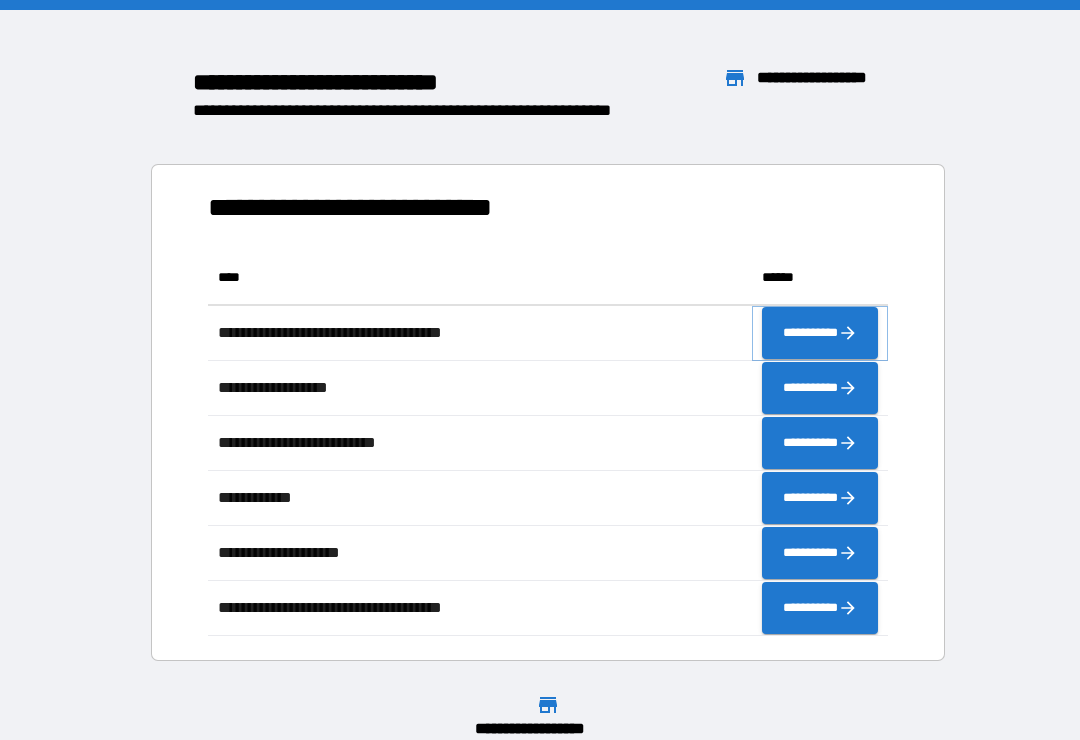 click on "**********" at bounding box center [820, 333] 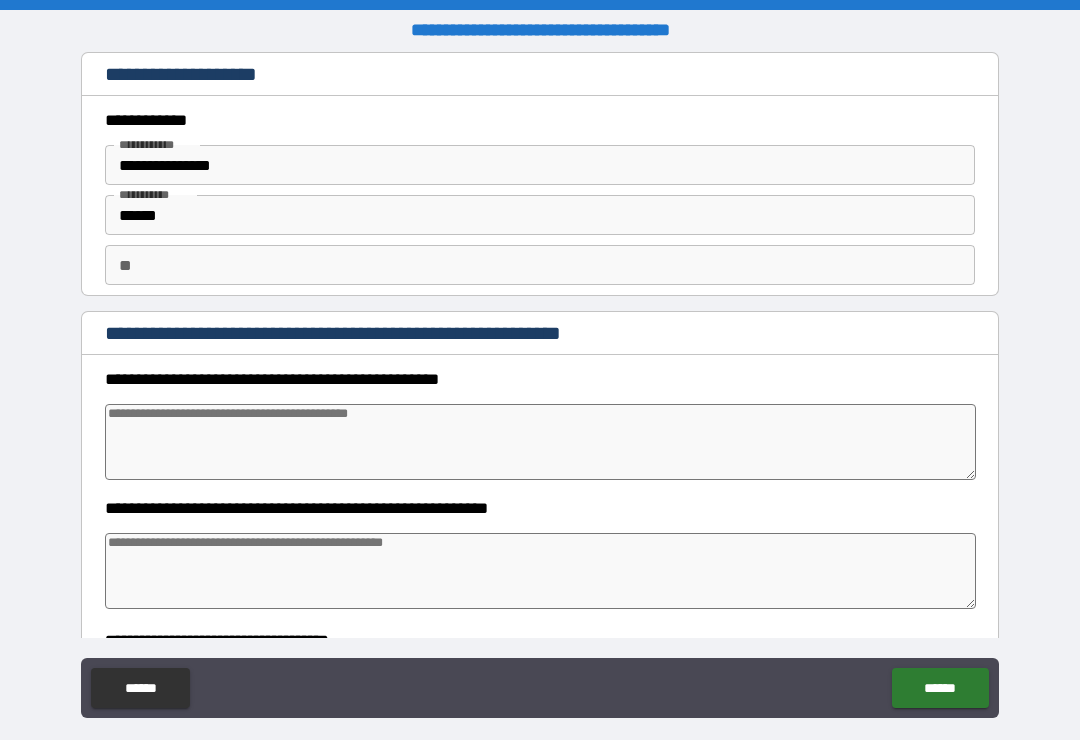 type on "*" 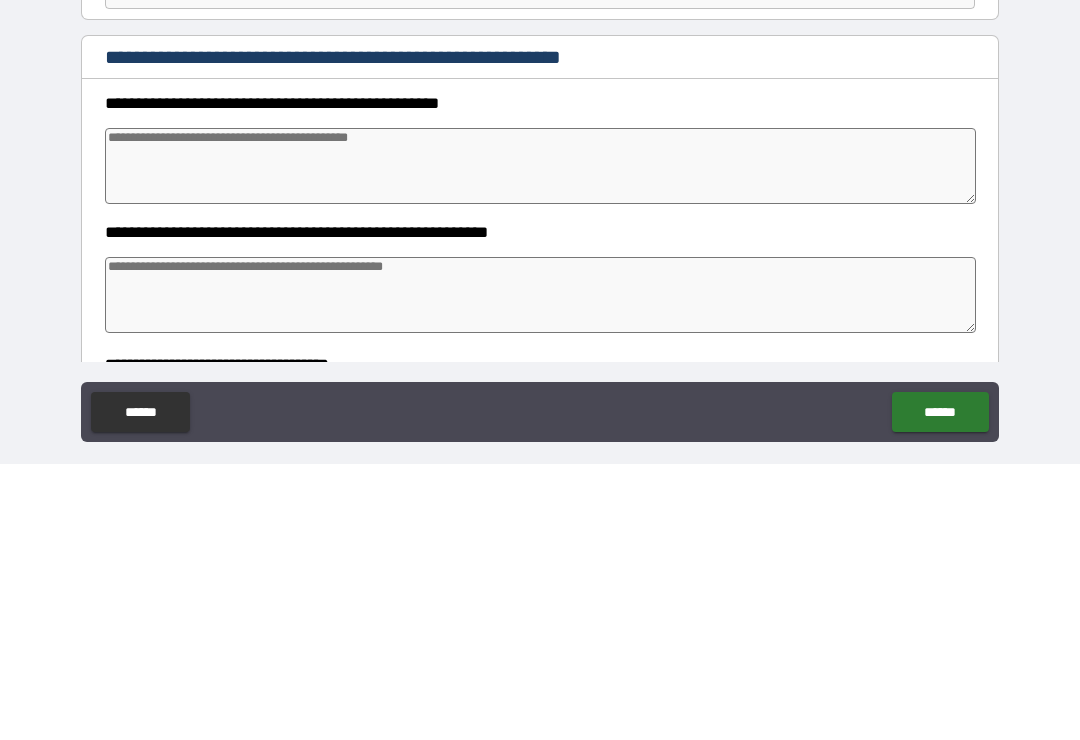type on "*" 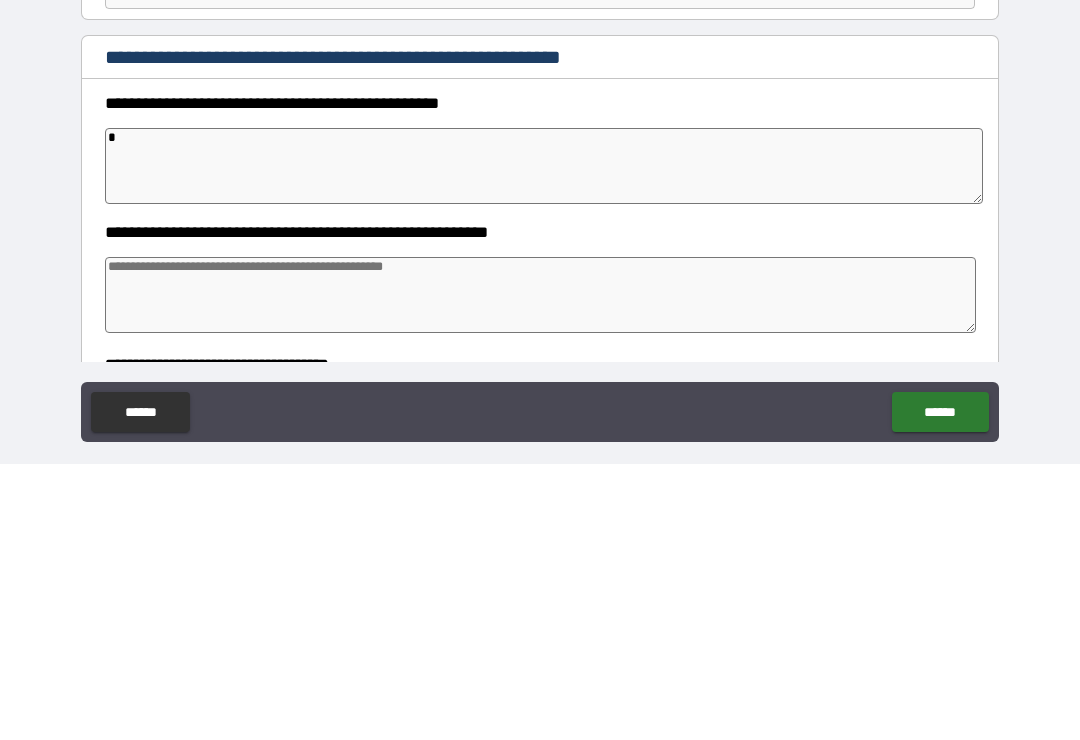 type on "*" 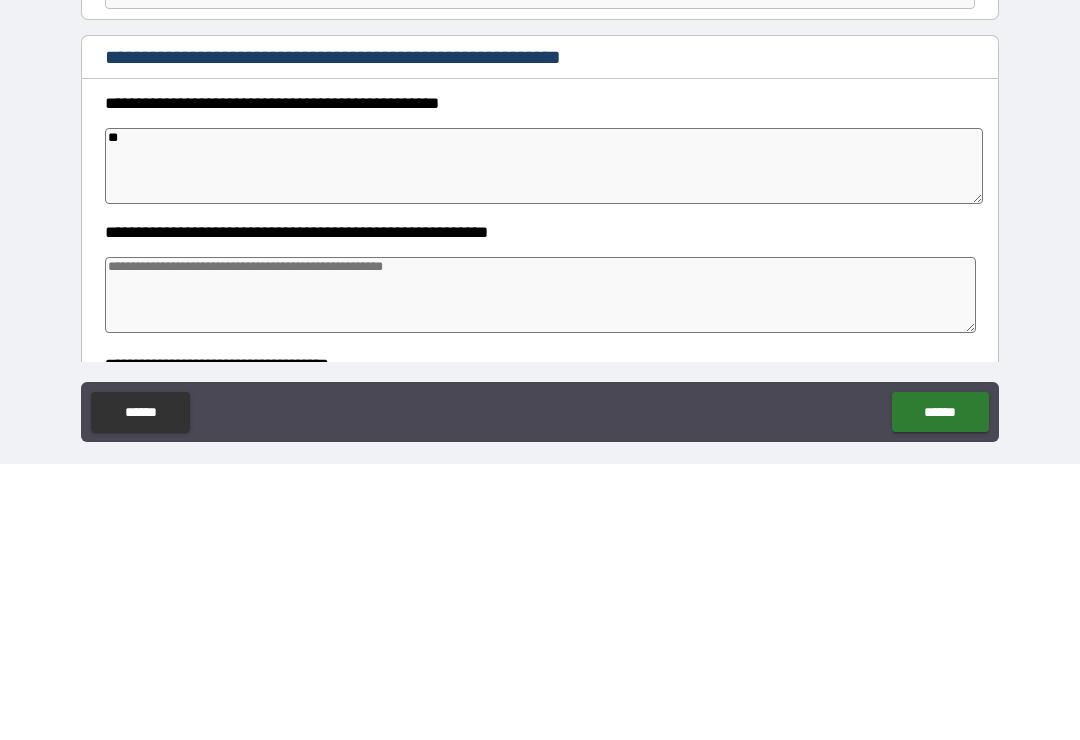 type on "*" 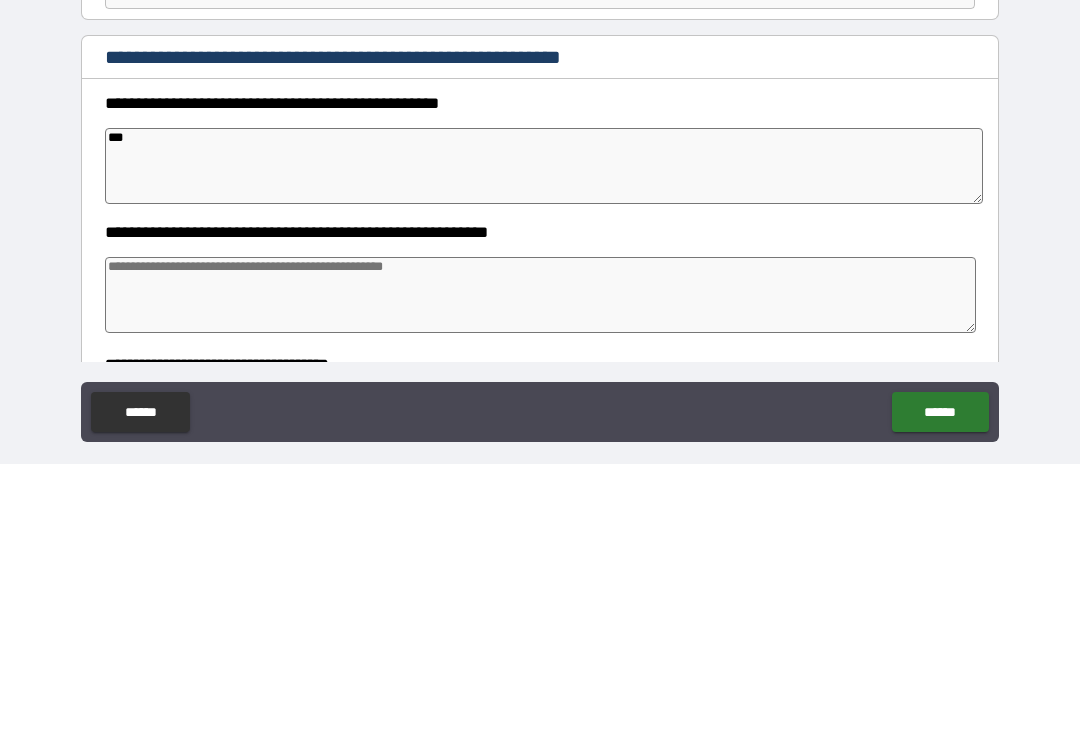 type on "*" 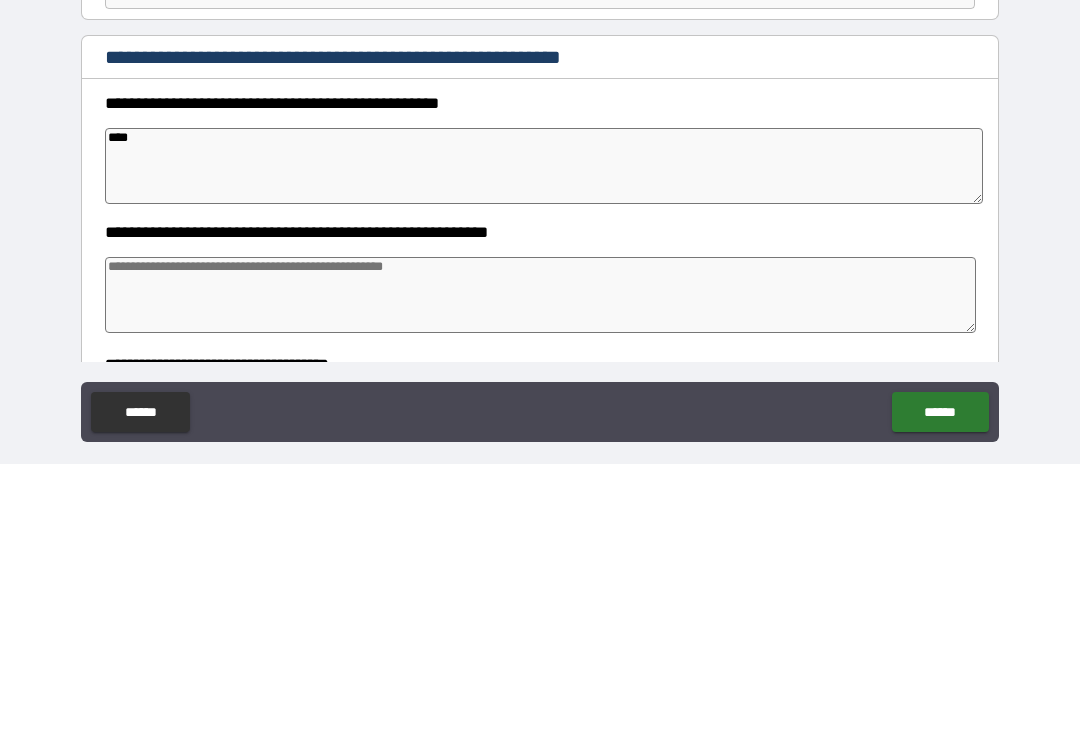 type on "*" 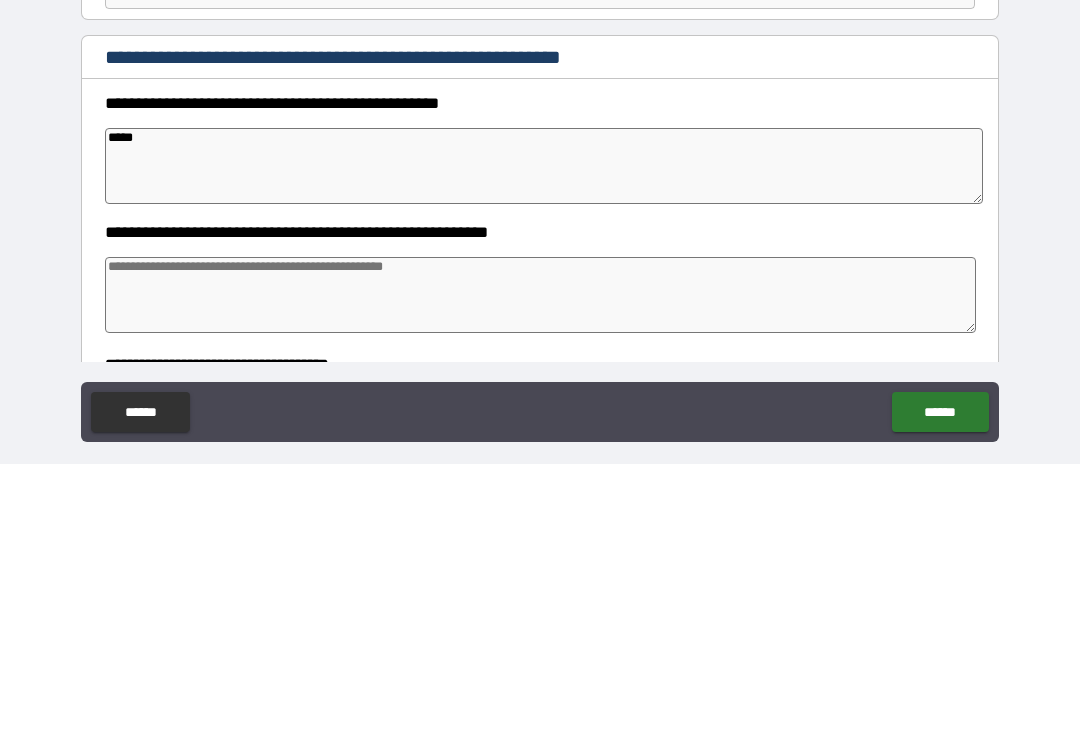 type on "*" 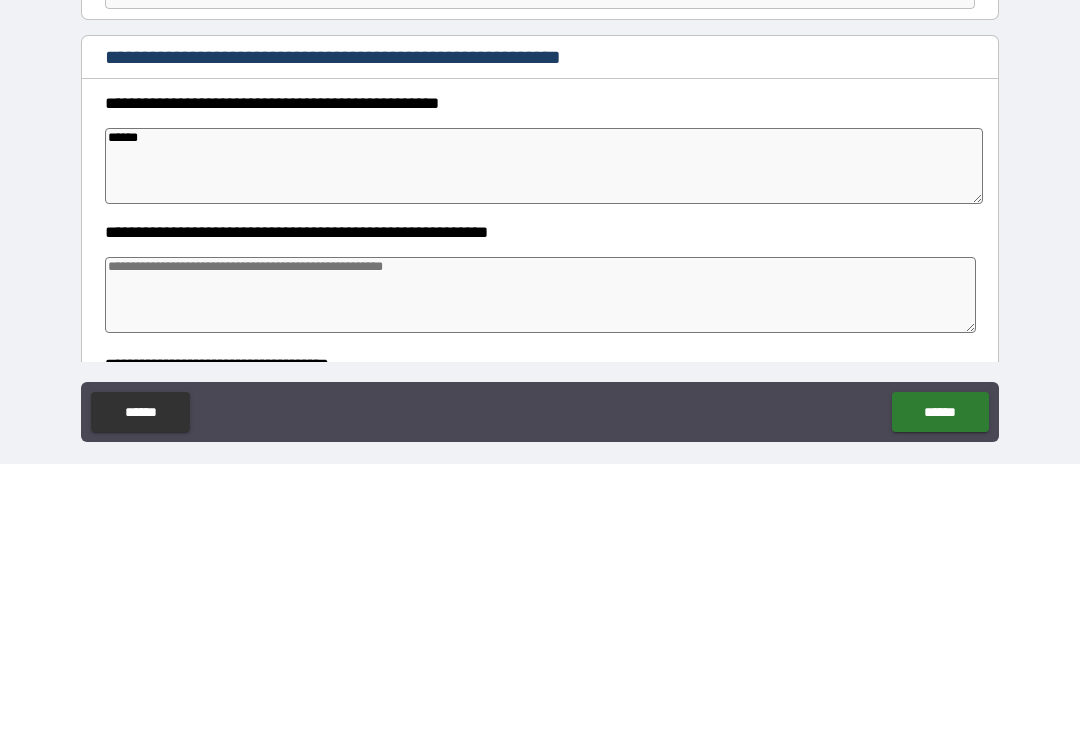 type on "*" 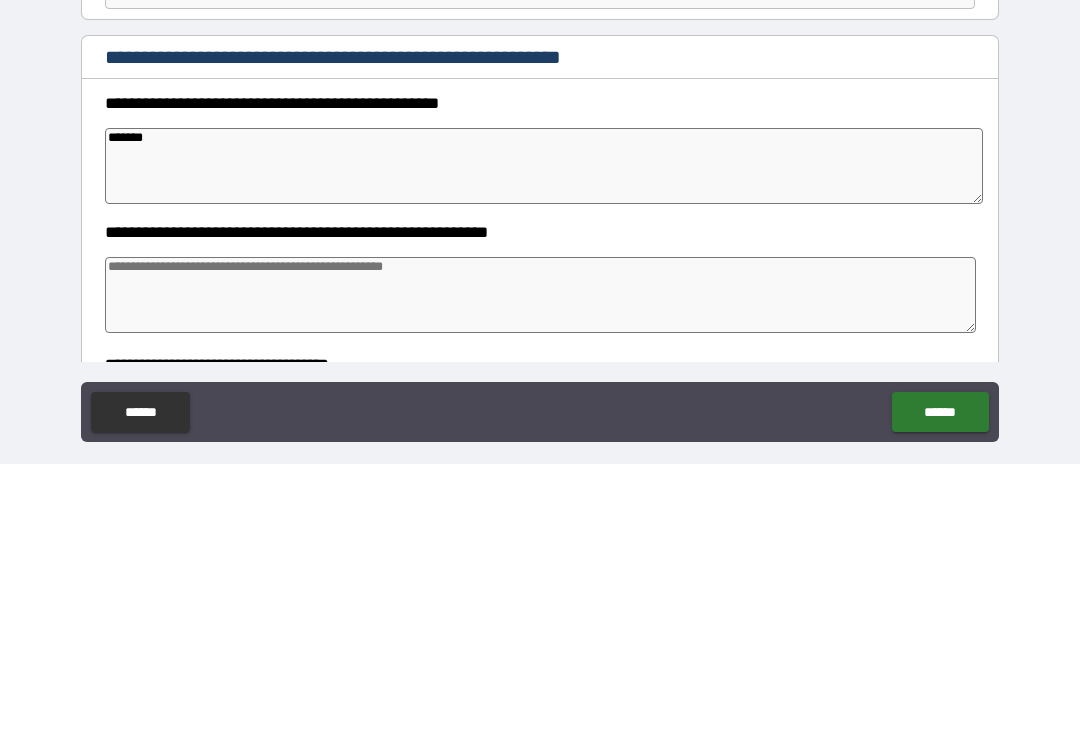 type on "*" 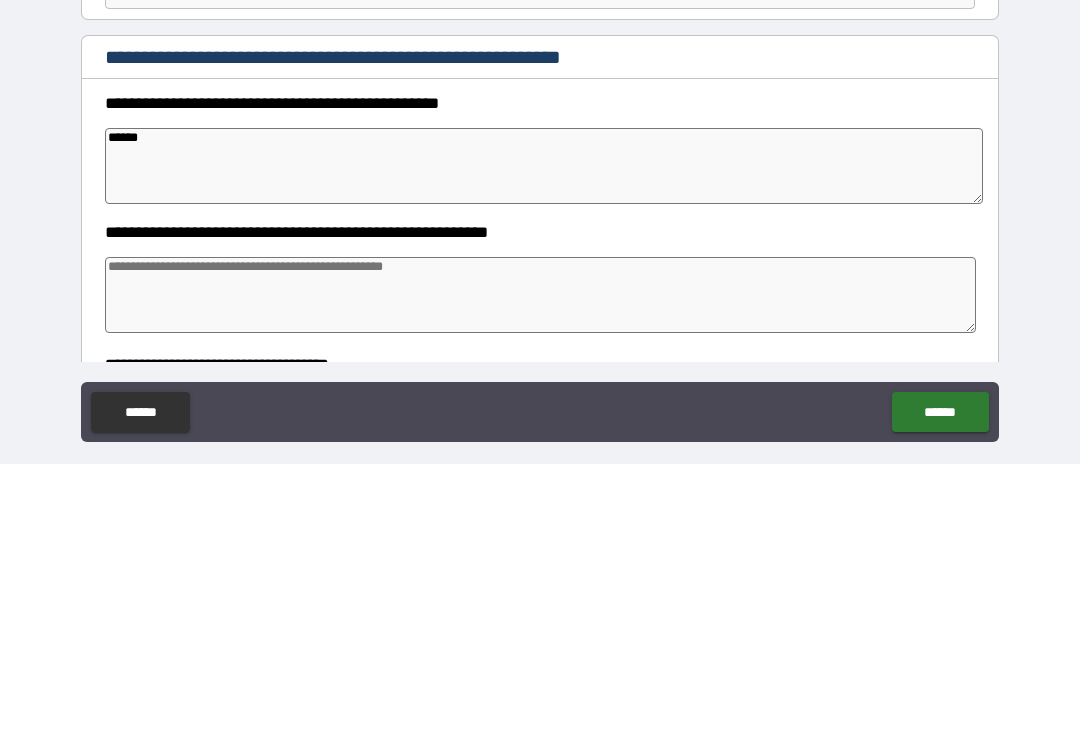 type on "*" 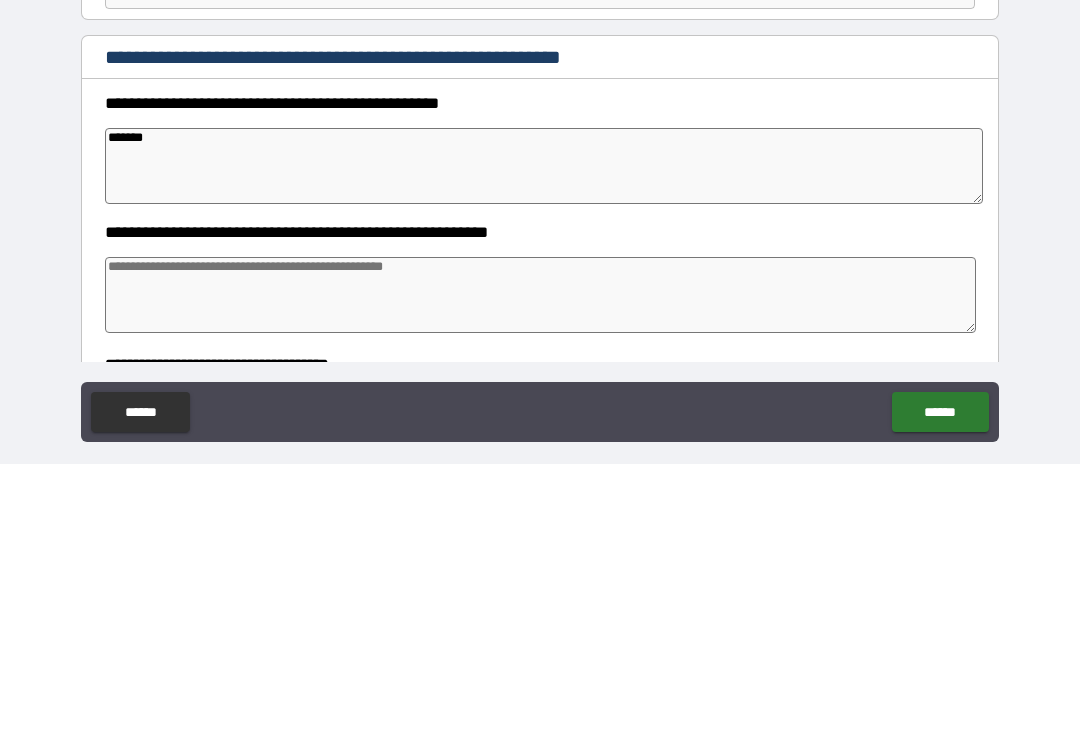 type on "*" 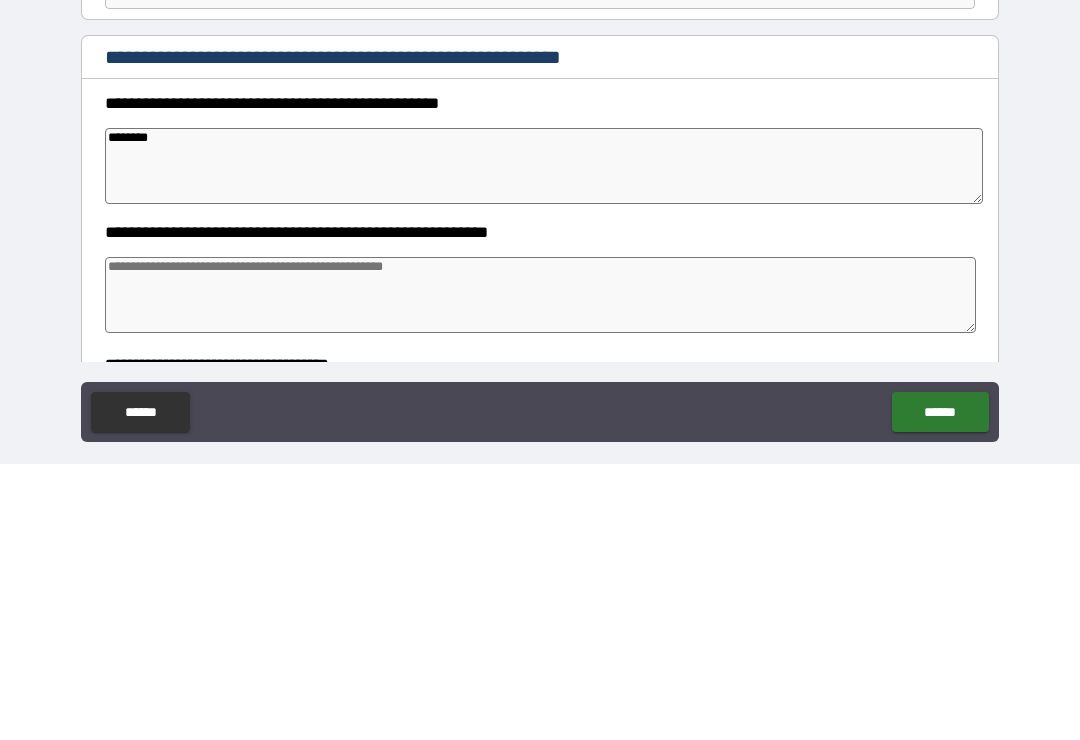 type on "*" 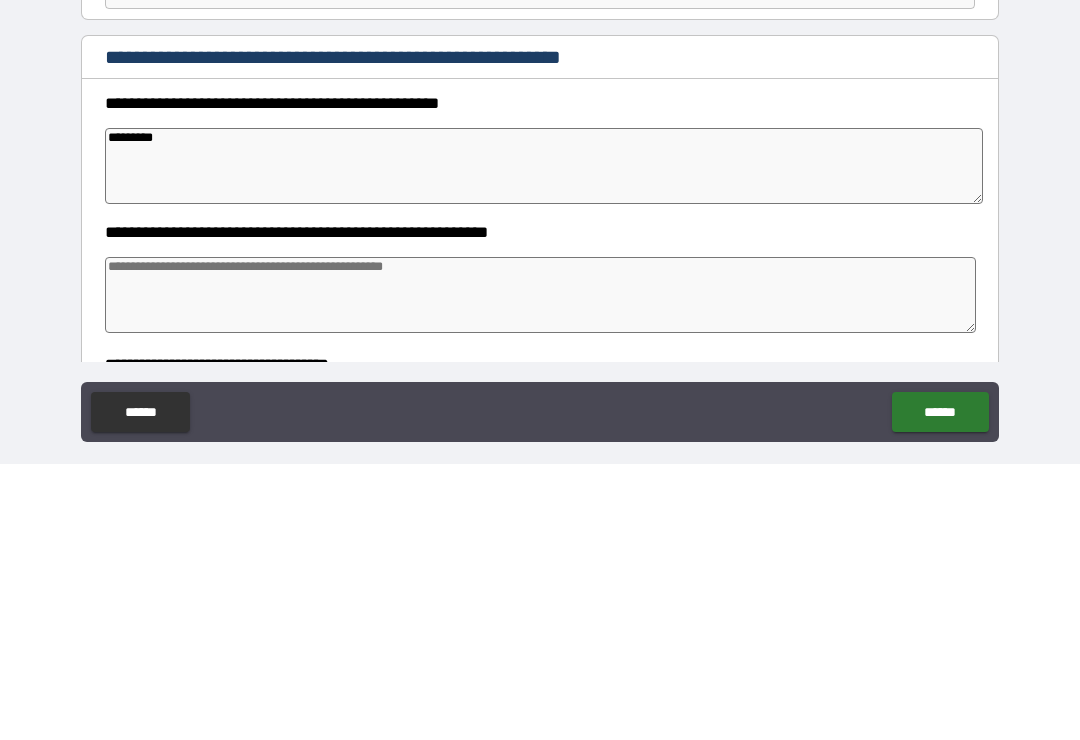 type on "*" 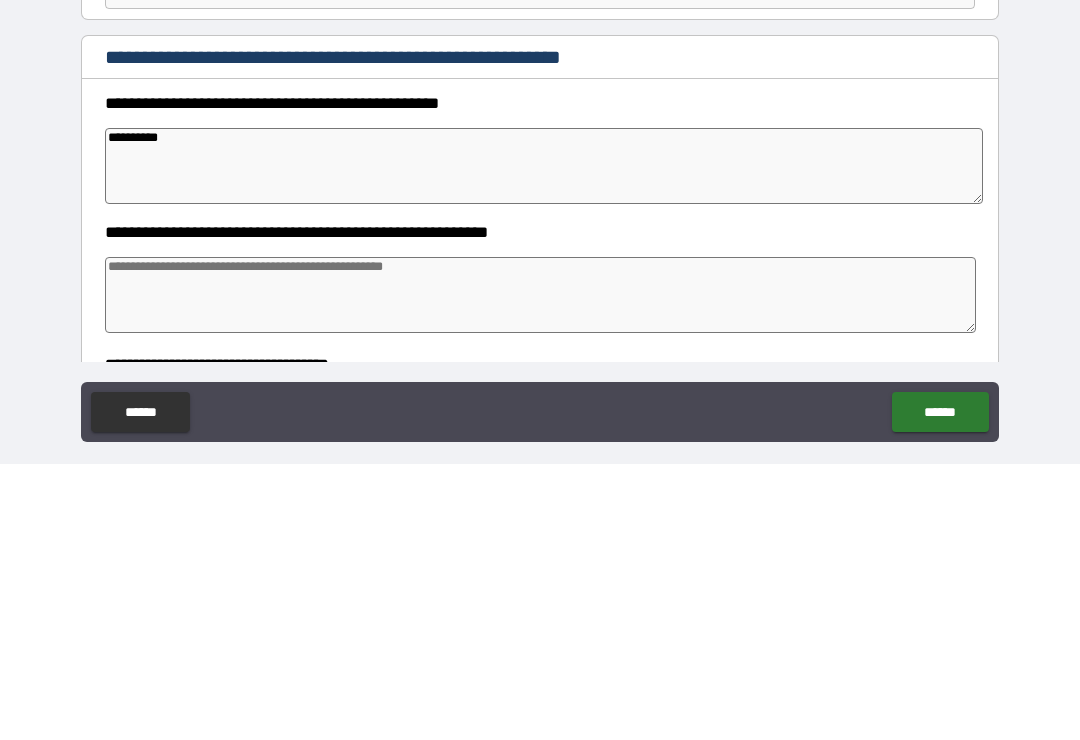 type on "*" 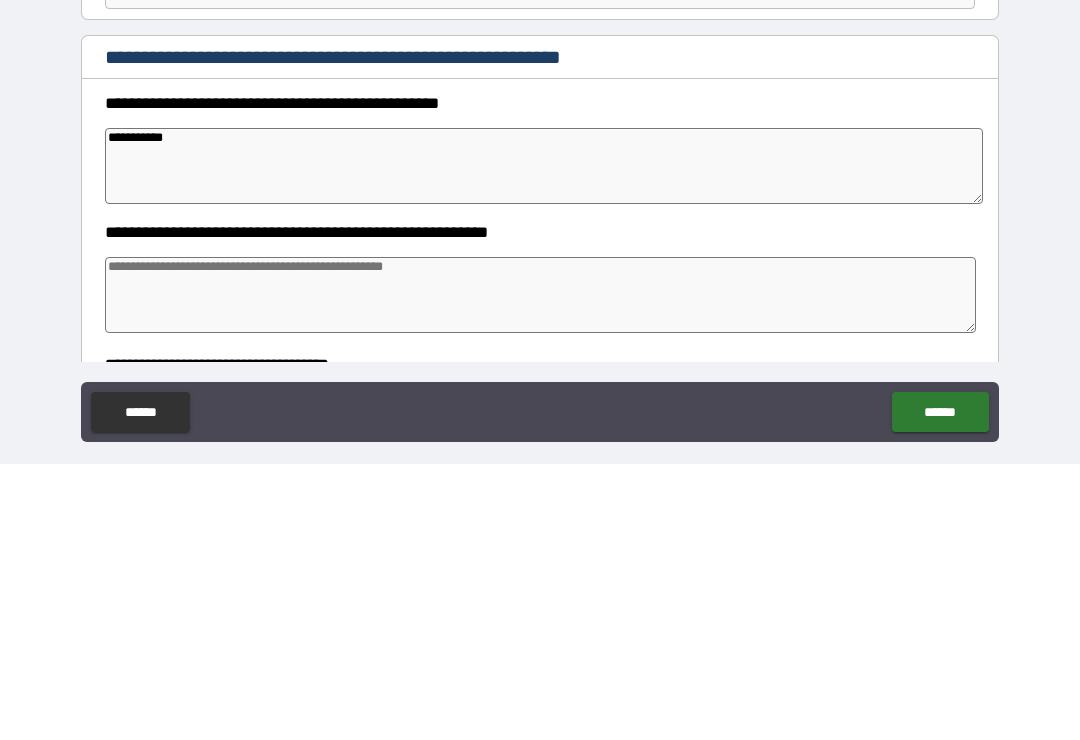 type on "*" 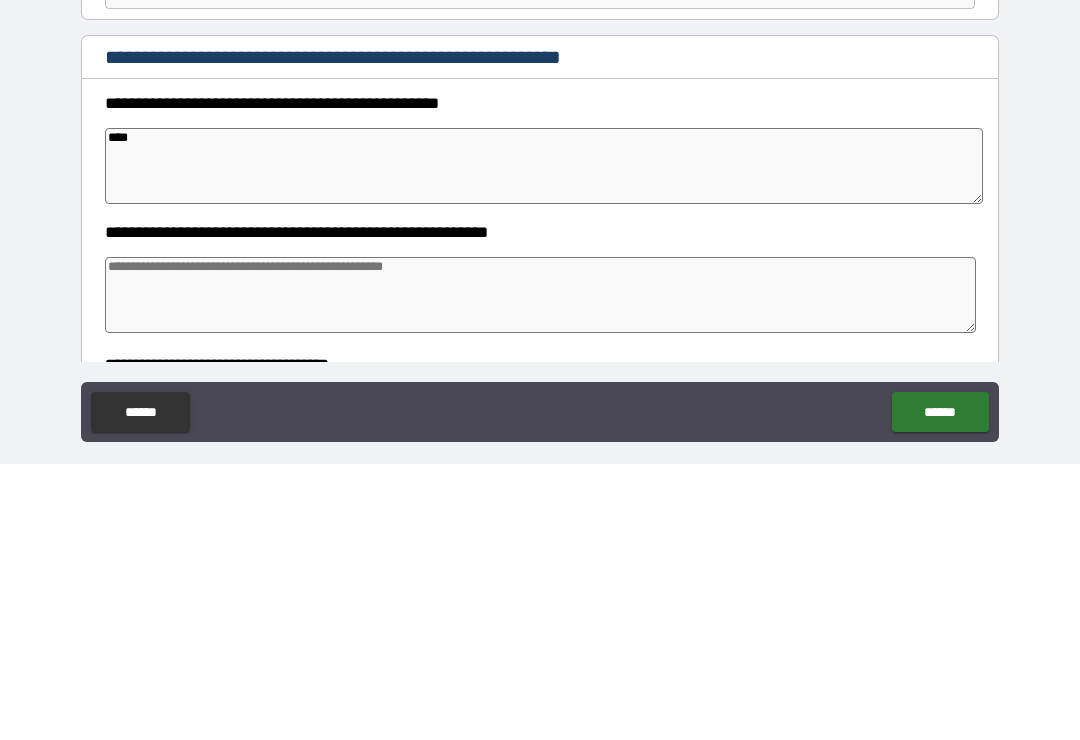 type on "*" 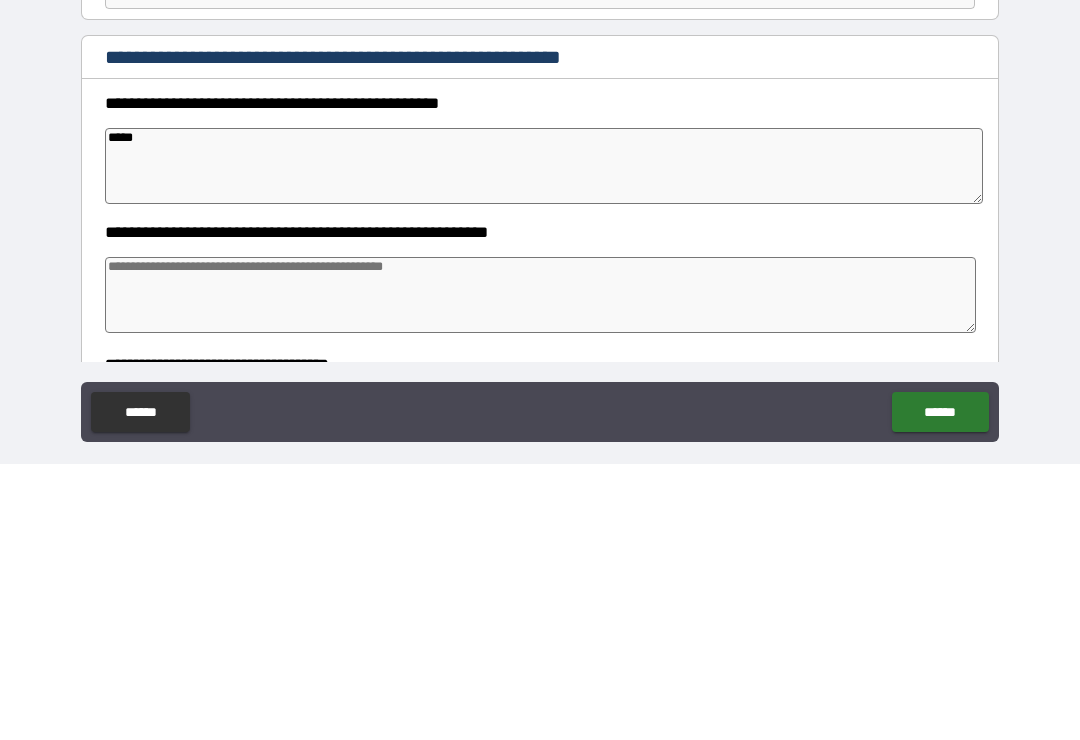 type on "*" 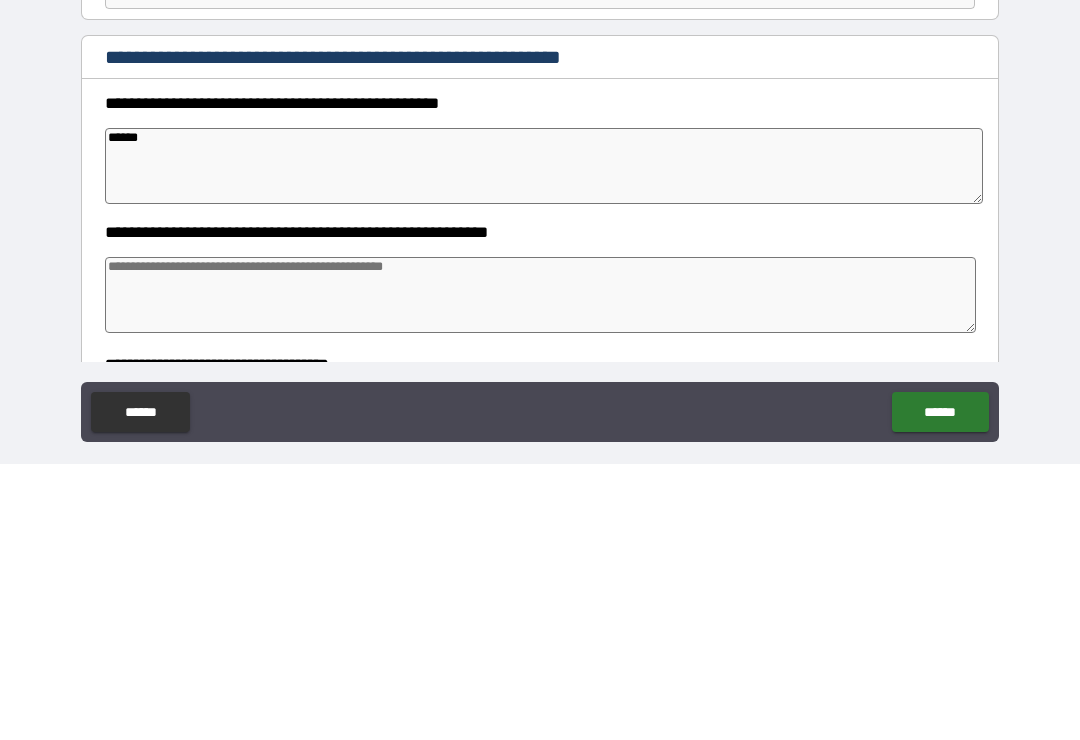 type on "*" 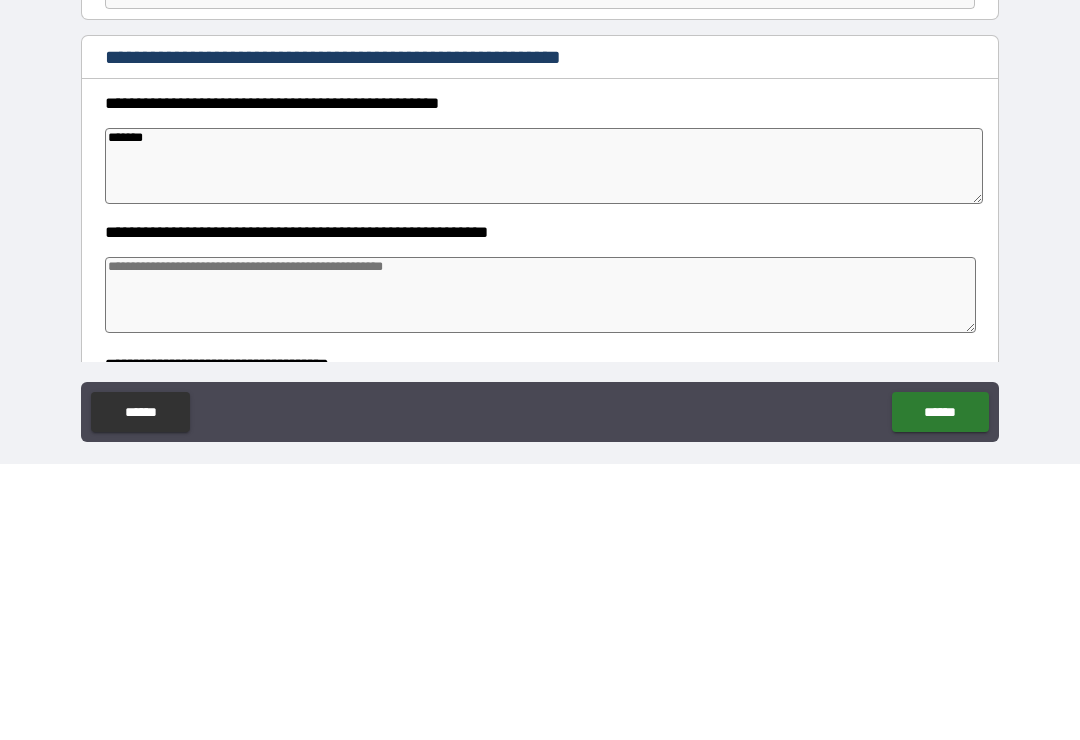 type on "*" 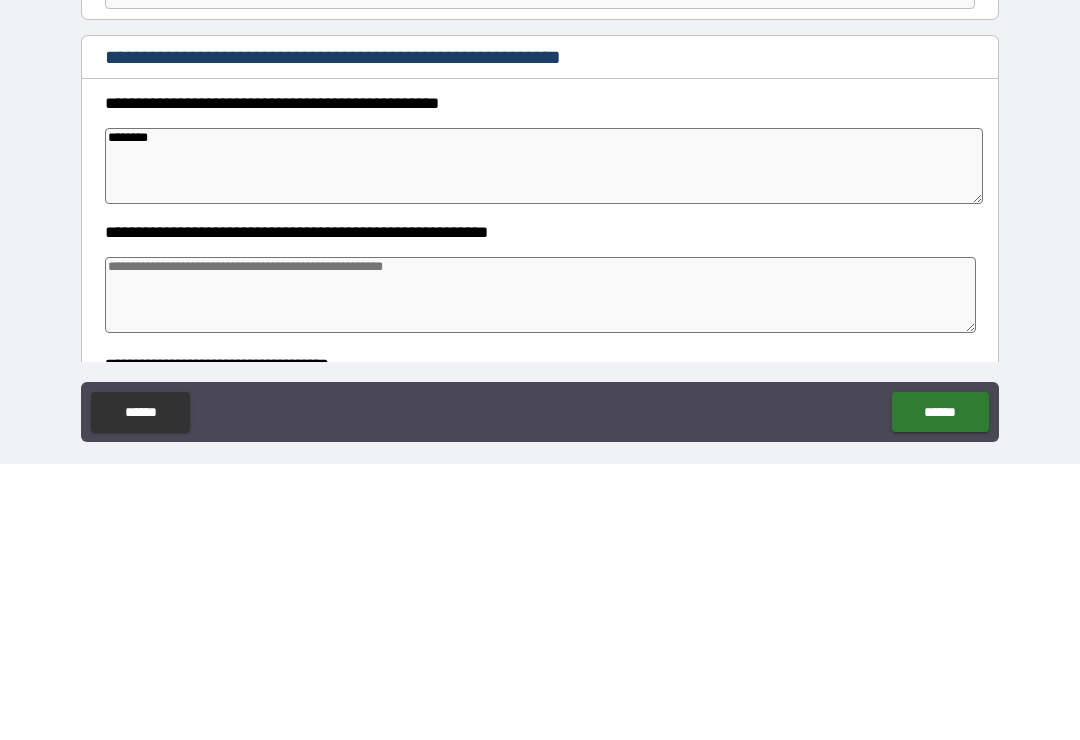 type on "*" 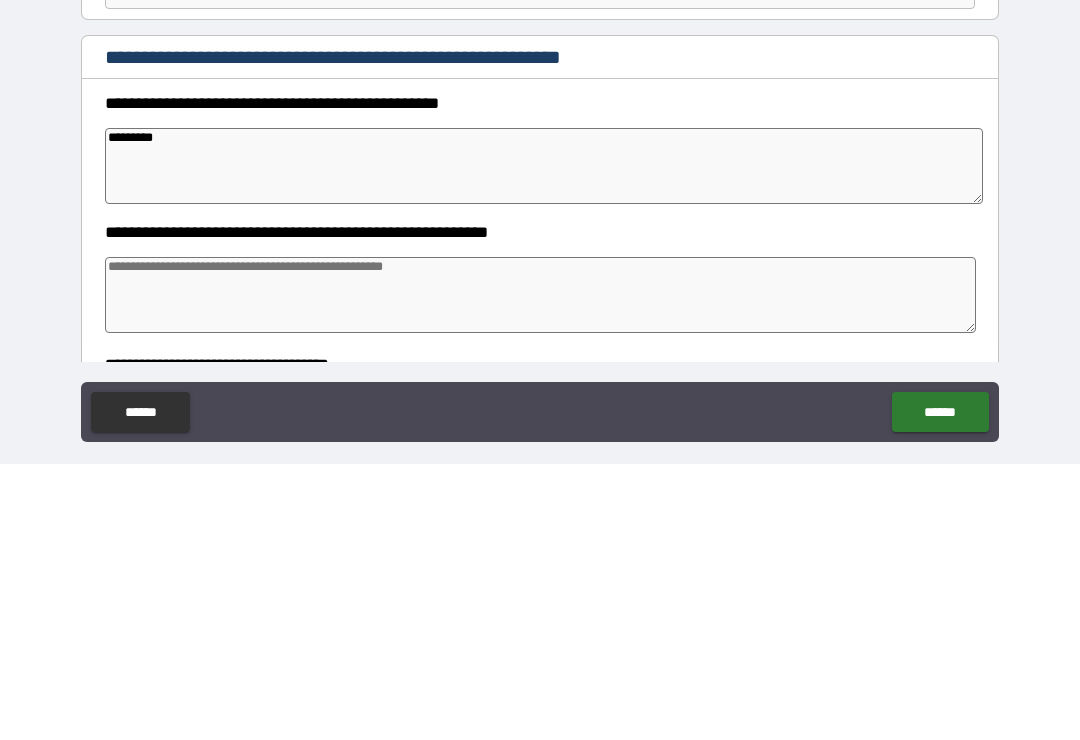 type on "*" 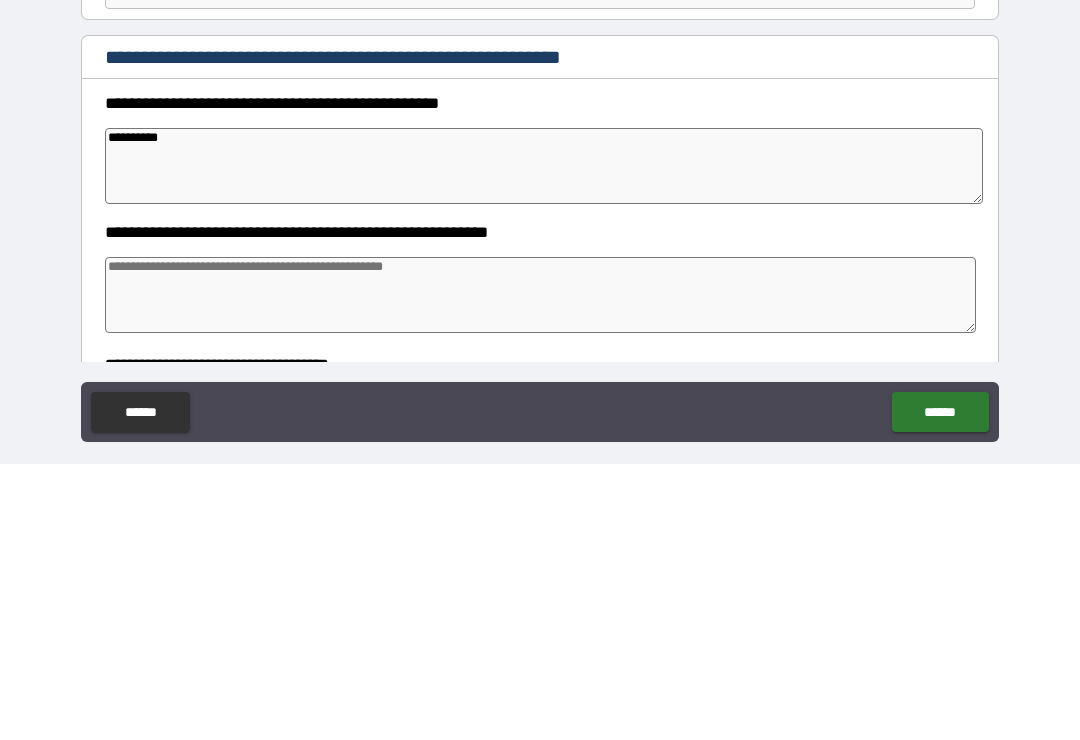 type on "*" 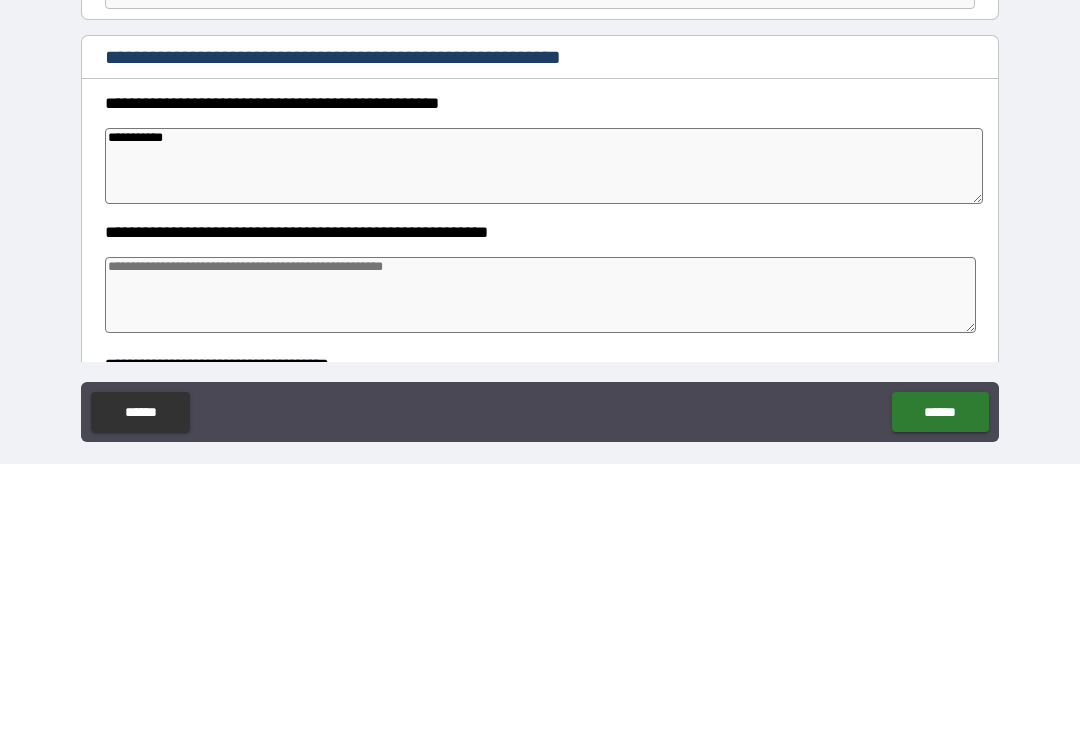 type on "*" 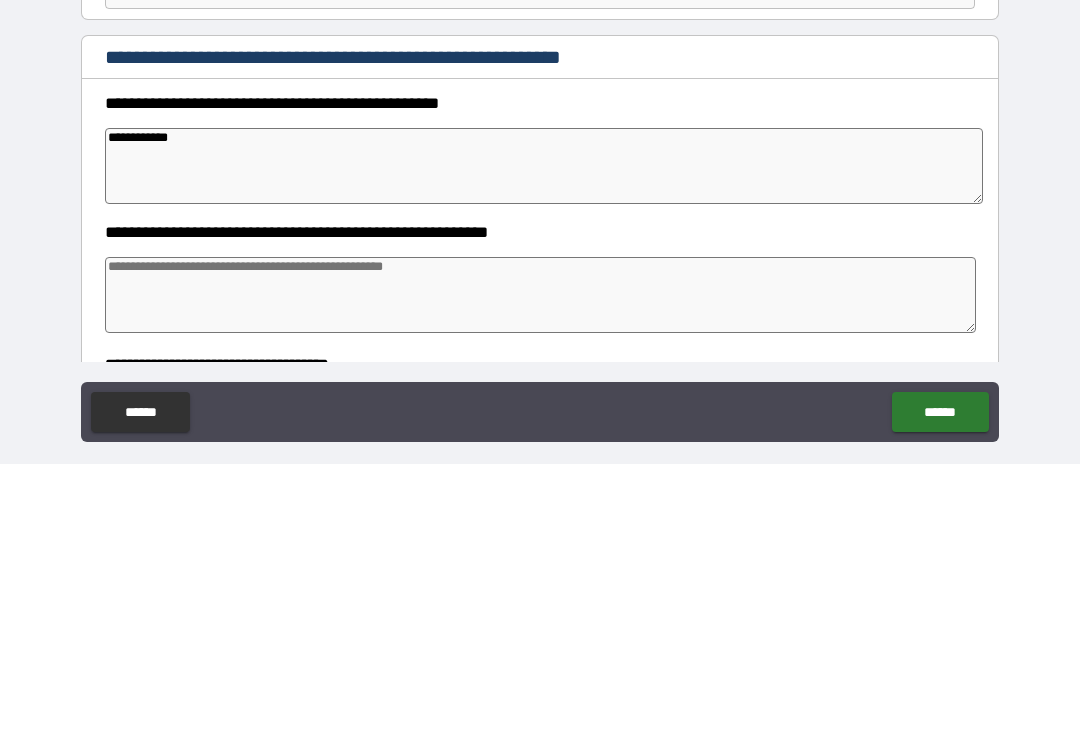 type on "*" 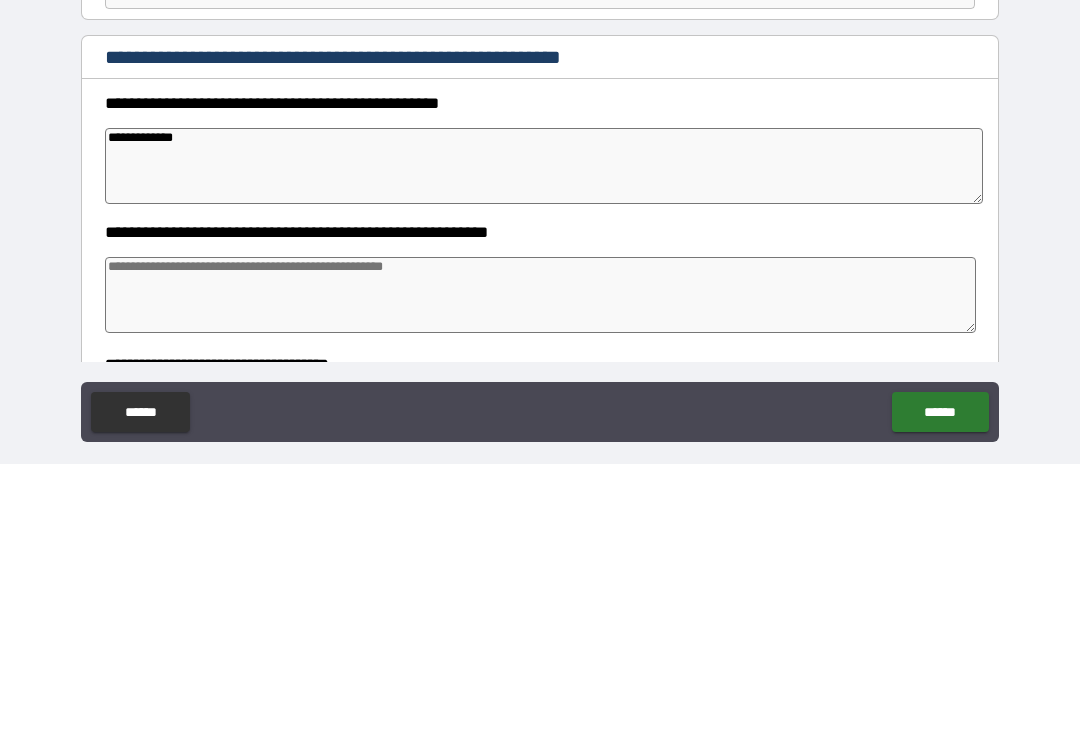 type on "*" 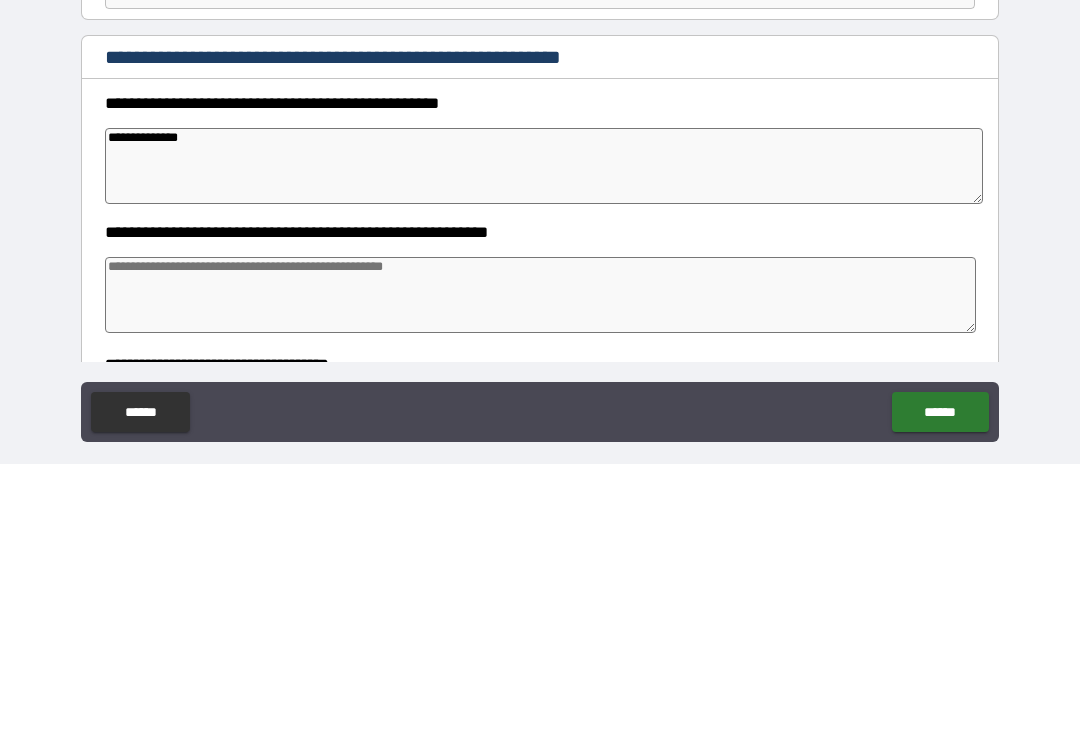 type on "*" 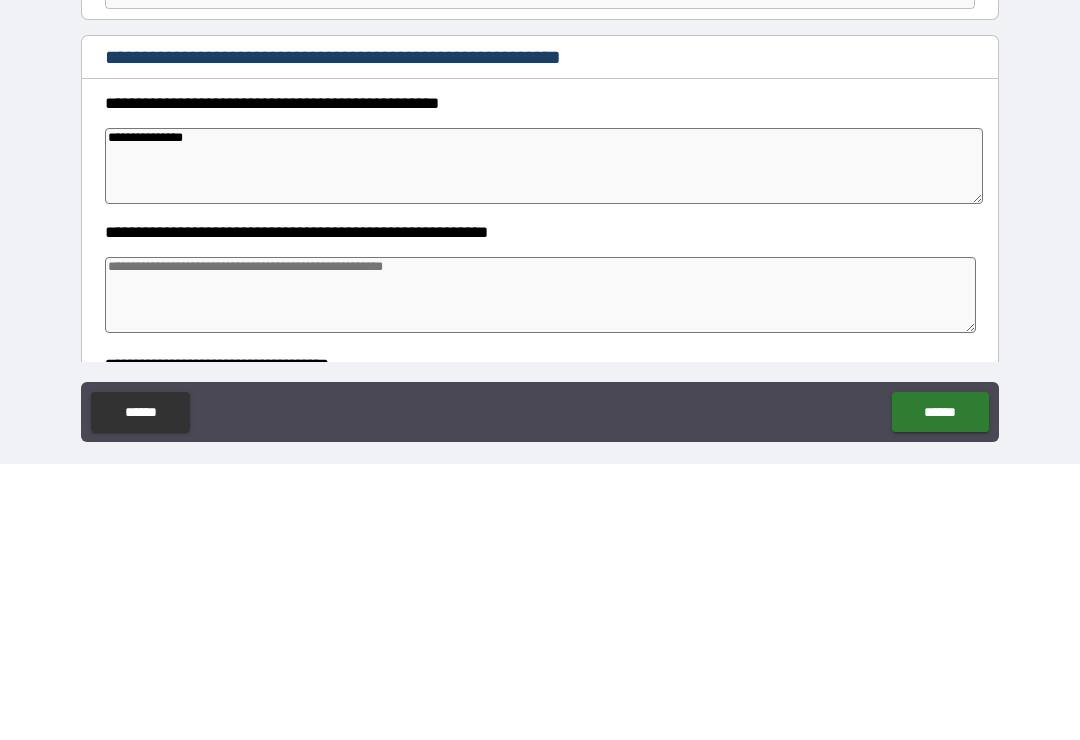 type on "*" 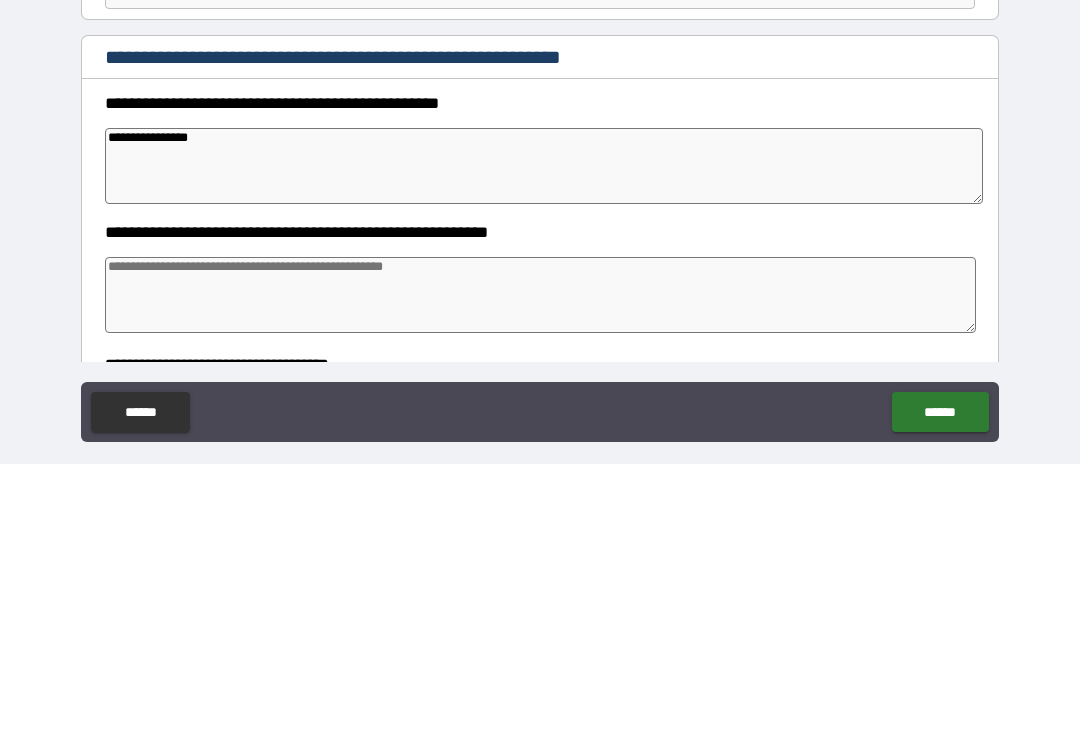type on "*" 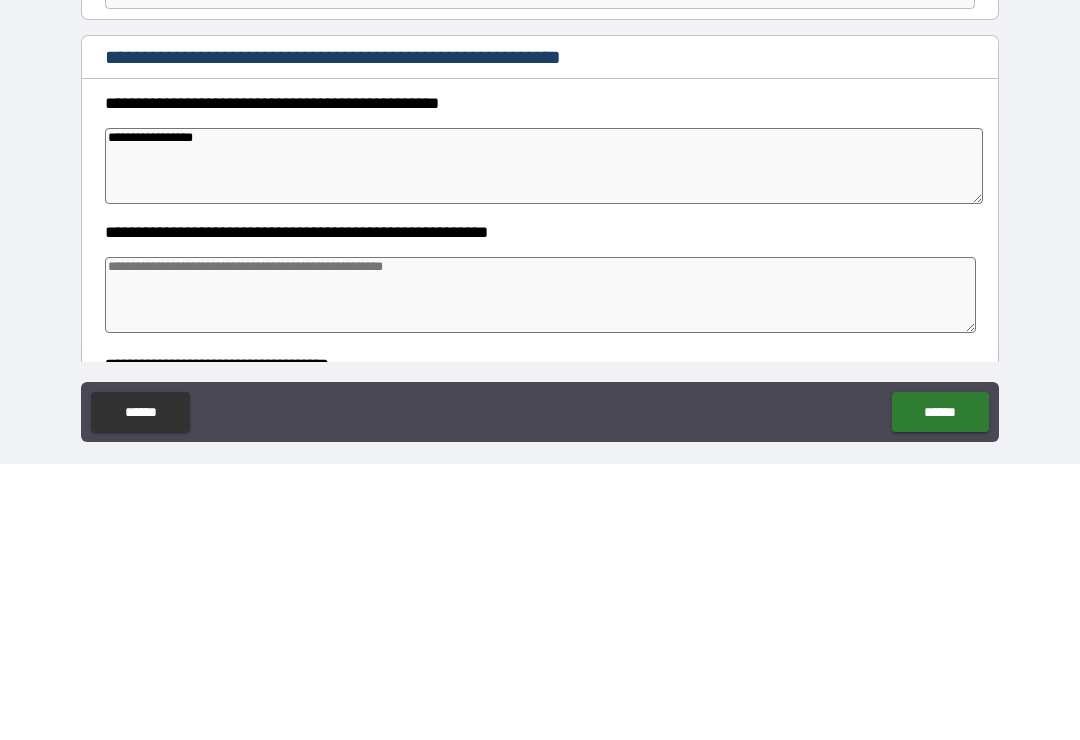 type on "**********" 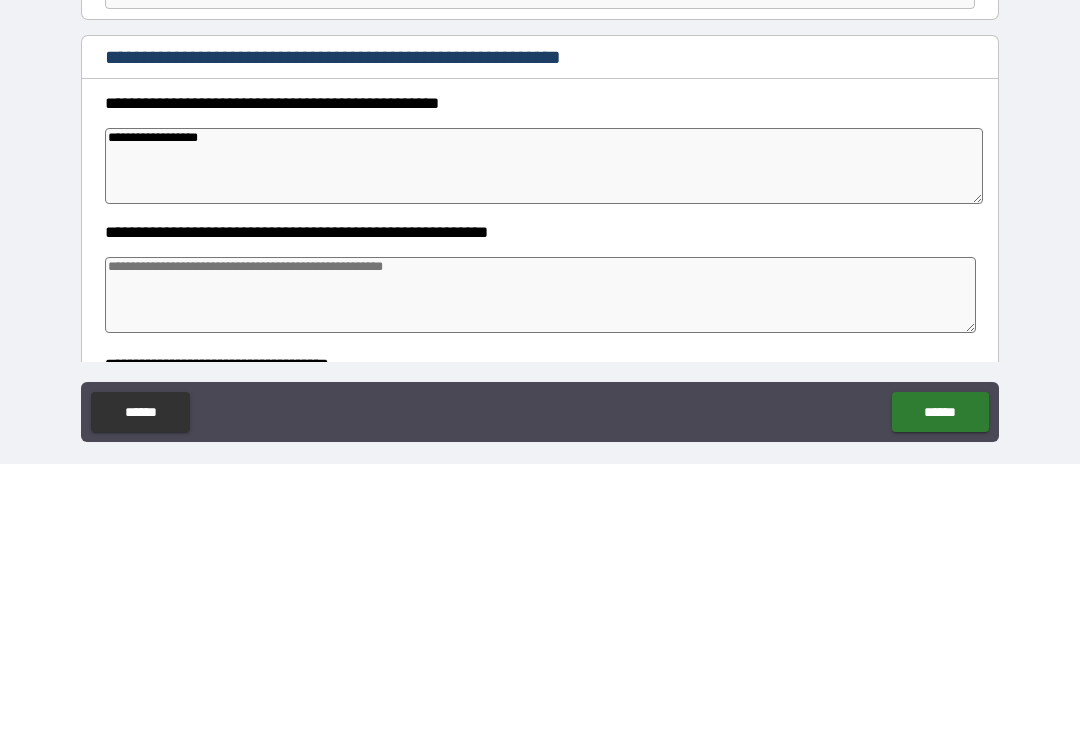 type on "*" 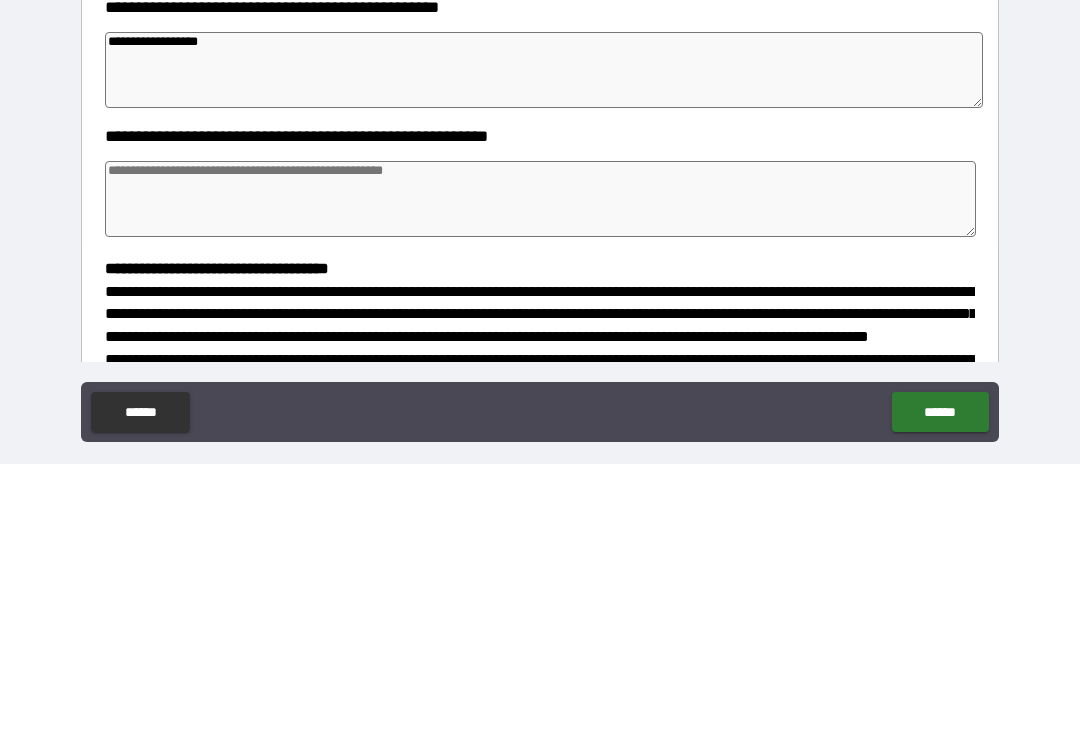 scroll, scrollTop: 112, scrollLeft: 0, axis: vertical 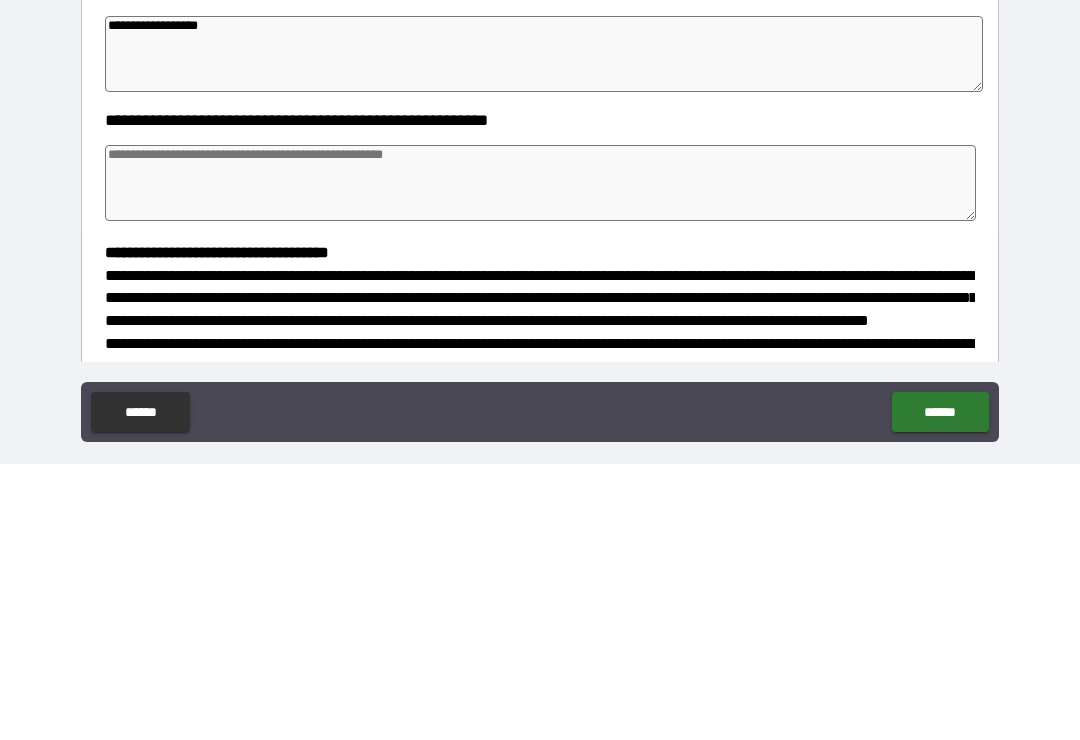 type on "**********" 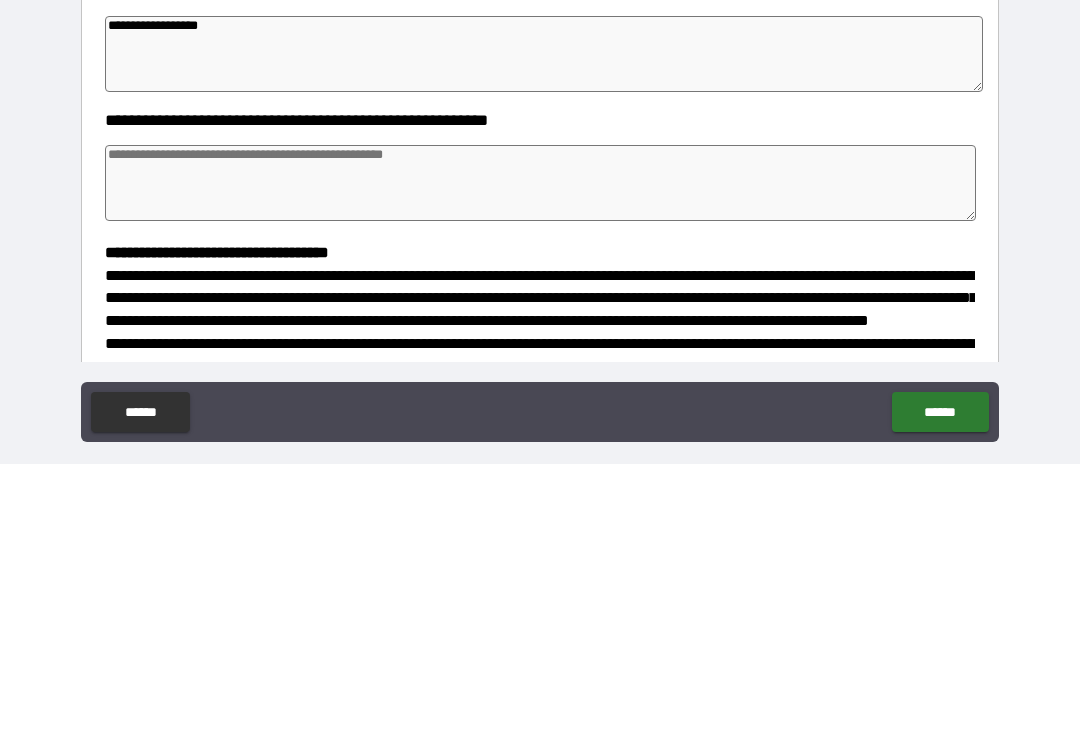 type on "*" 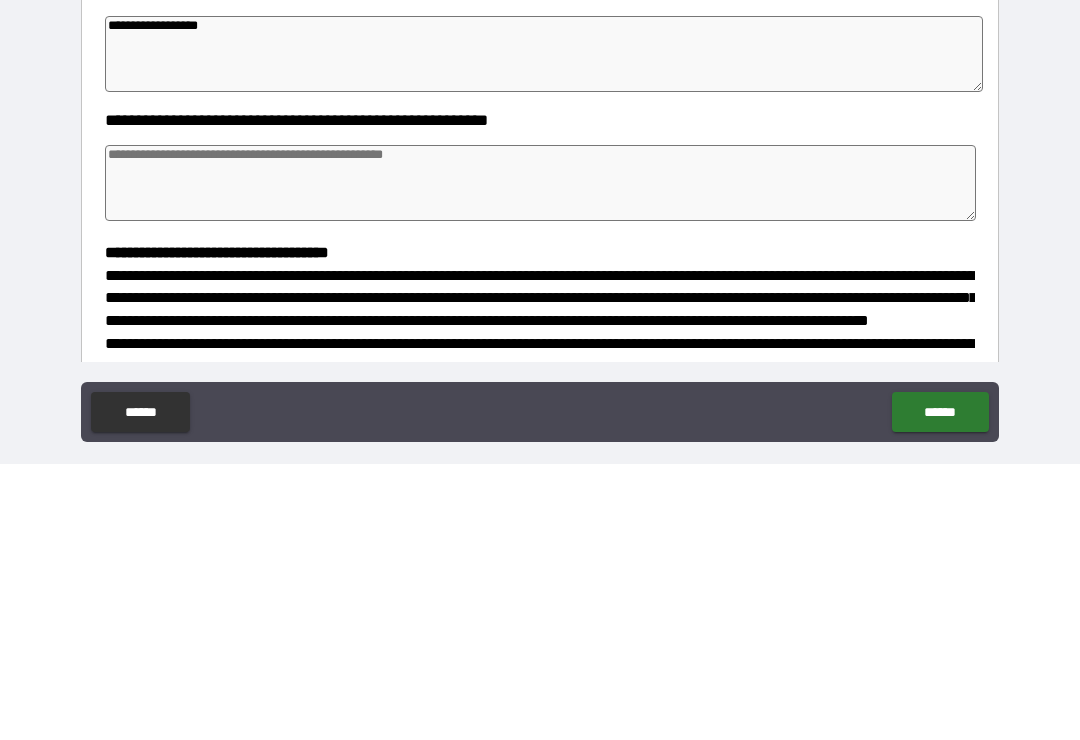 type on "*" 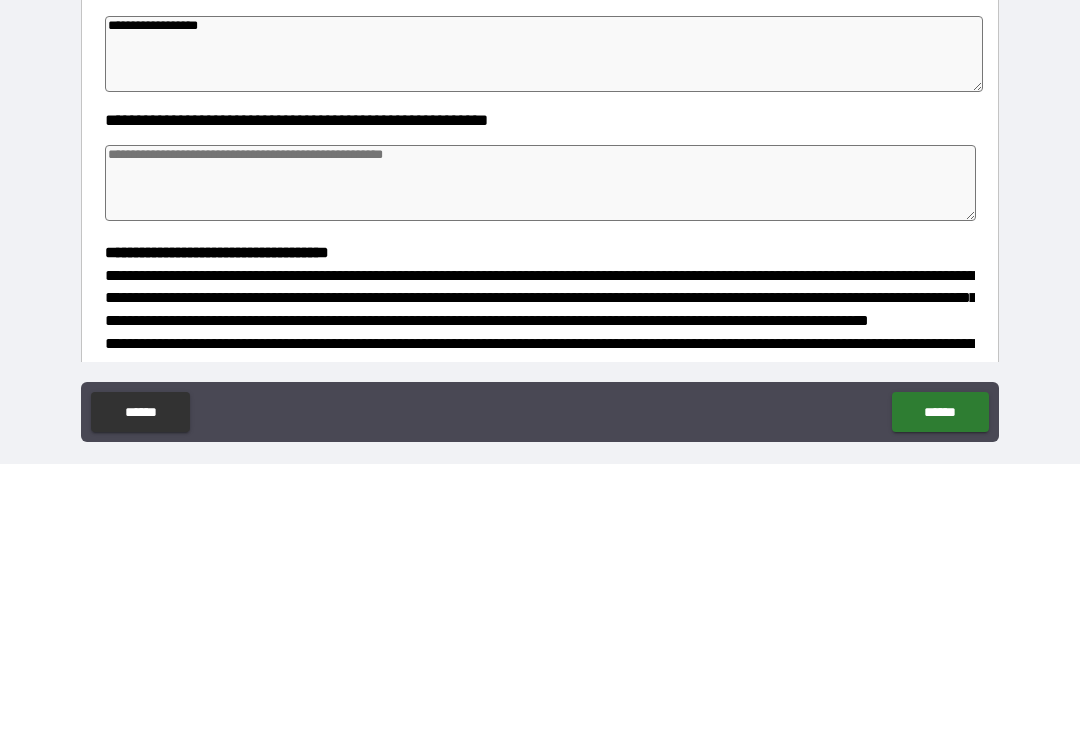 type on "*" 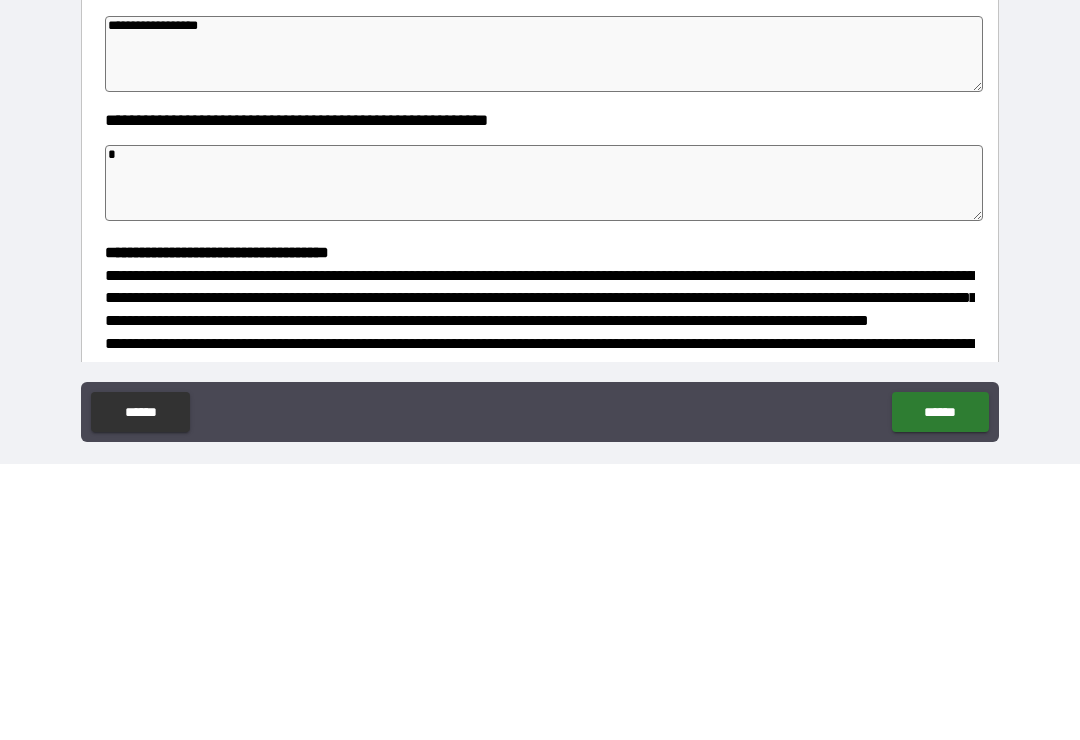 type on "*" 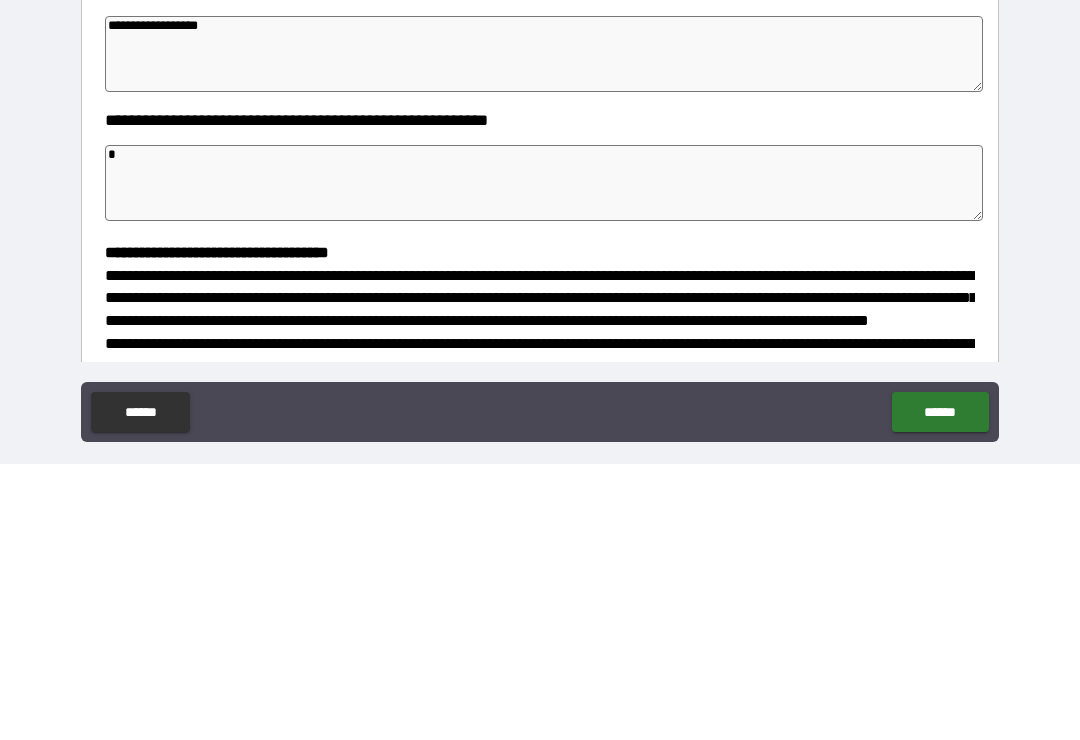 type on "*" 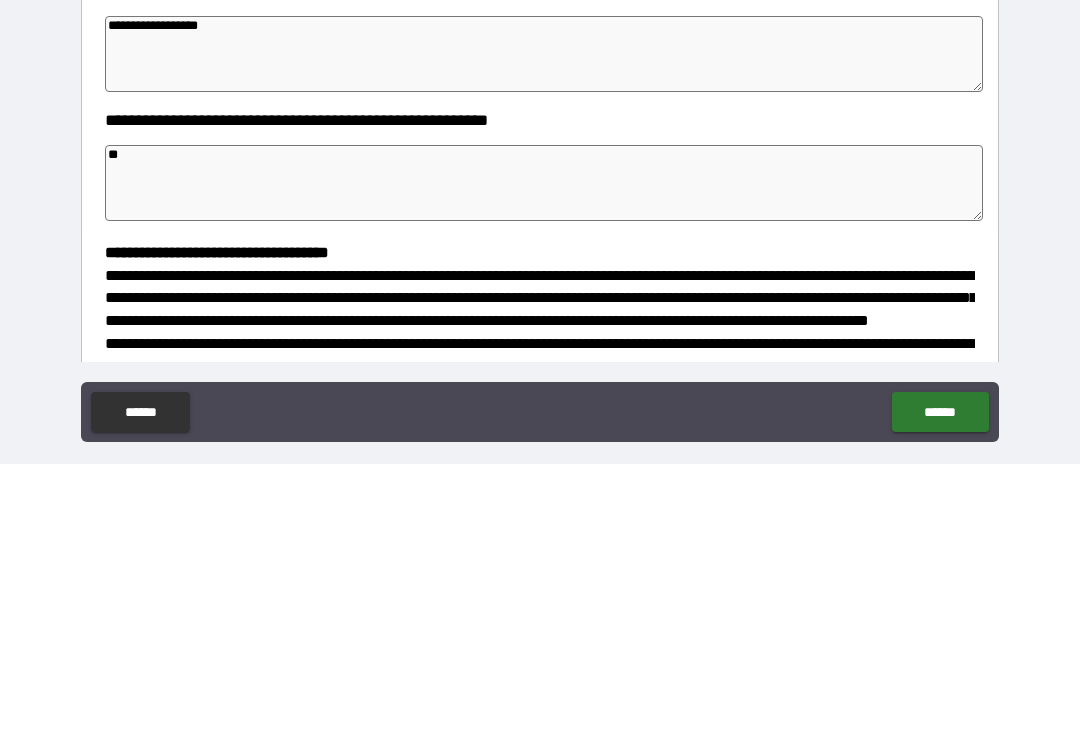 type on "*" 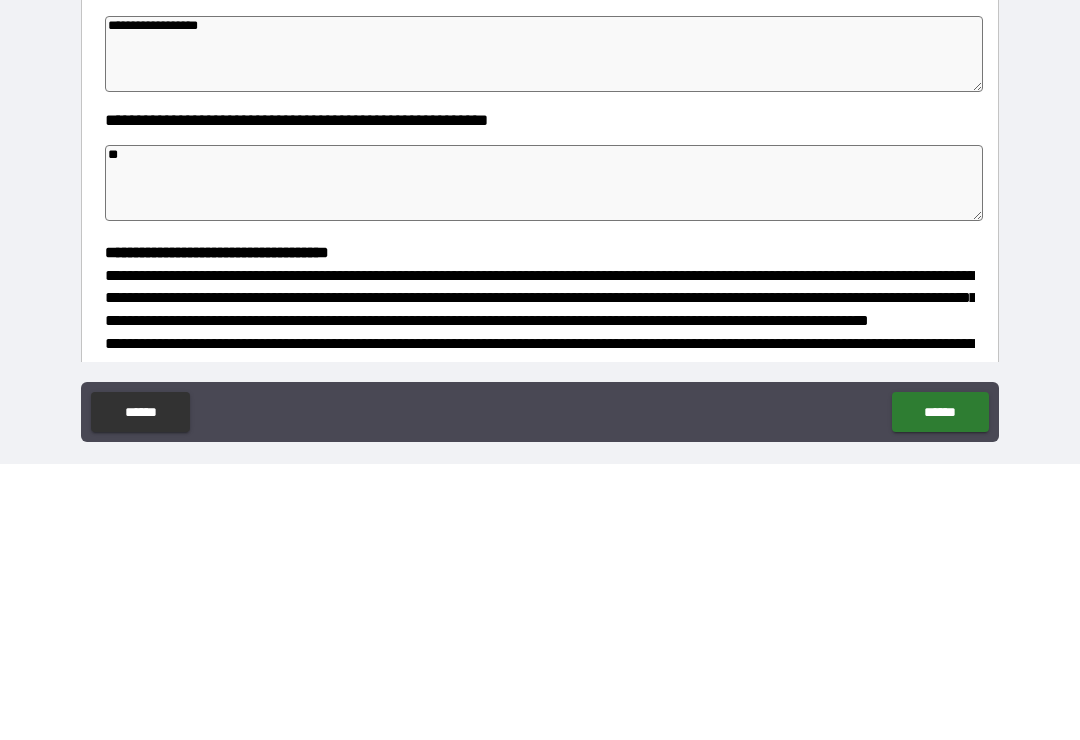 type on "*" 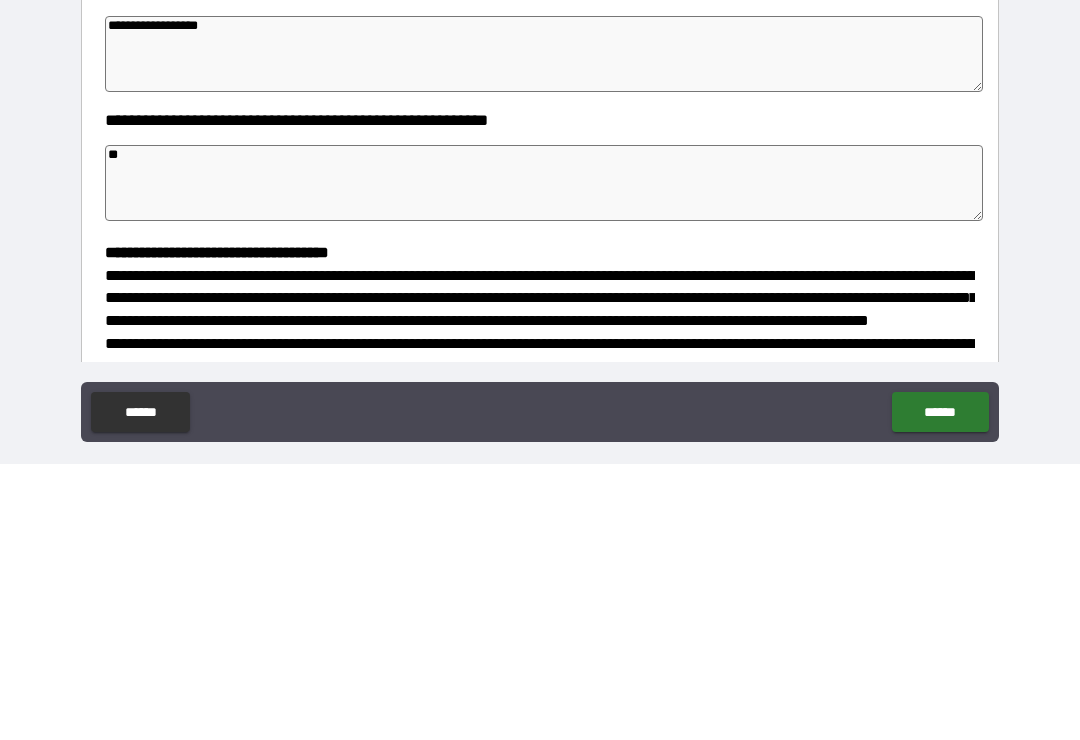 type on "*" 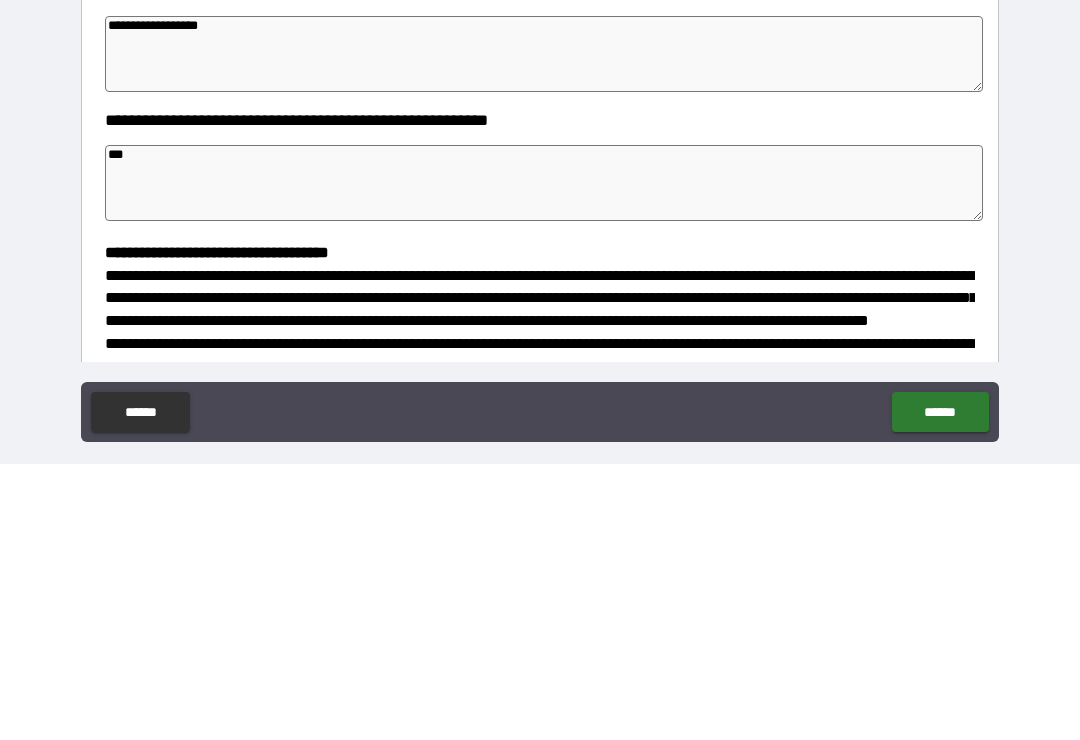 type on "*" 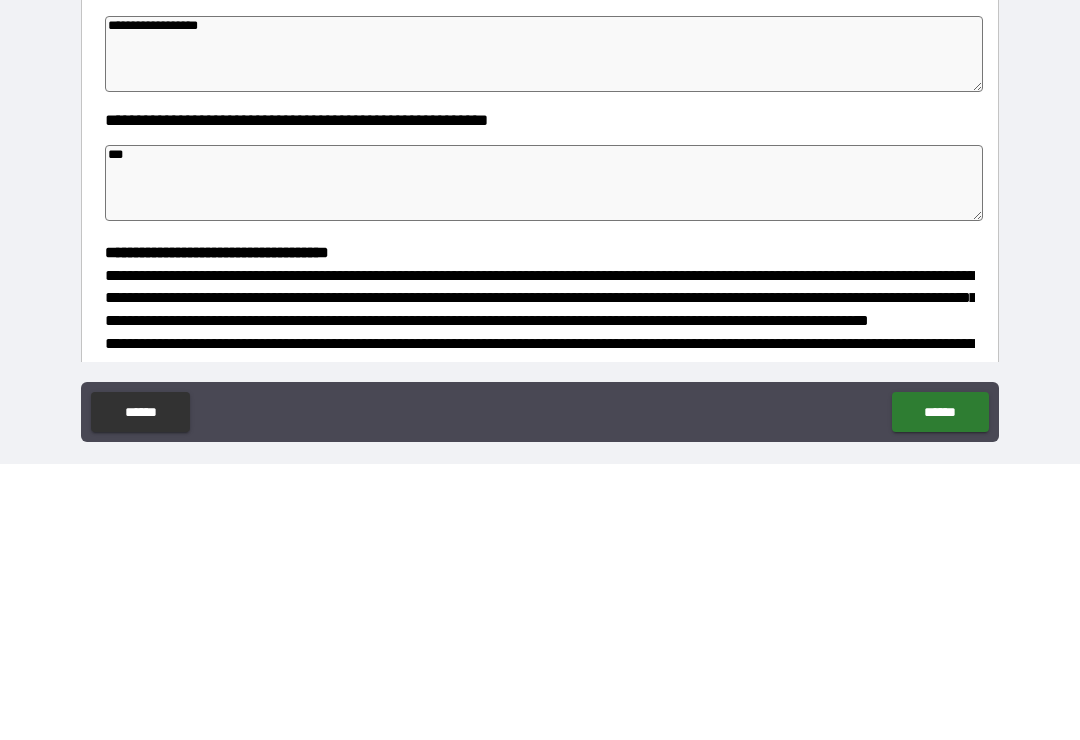 type on "*" 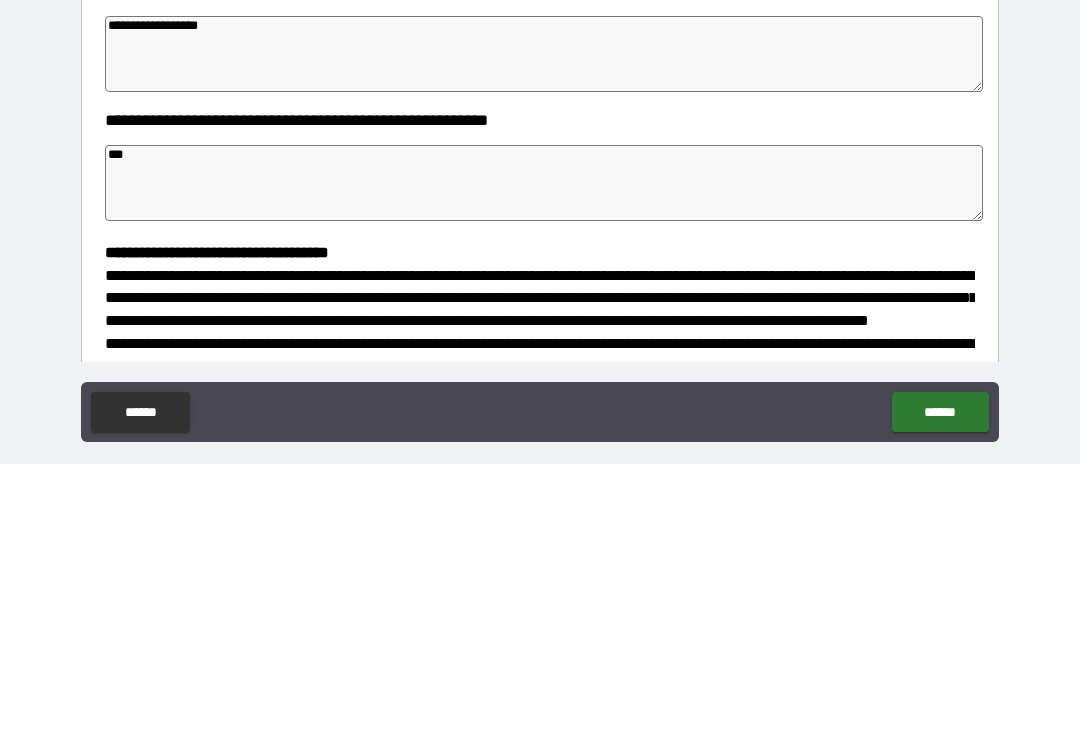 type on "****" 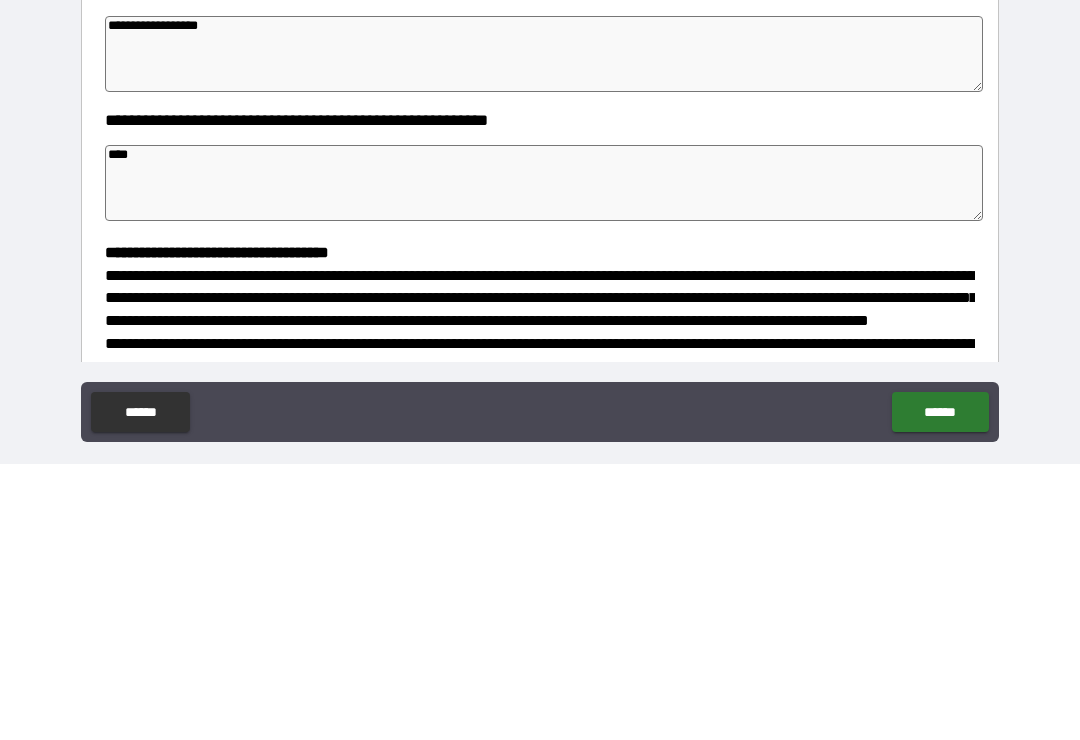 type on "*" 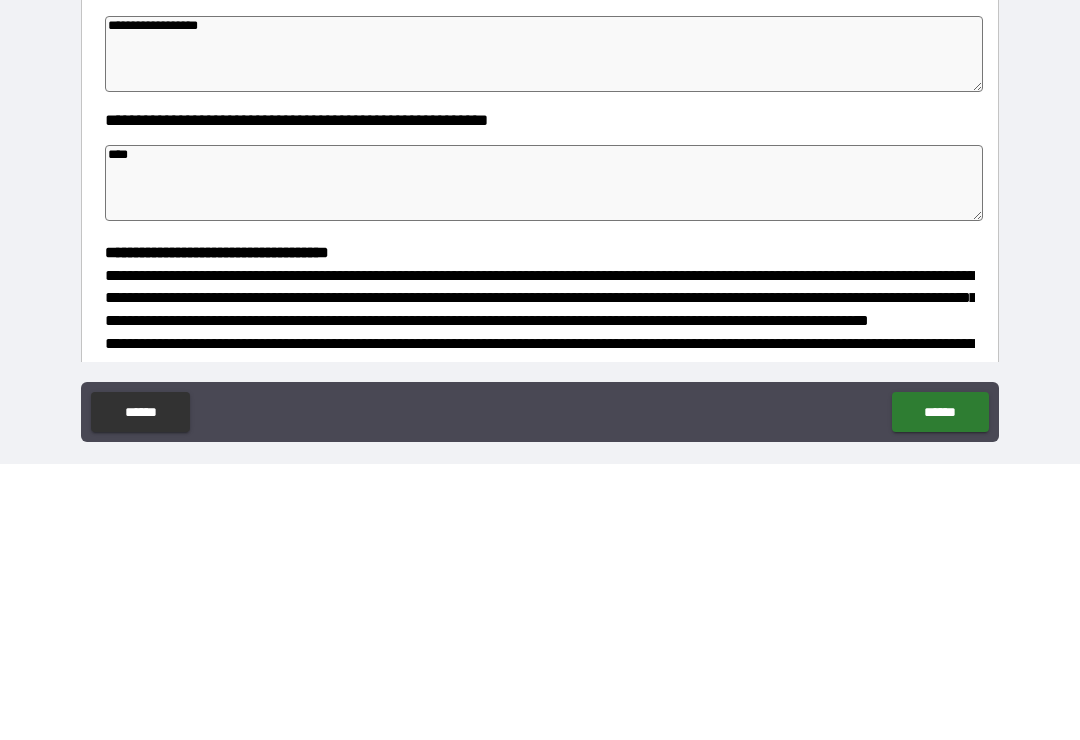 type on "*" 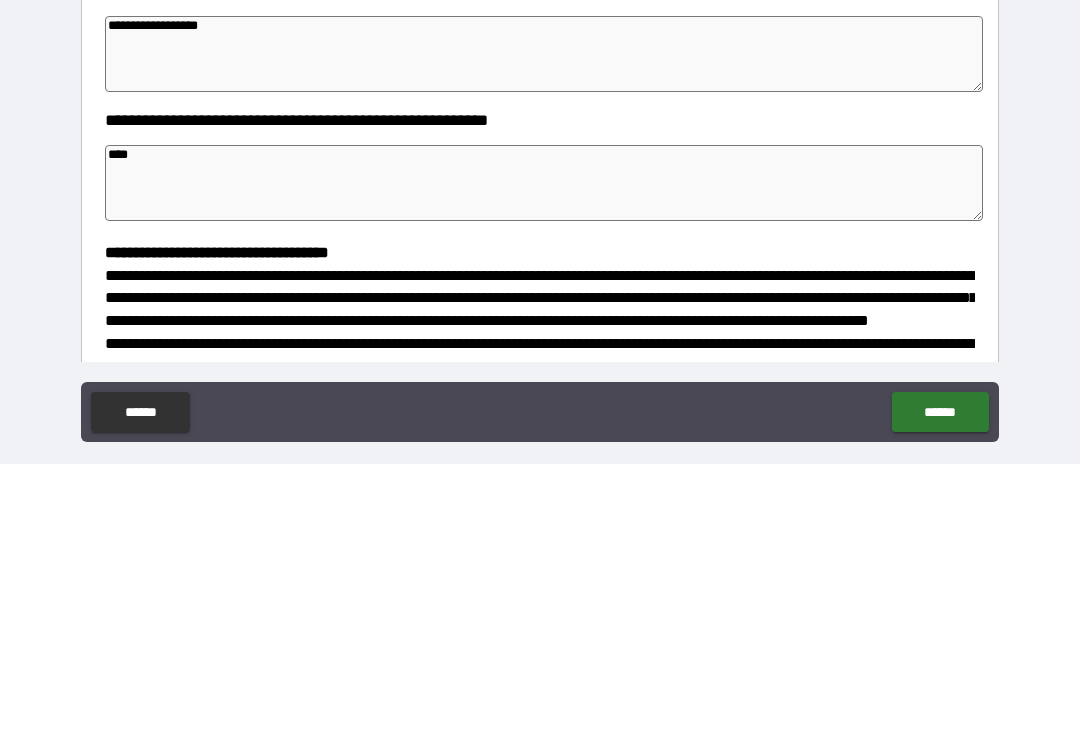 type on "*" 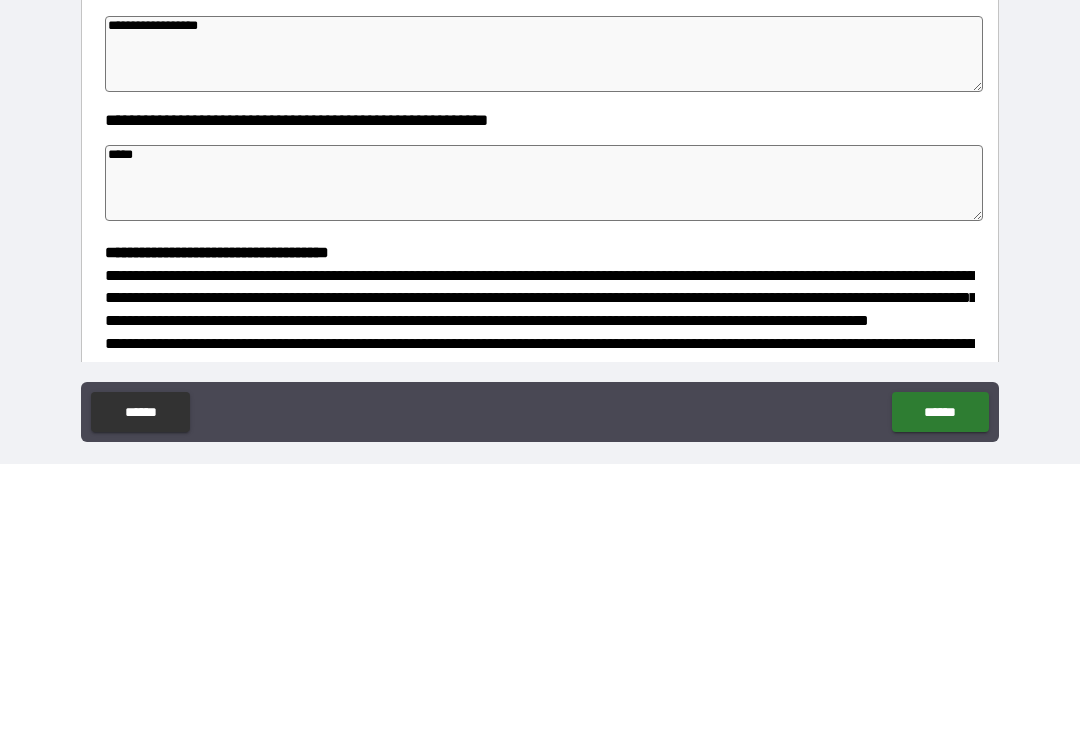type on "*" 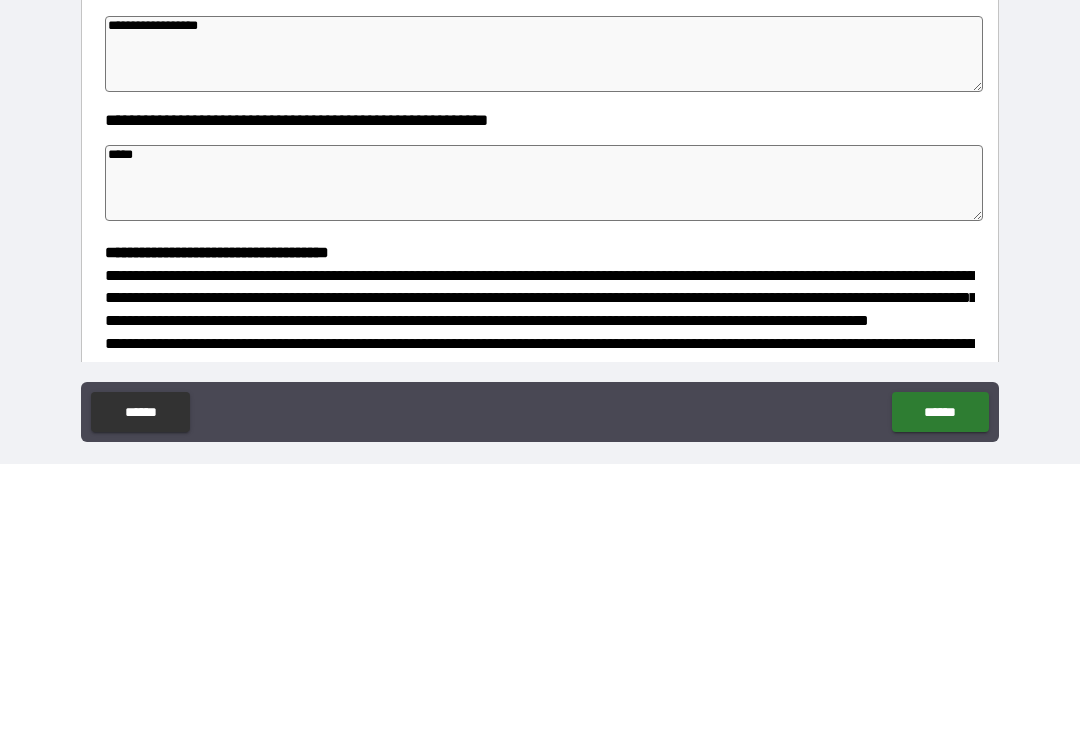 type on "*" 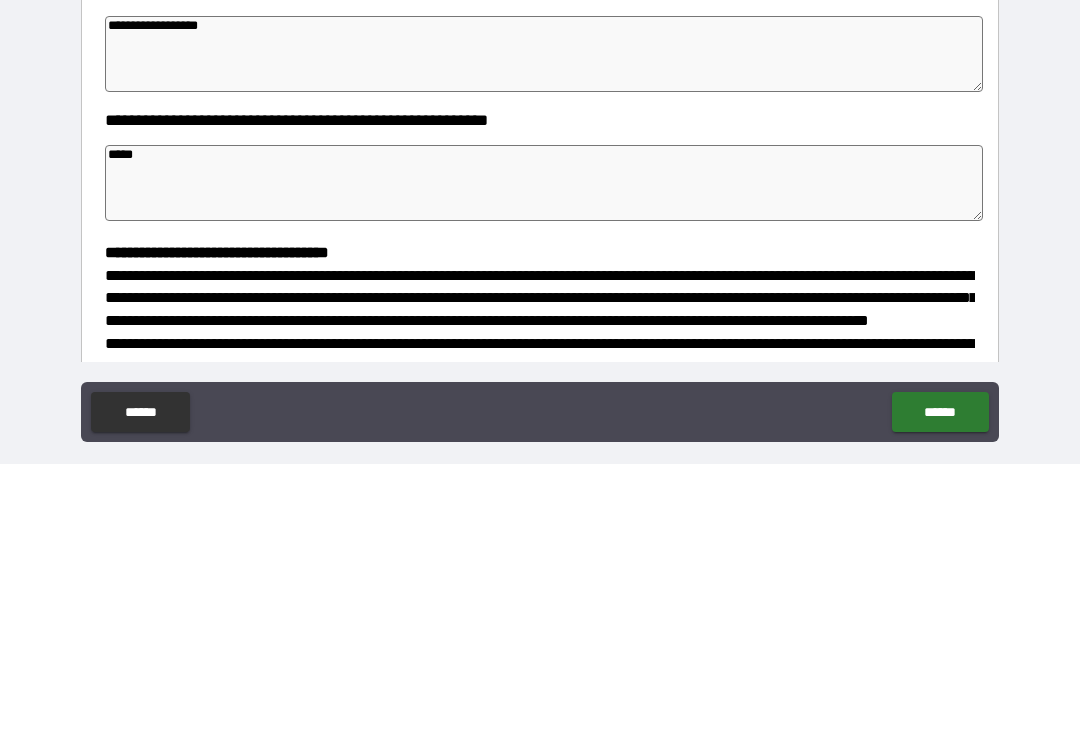 type on "*" 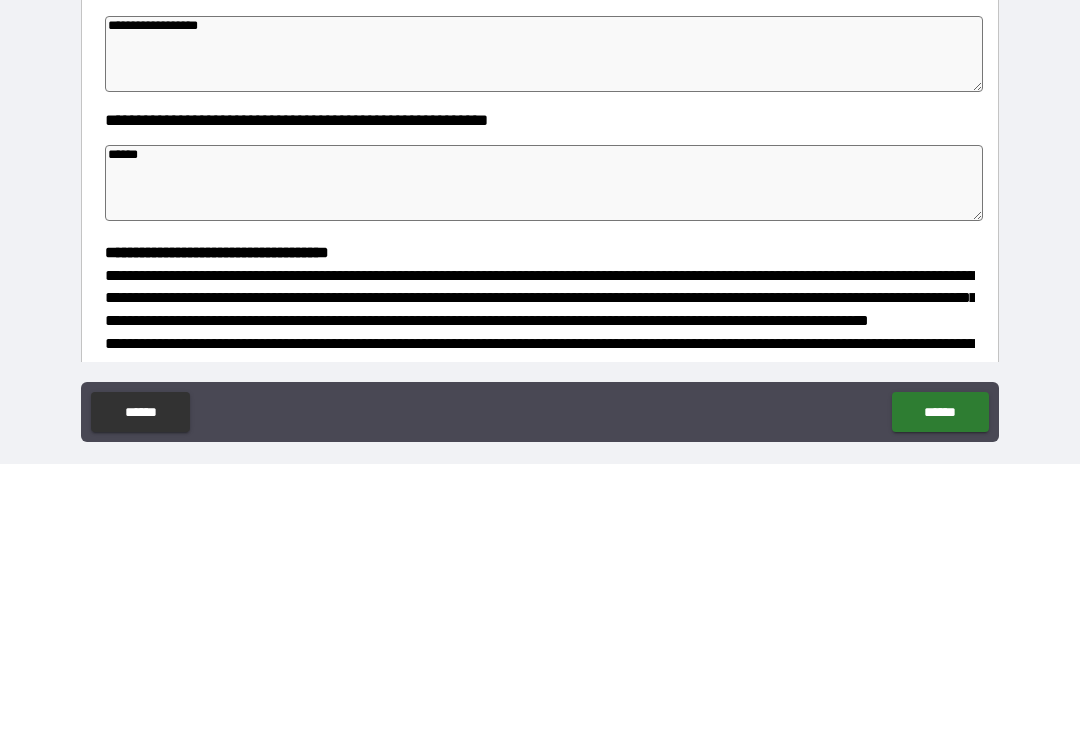 type on "*" 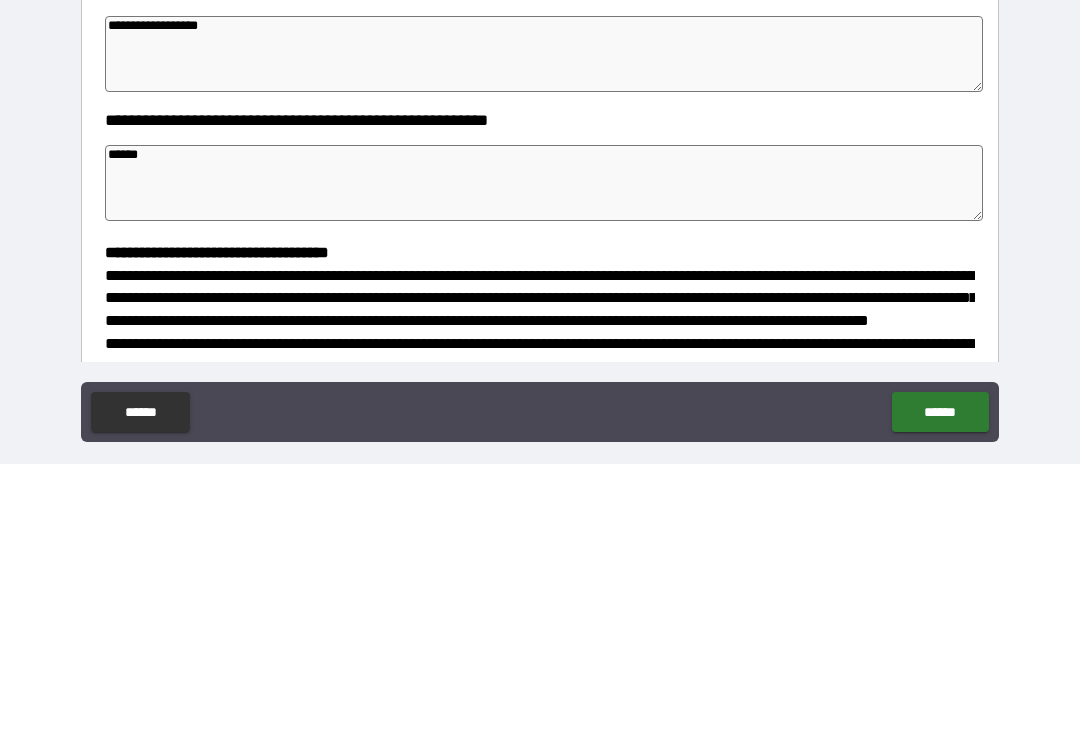 type on "*" 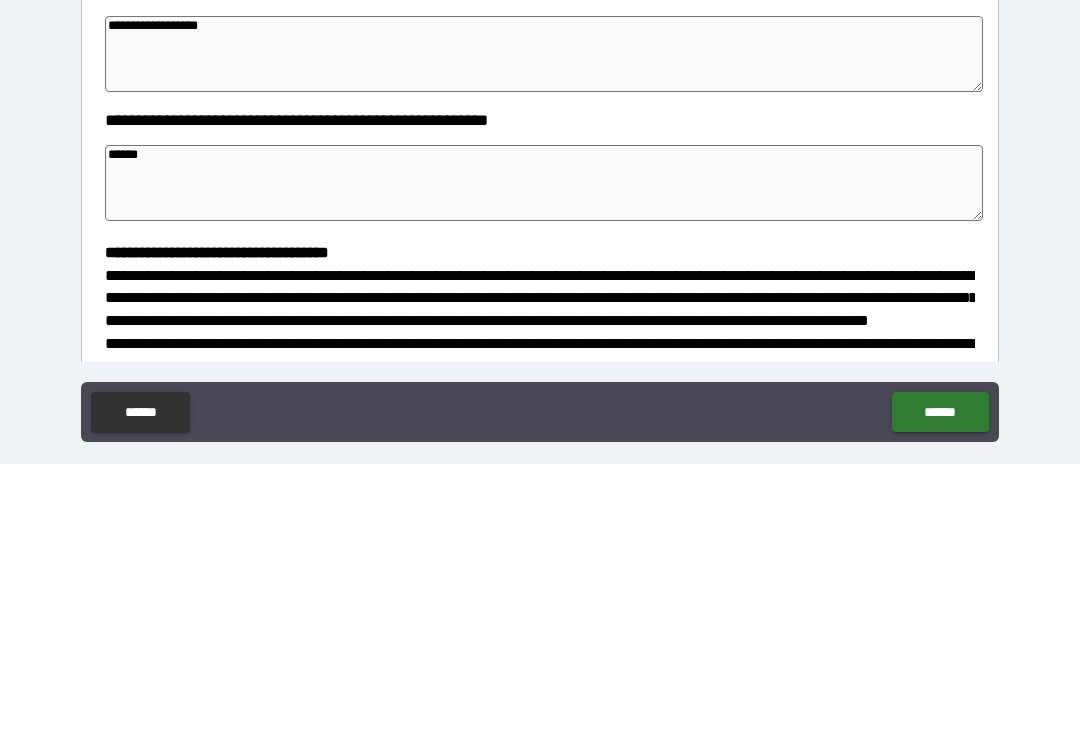 type on "*" 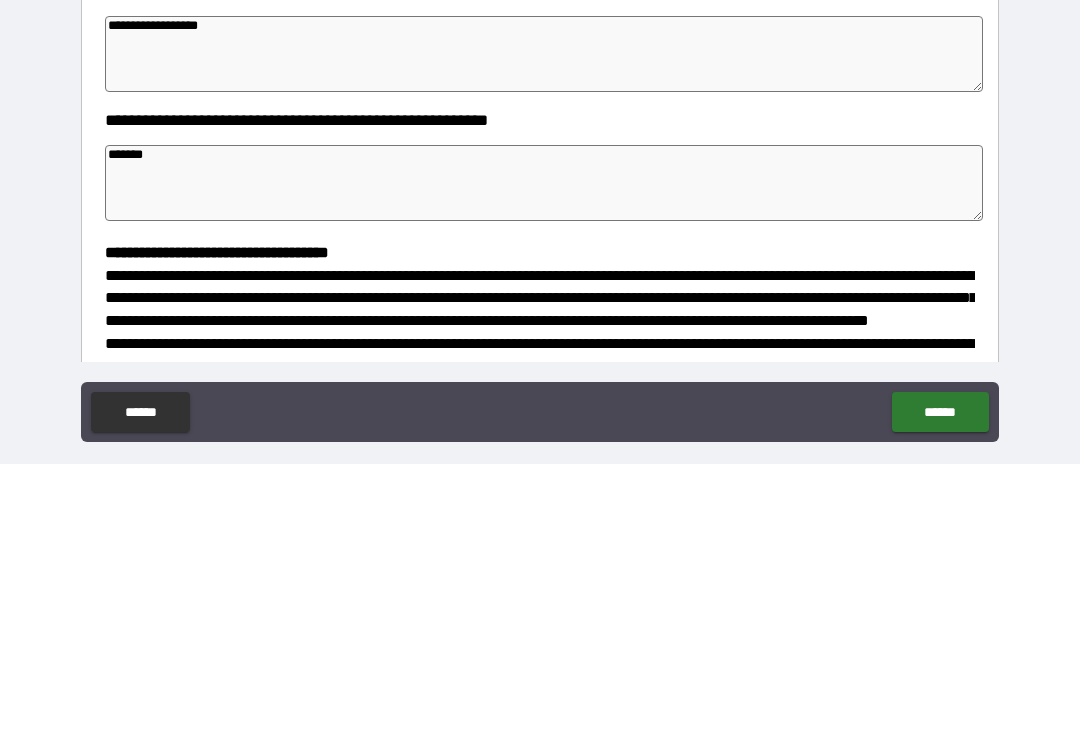 type on "*" 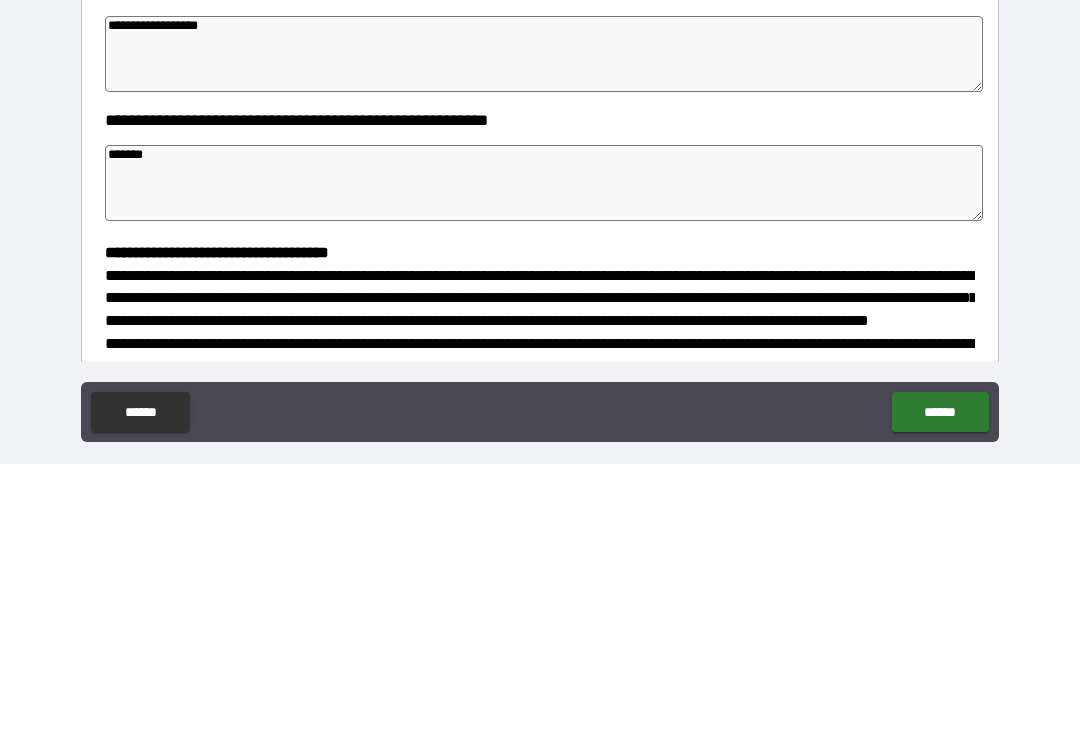 type on "*" 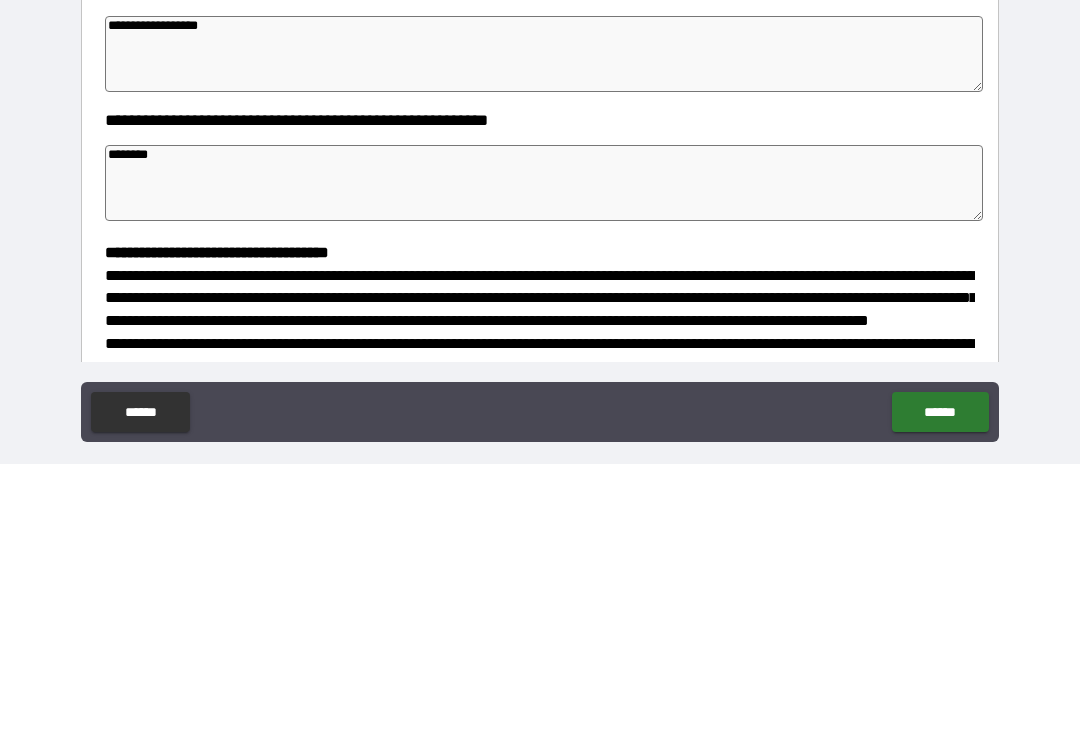 type on "*" 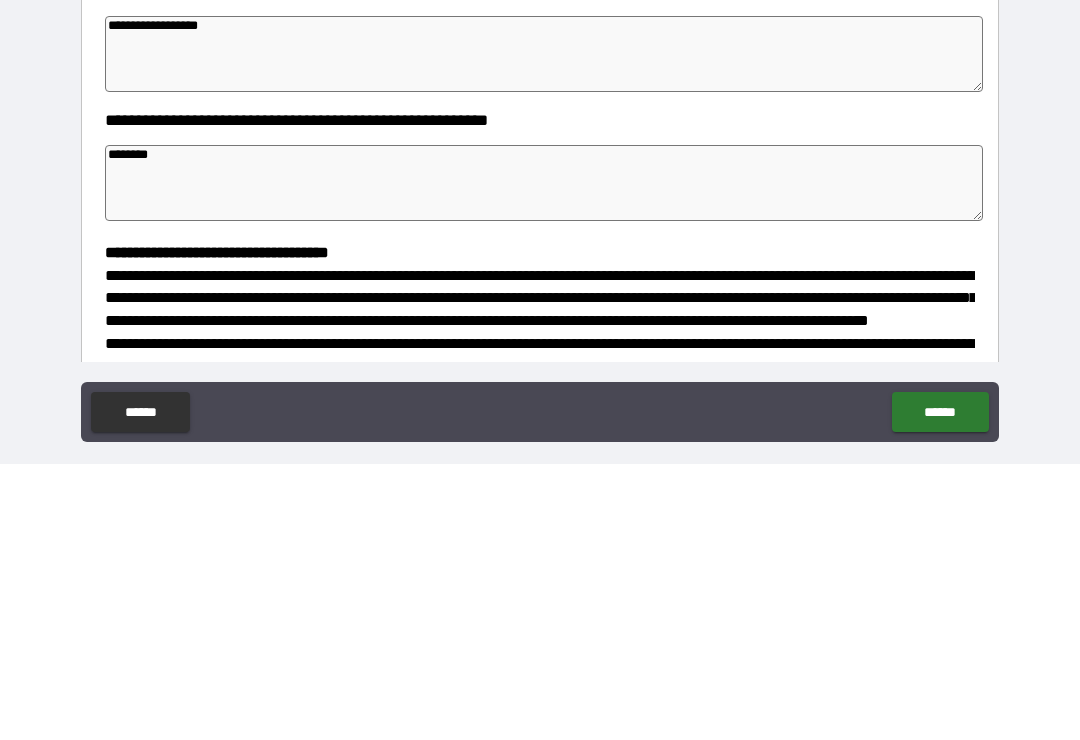 type on "********" 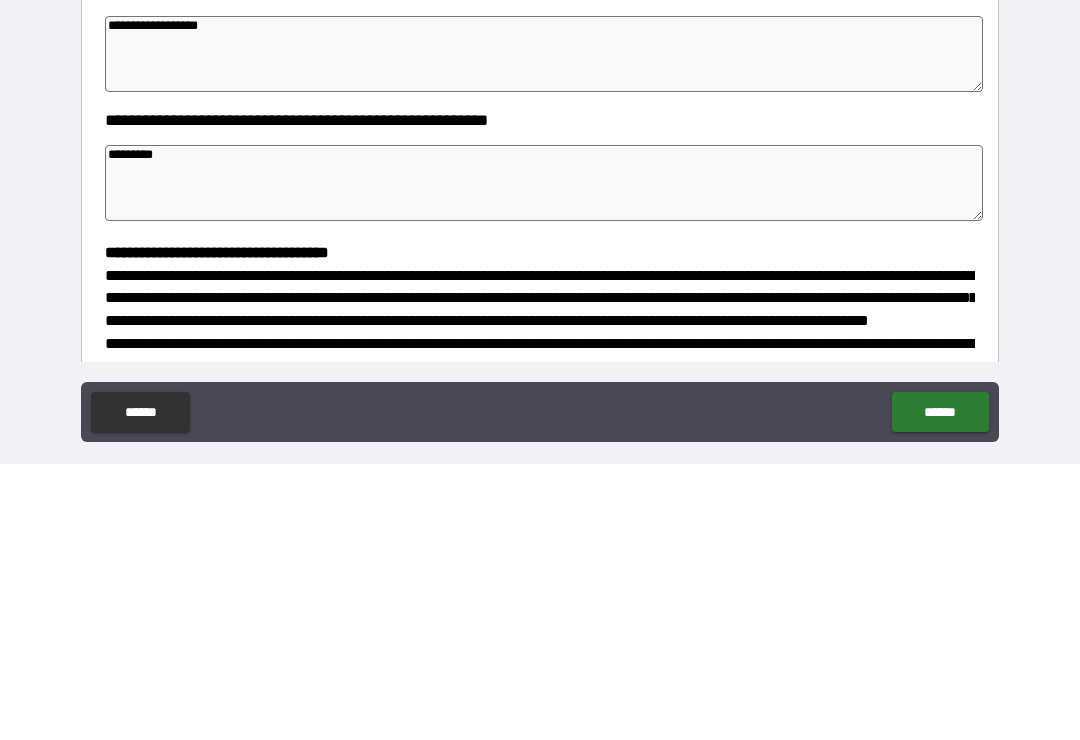 type on "*" 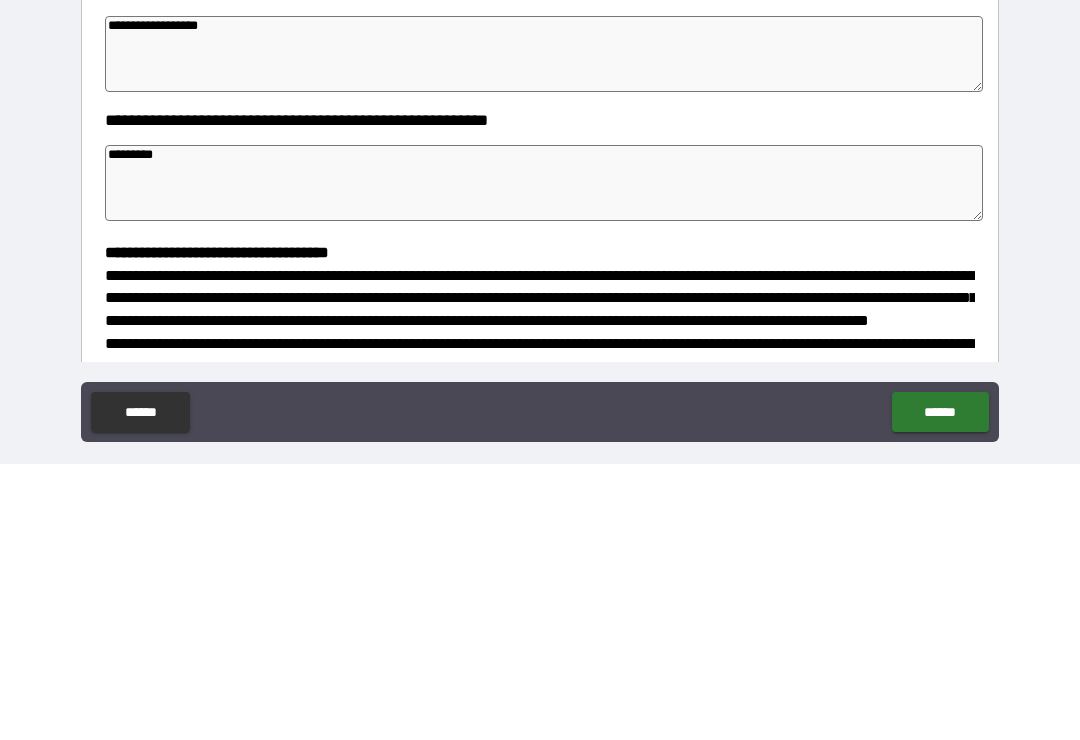type on "*" 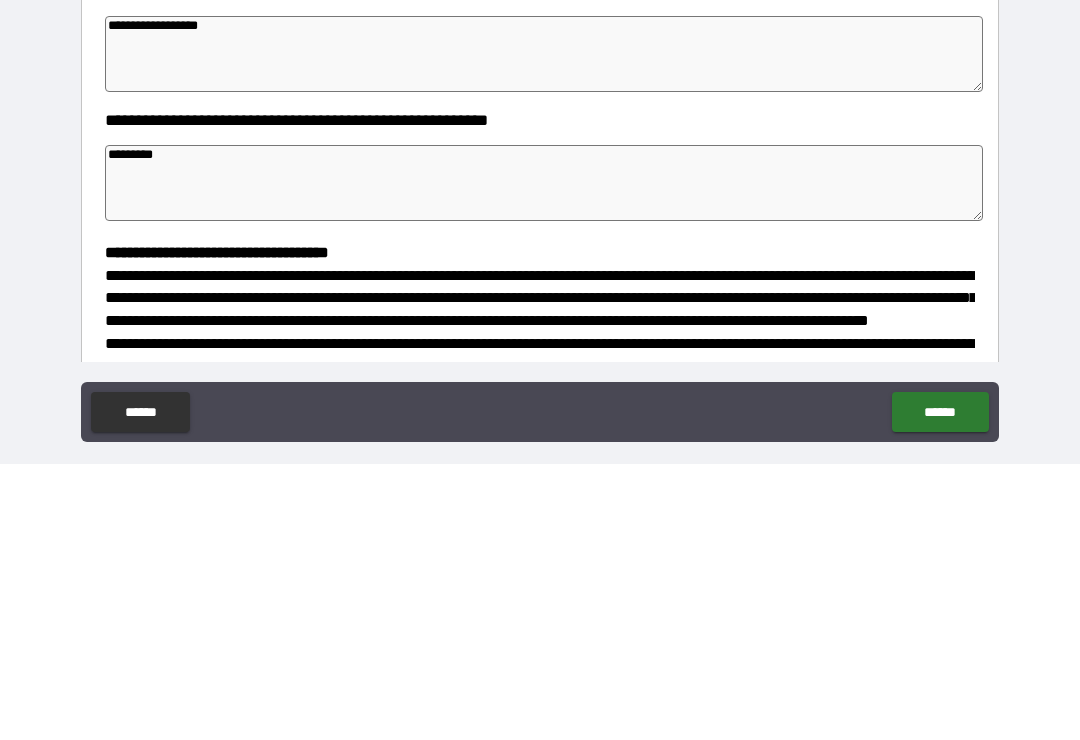 type on "*" 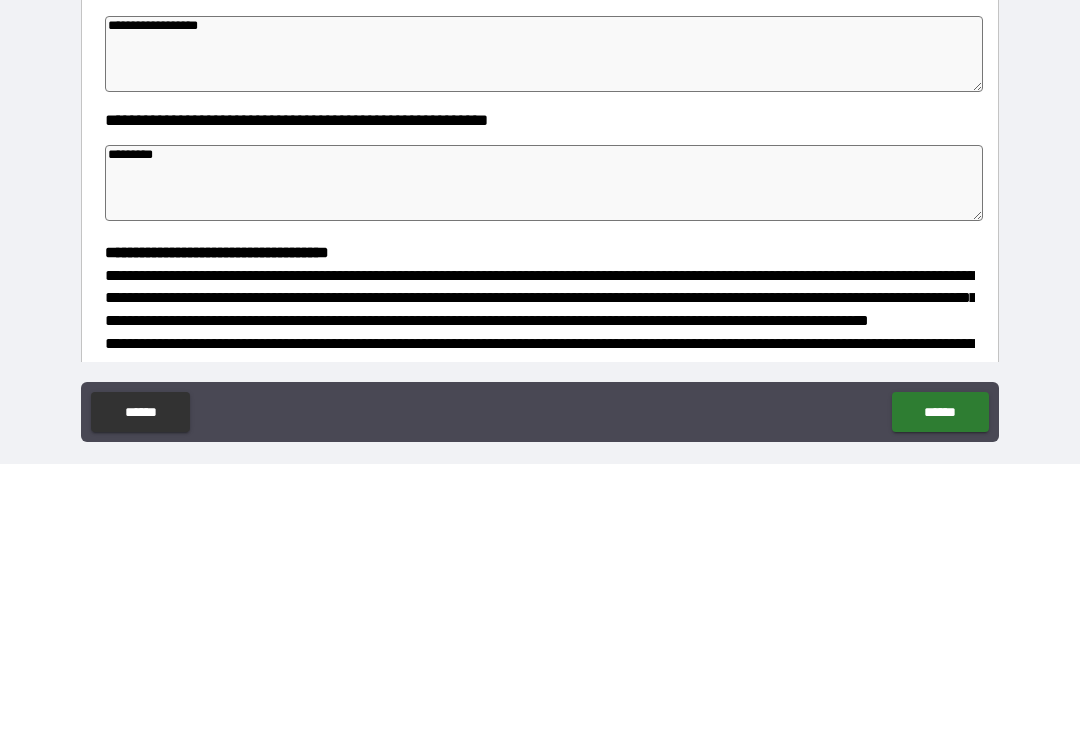 type on "**********" 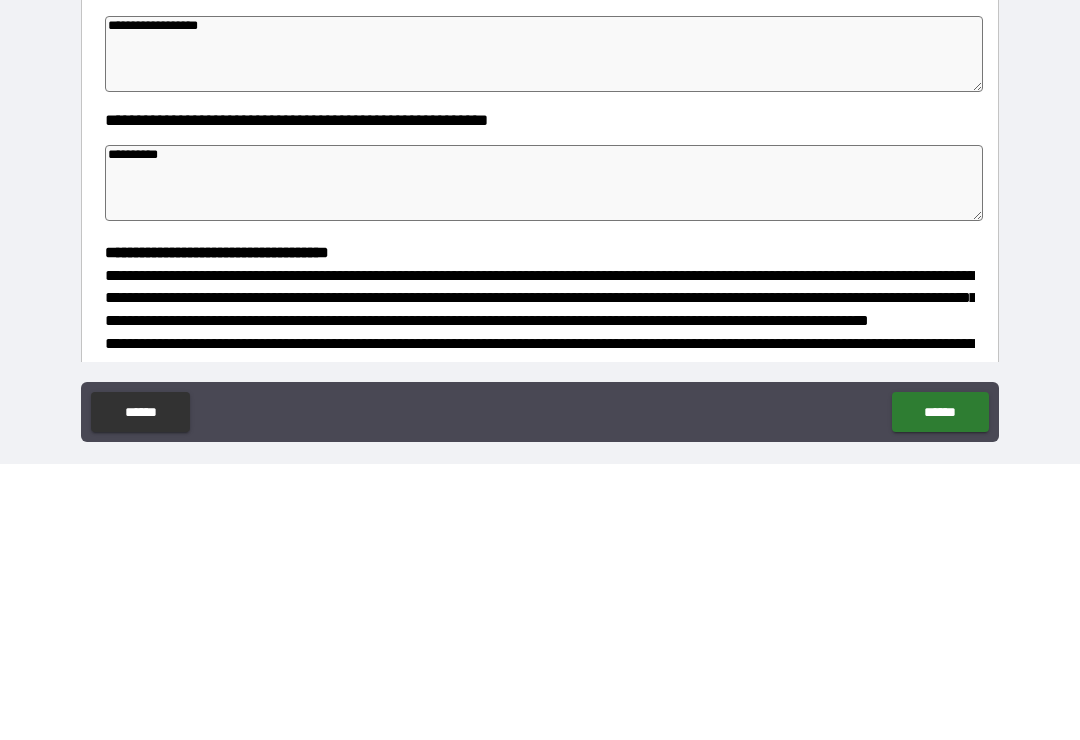 type on "*" 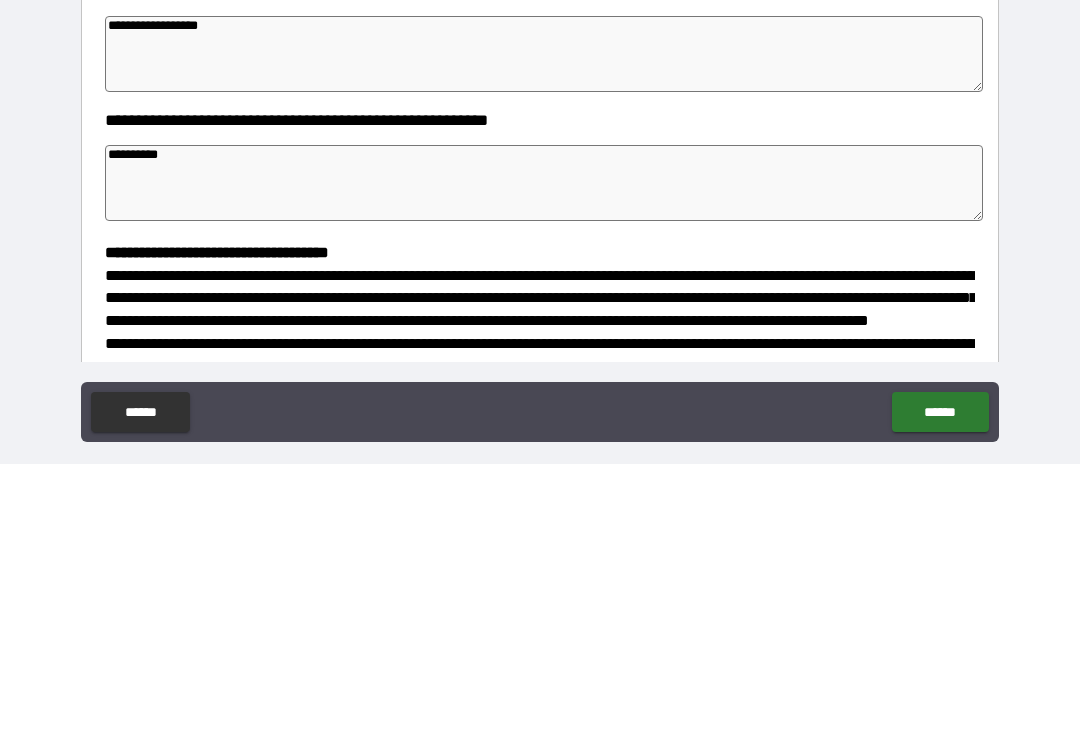 type on "*" 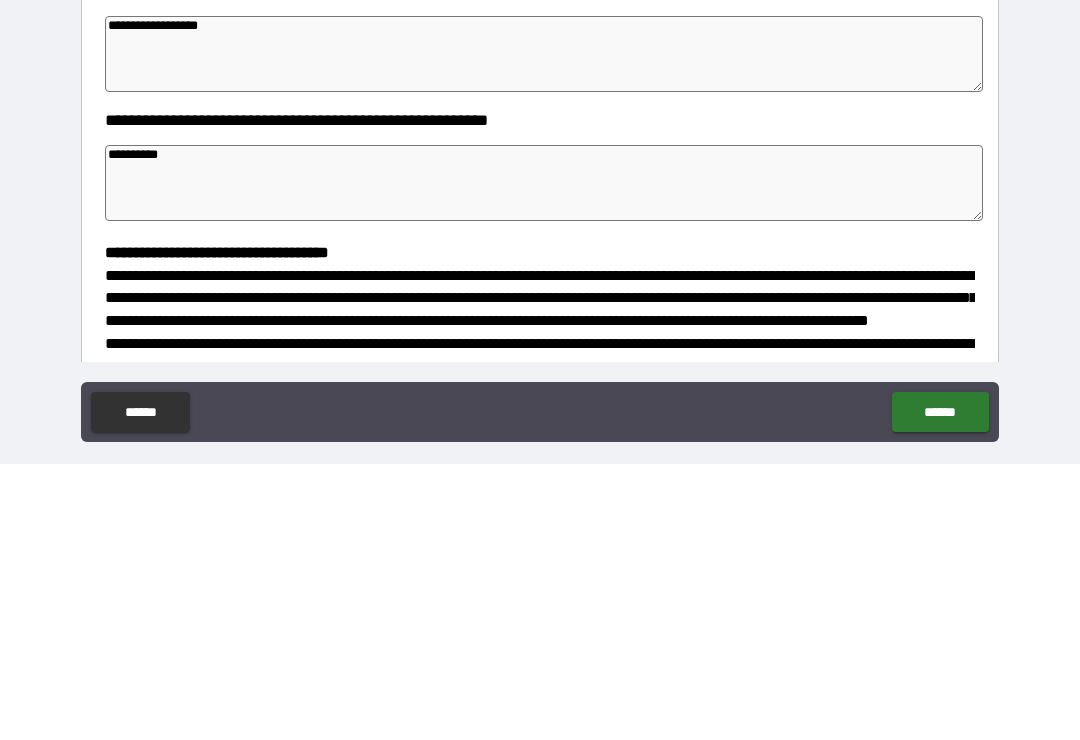 type on "*" 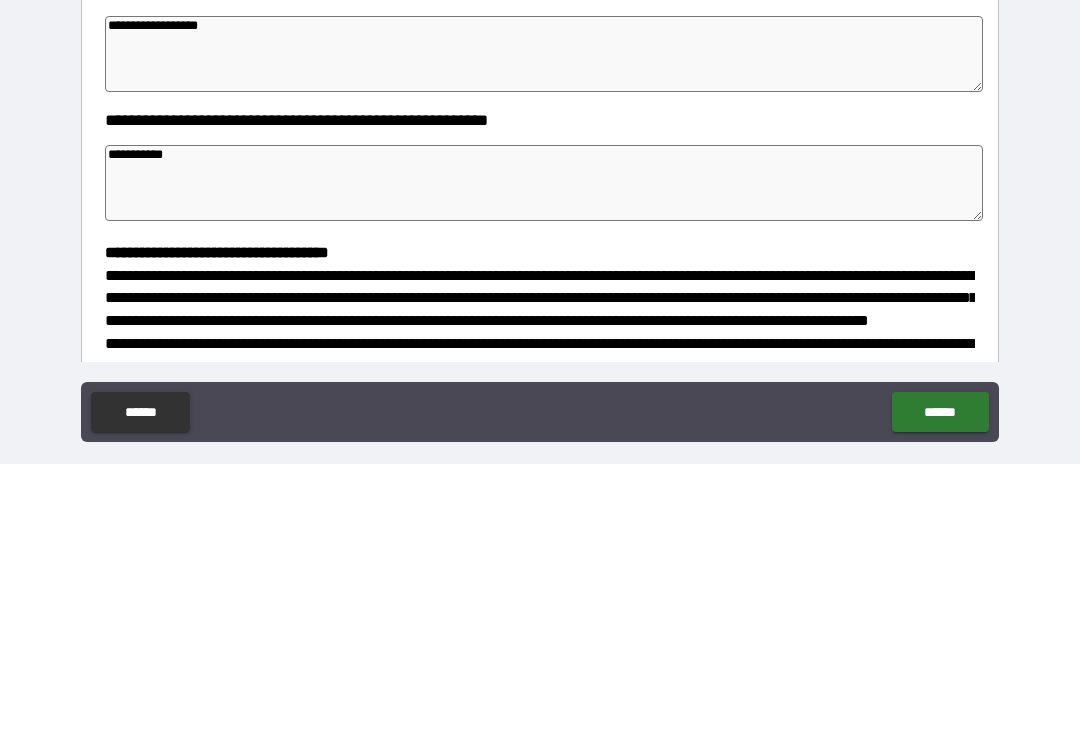 type on "*" 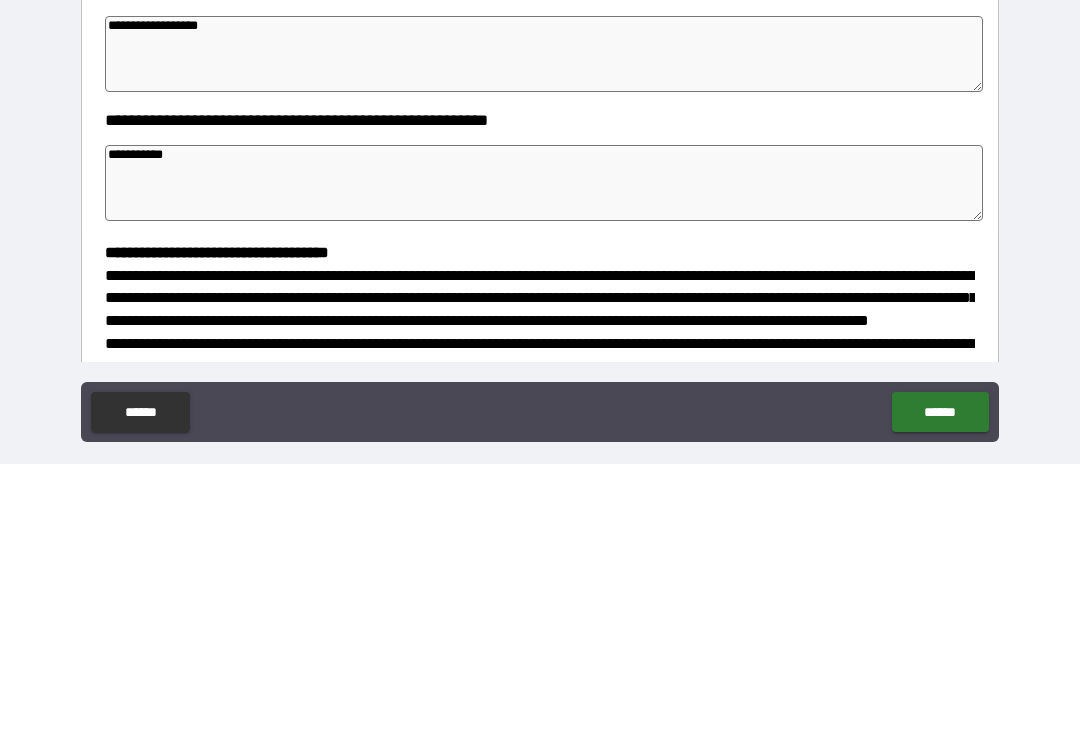 type on "*" 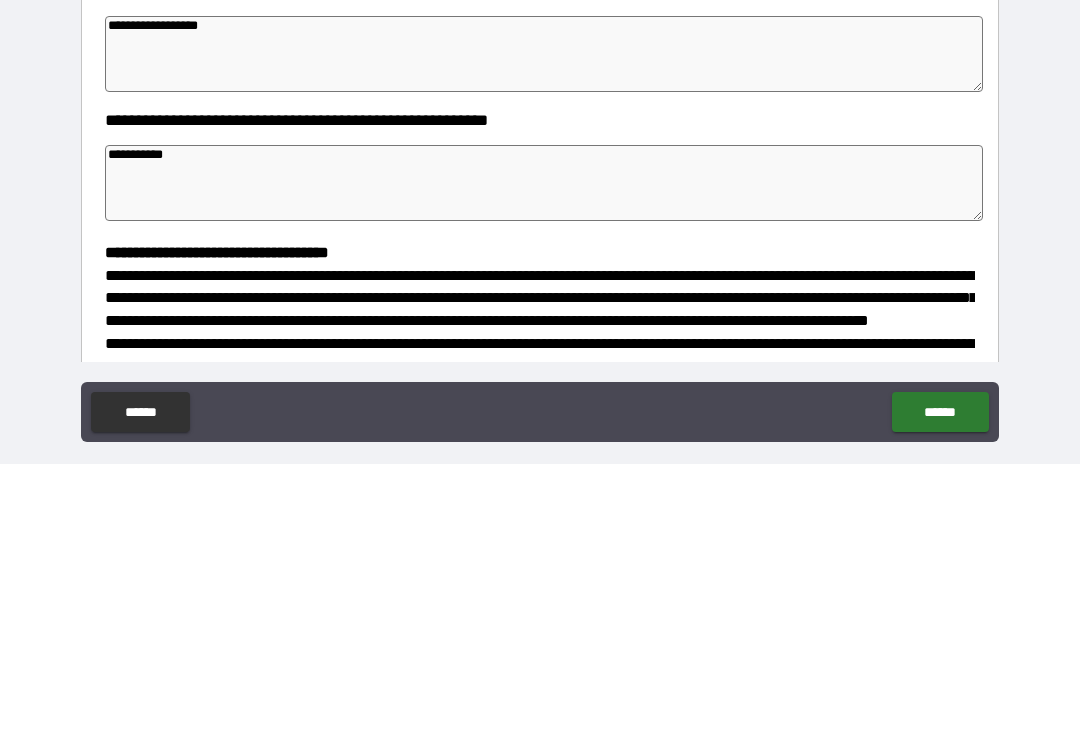 type on "*" 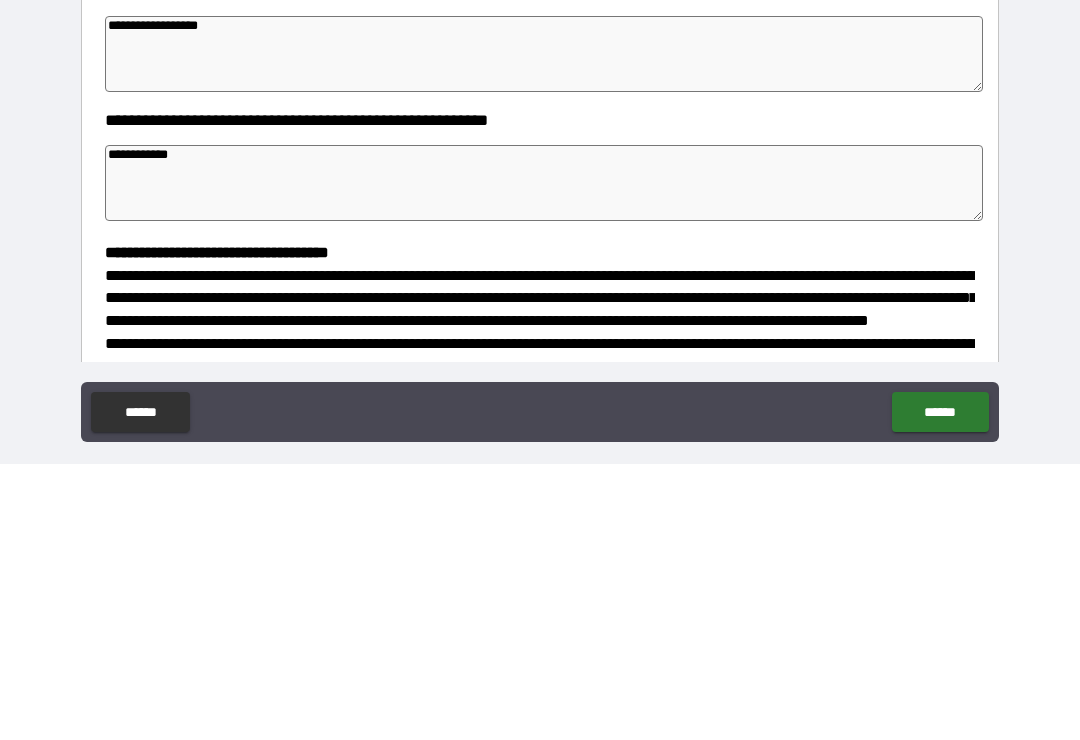 type 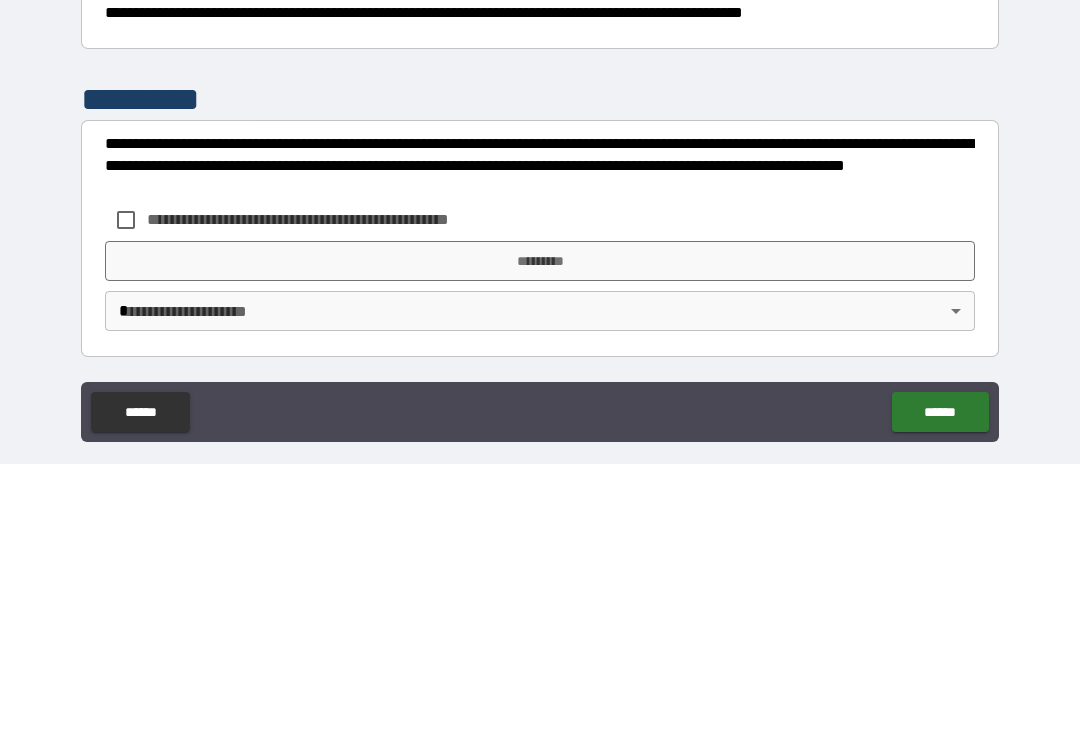 scroll, scrollTop: 526, scrollLeft: 0, axis: vertical 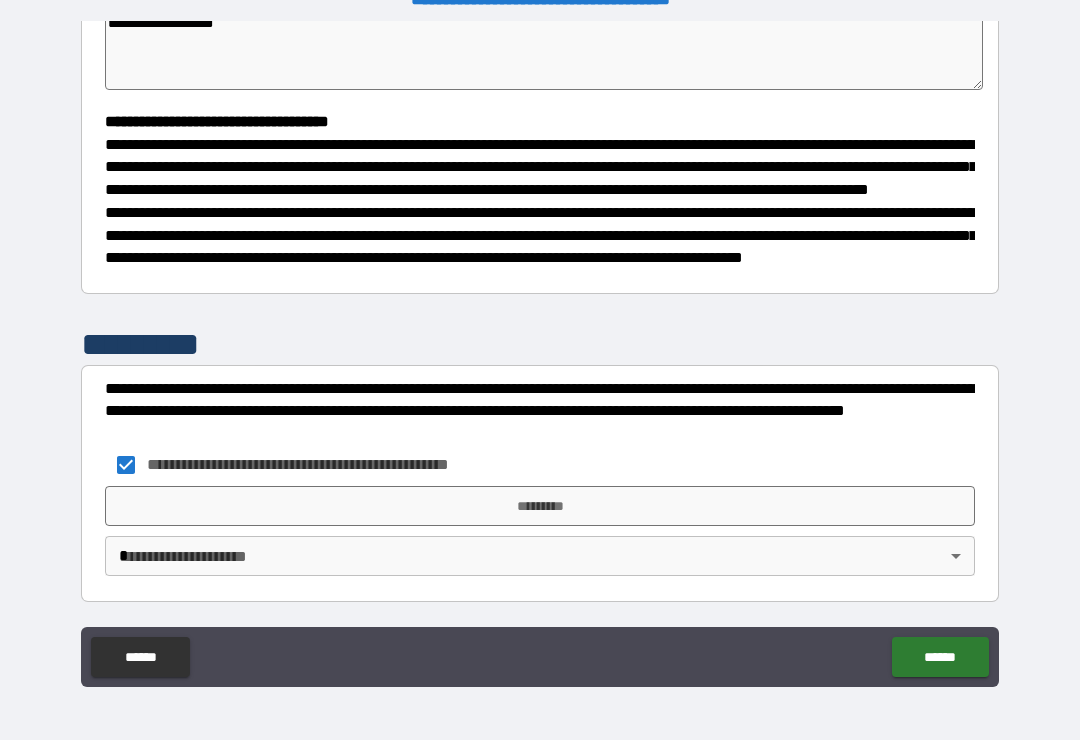 click on "*********" at bounding box center [540, 506] 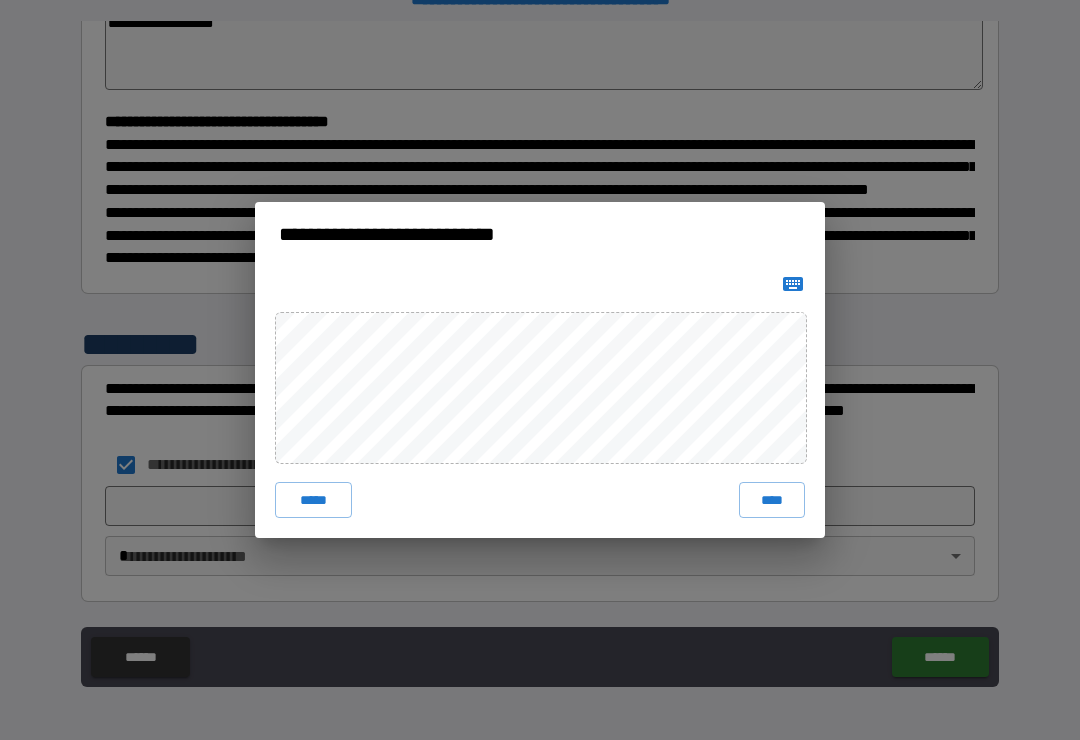 click on "****" at bounding box center (772, 500) 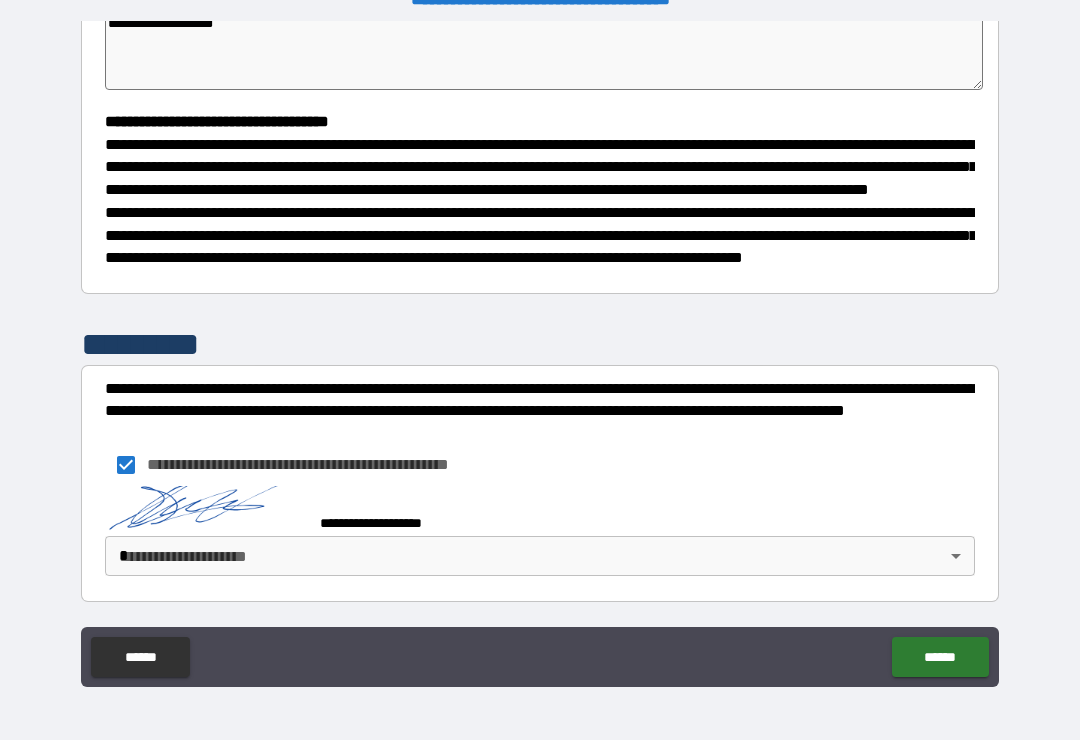 scroll, scrollTop: 516, scrollLeft: 0, axis: vertical 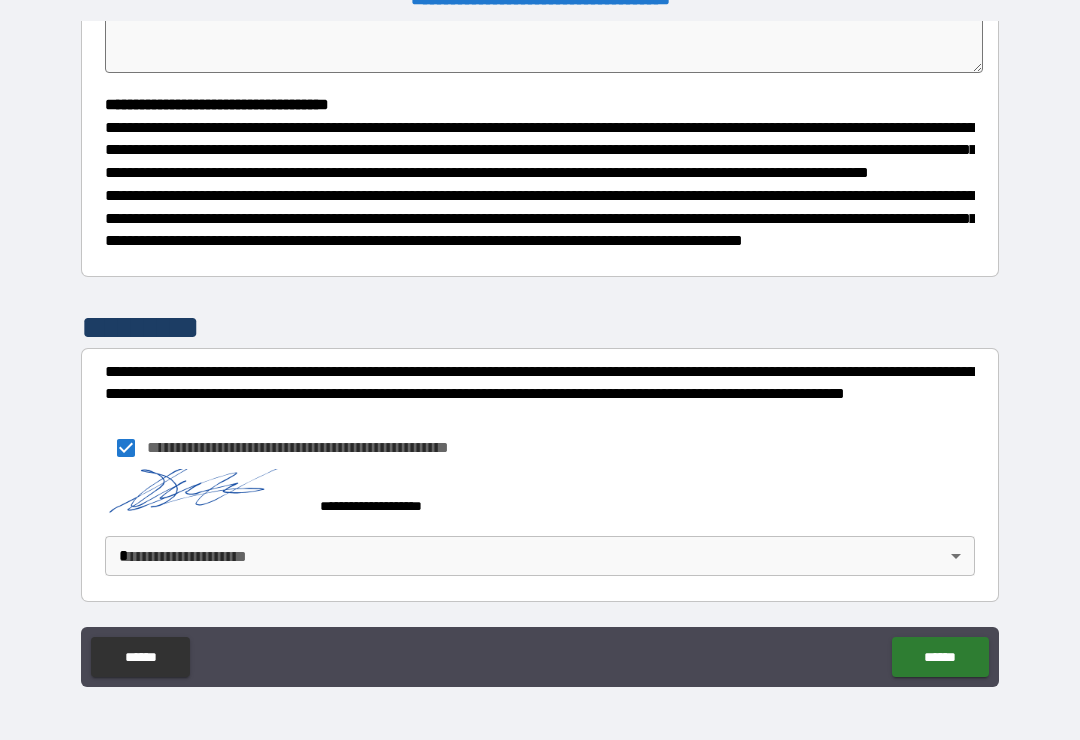 click on "**********" at bounding box center [540, 354] 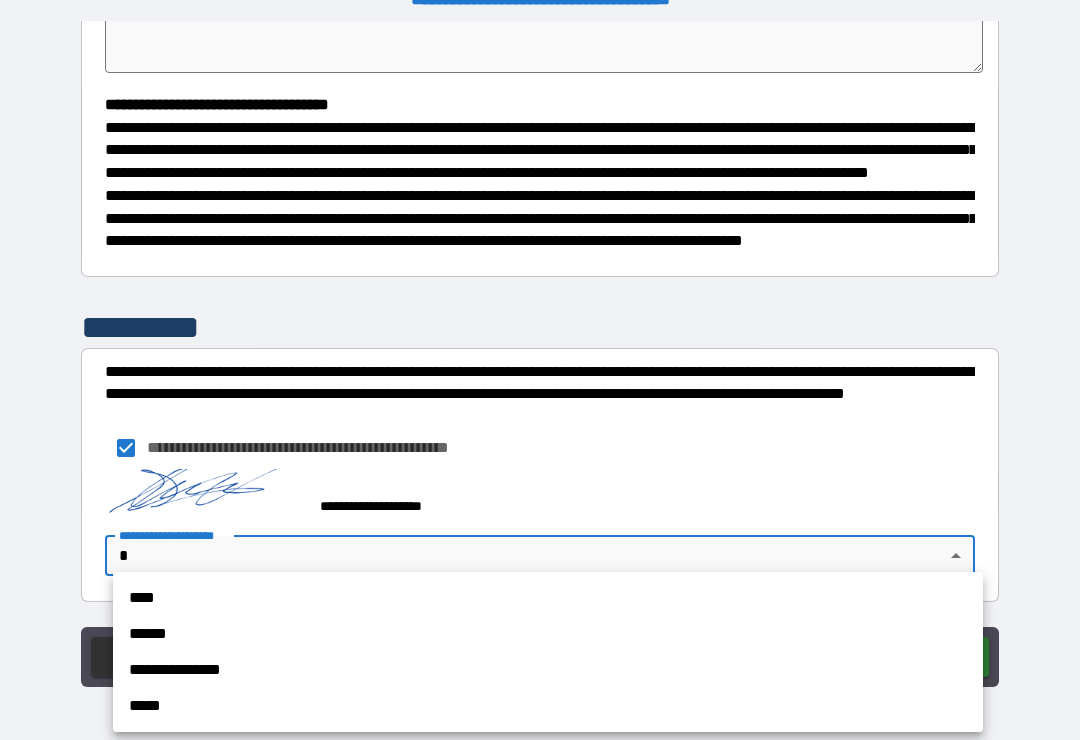 click on "**********" at bounding box center [548, 670] 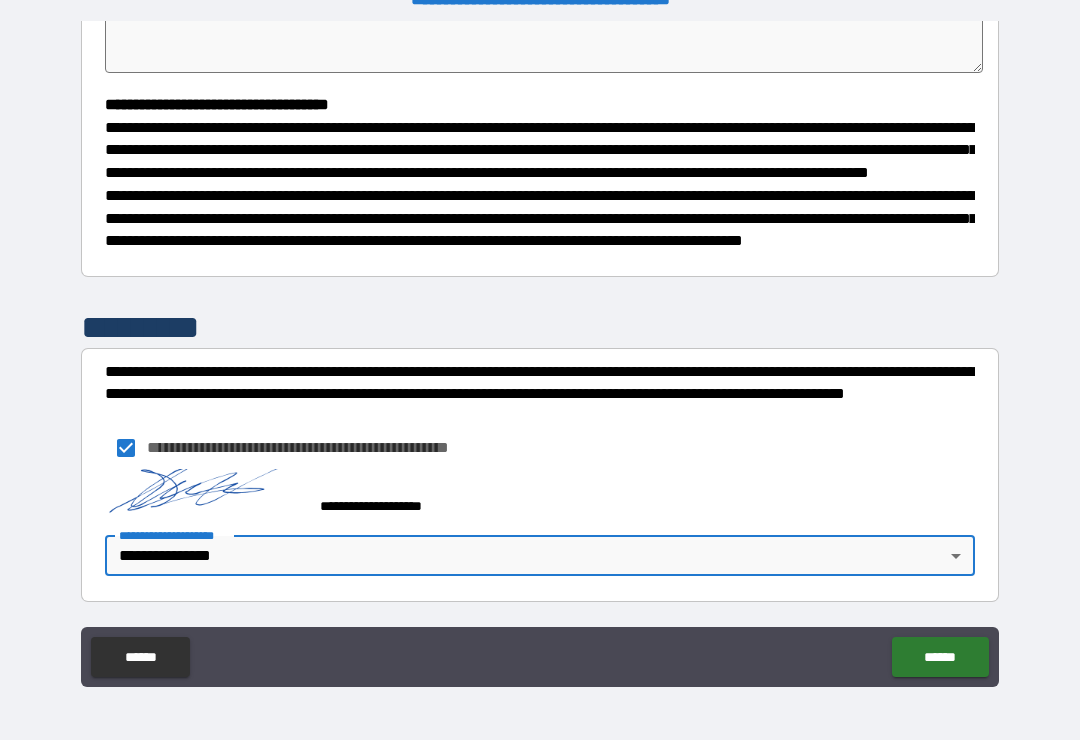 click on "******" at bounding box center [940, 657] 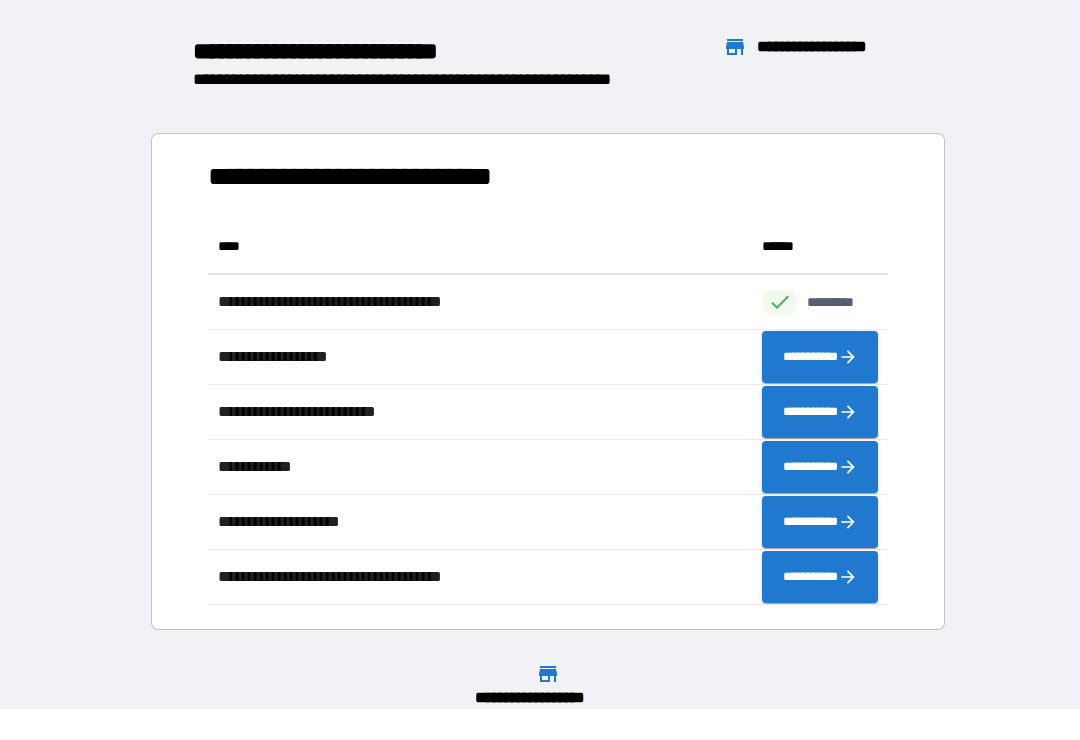 scroll, scrollTop: 1, scrollLeft: 1, axis: both 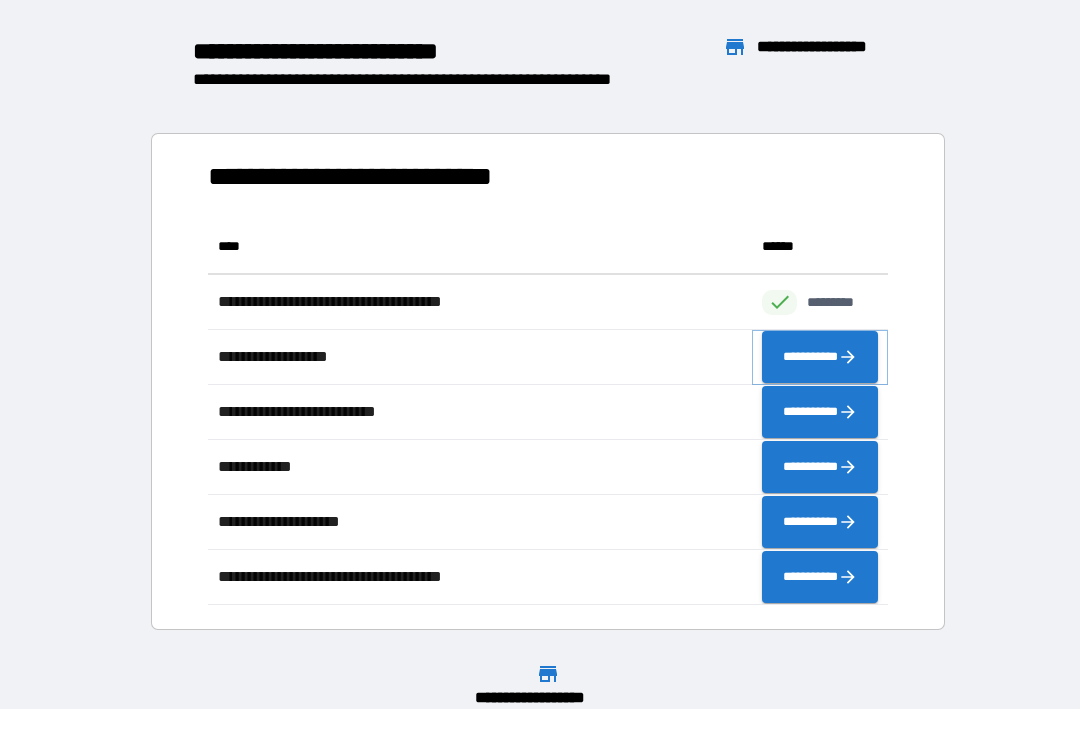 click on "**********" at bounding box center (820, 357) 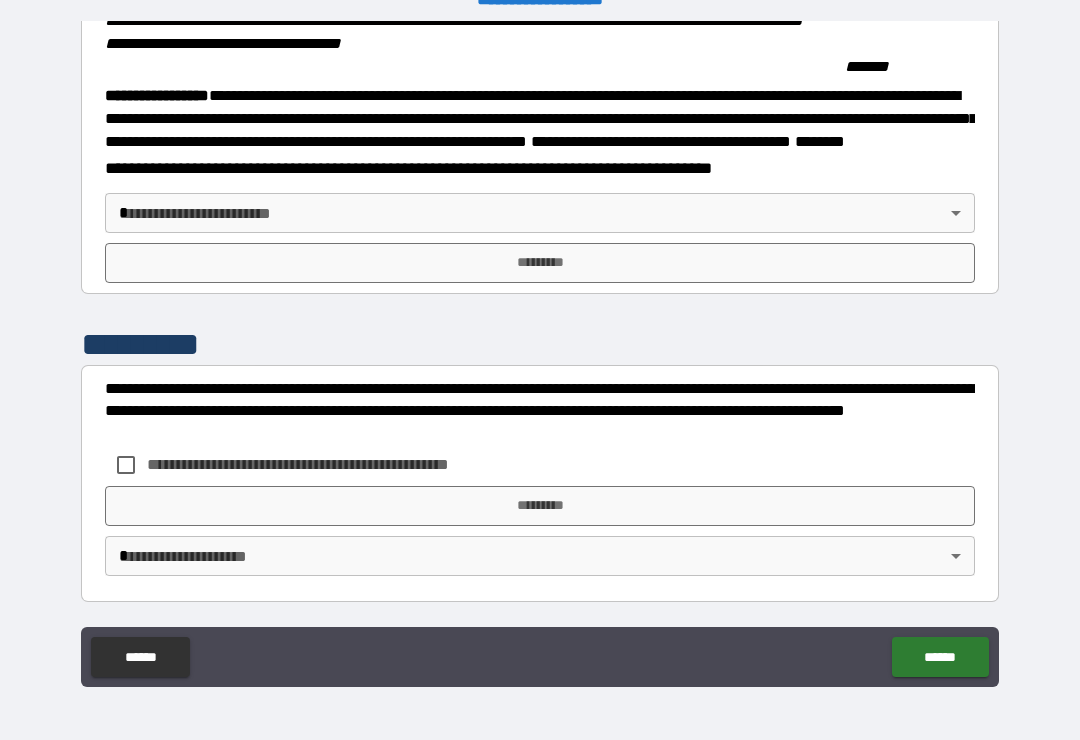 scroll, scrollTop: 2215, scrollLeft: 0, axis: vertical 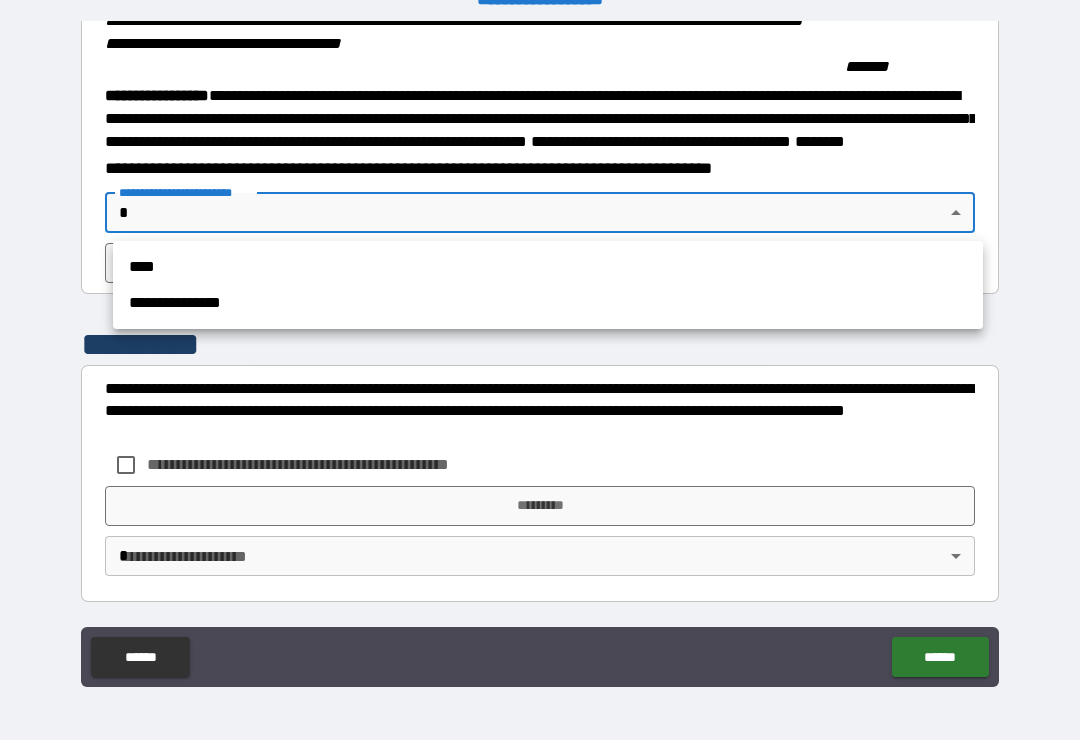 click on "**********" at bounding box center [548, 303] 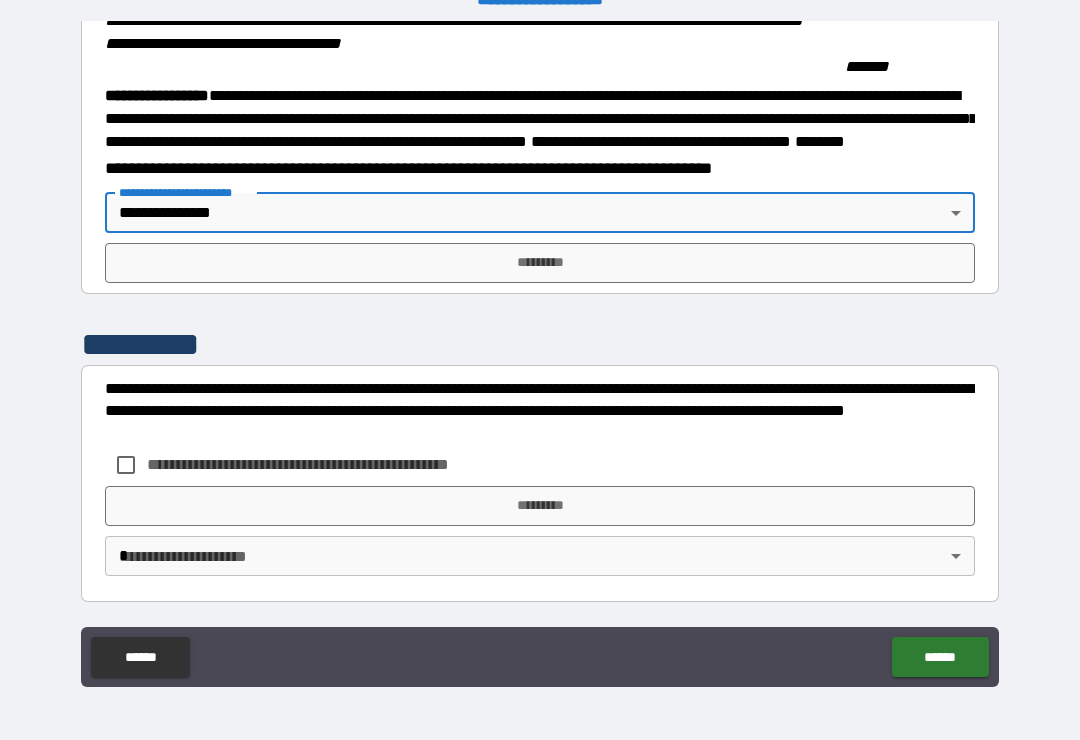click on "*********" at bounding box center (540, 263) 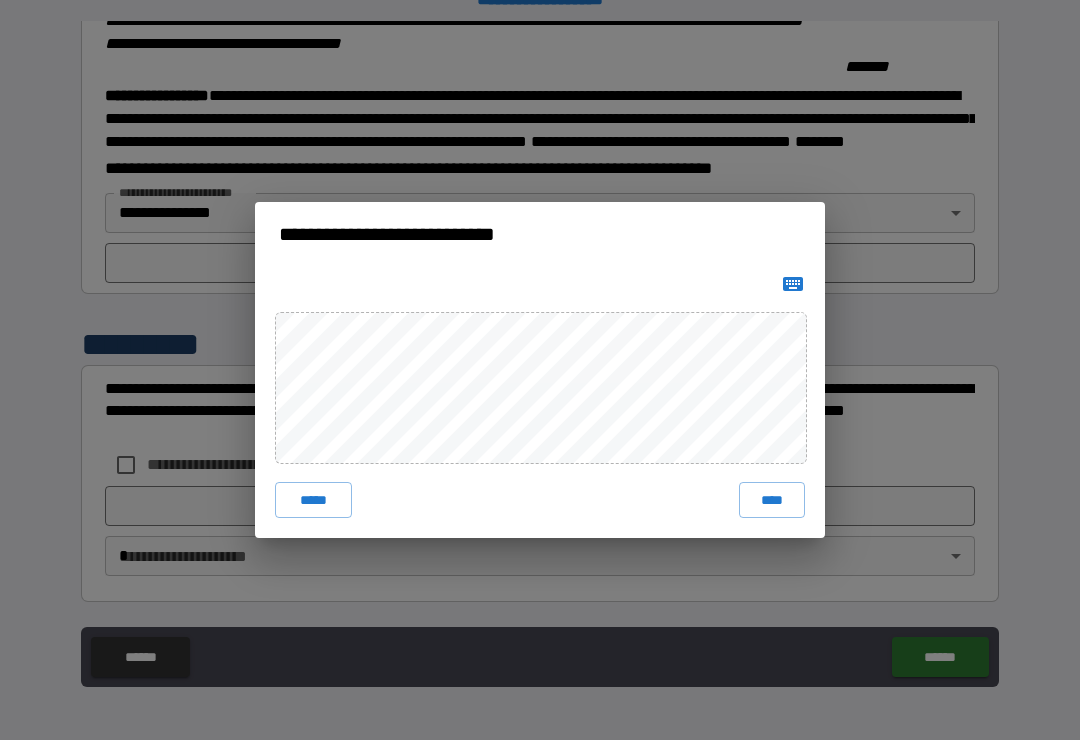 click on "****" at bounding box center (772, 500) 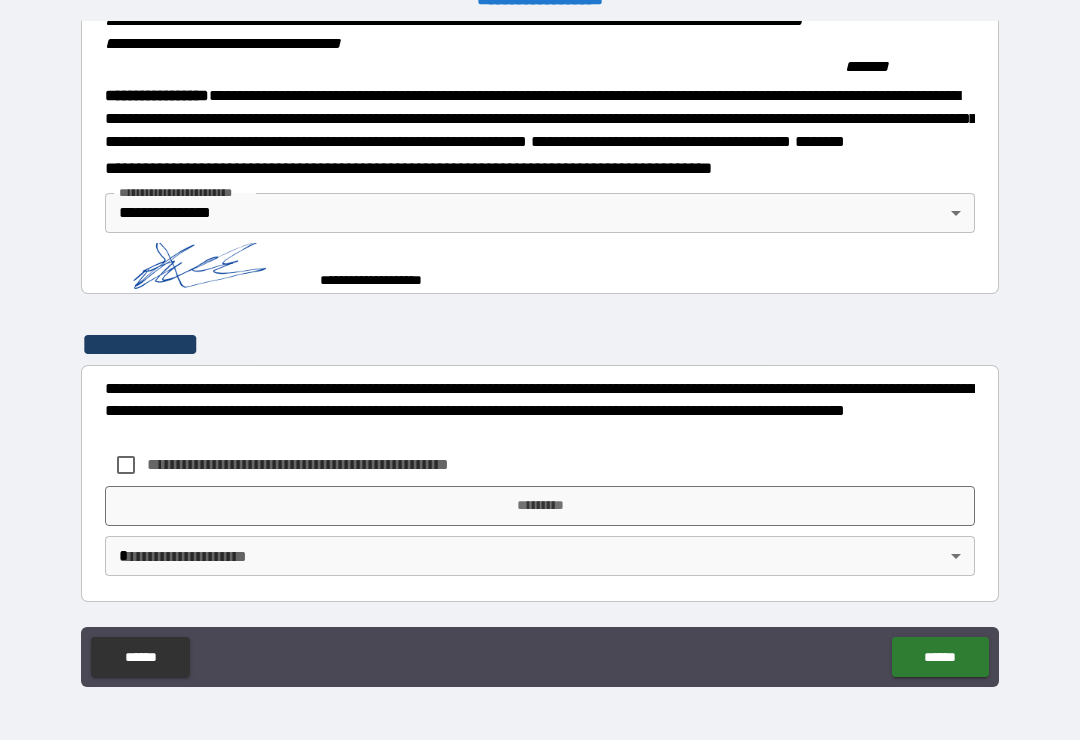 scroll, scrollTop: 2205, scrollLeft: 0, axis: vertical 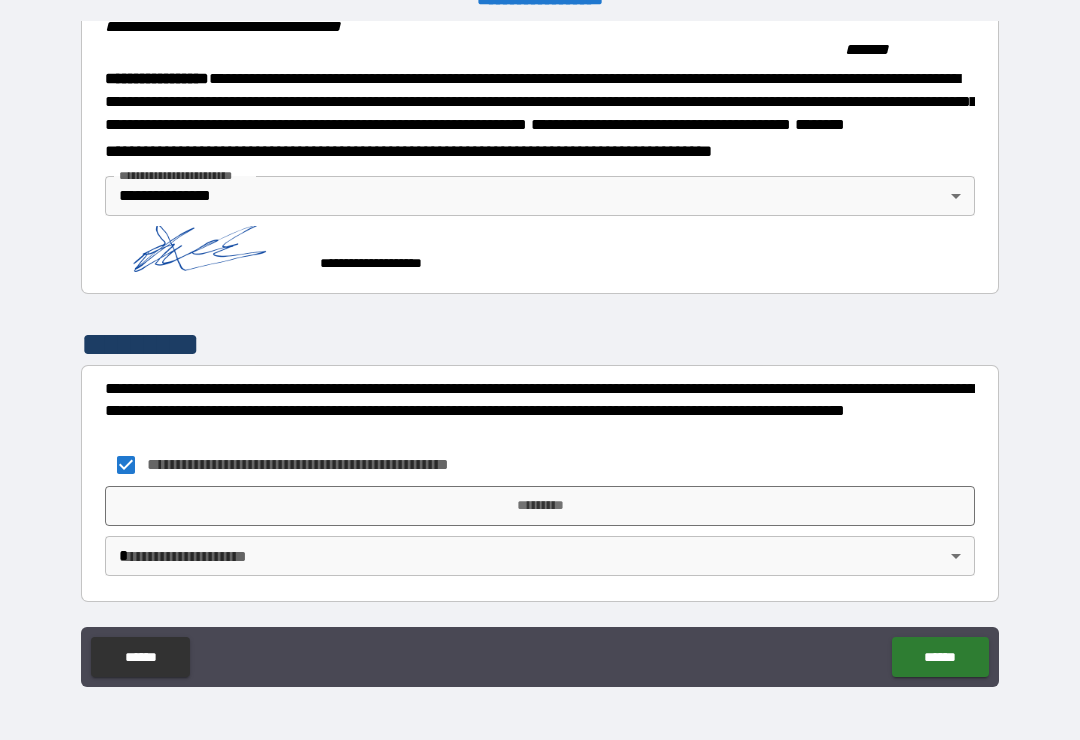 click on "**********" at bounding box center [540, 354] 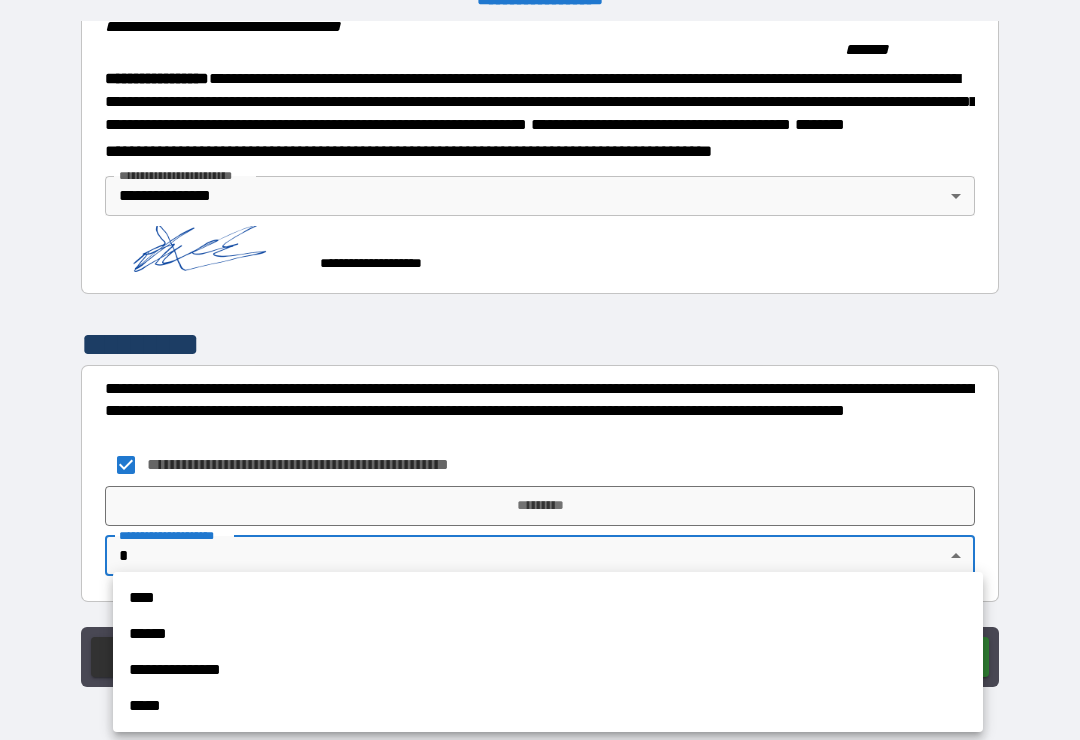 click on "**********" at bounding box center [548, 670] 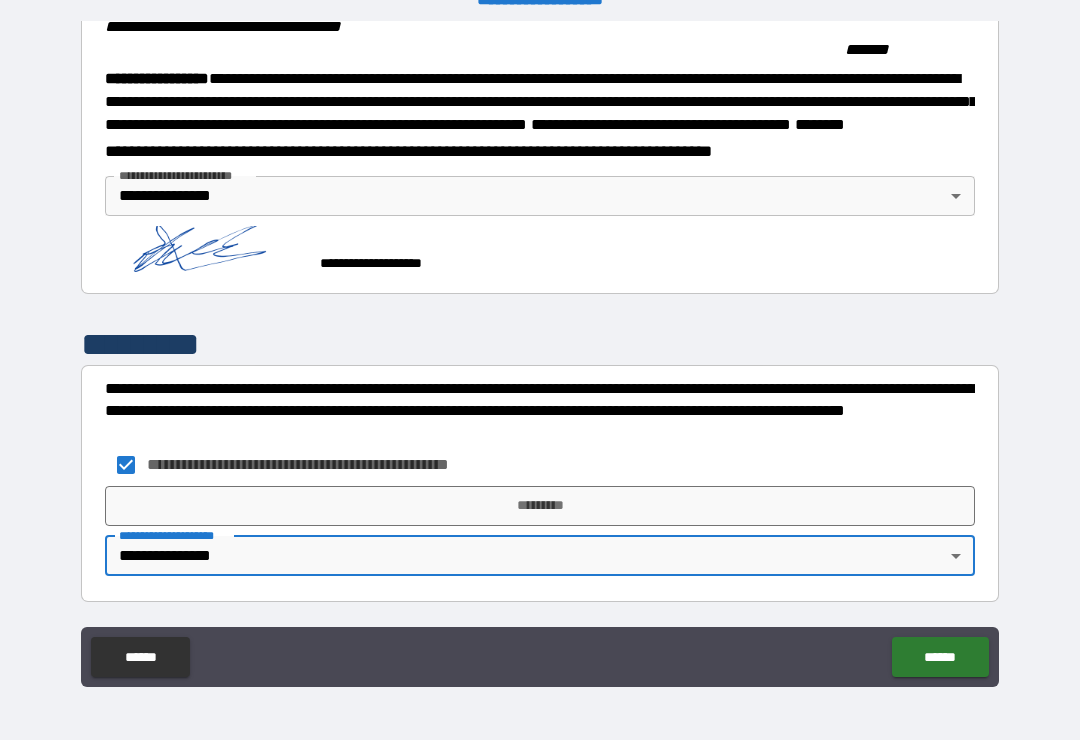 click on "*********" at bounding box center (540, 506) 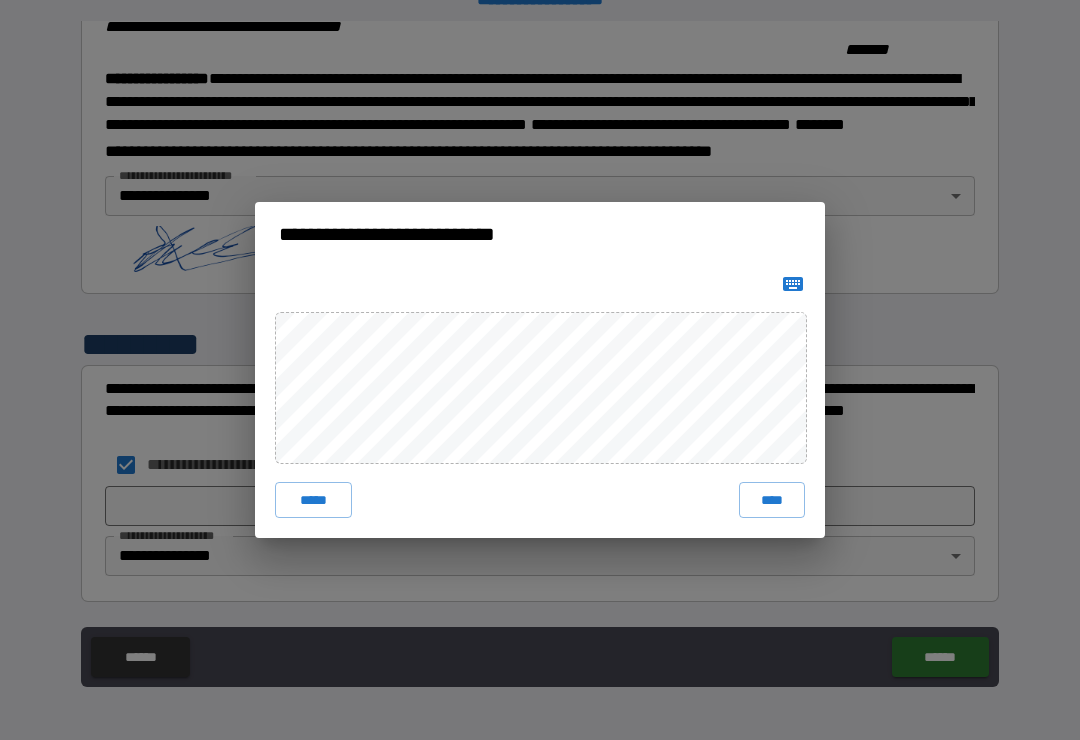 click on "****" at bounding box center (772, 500) 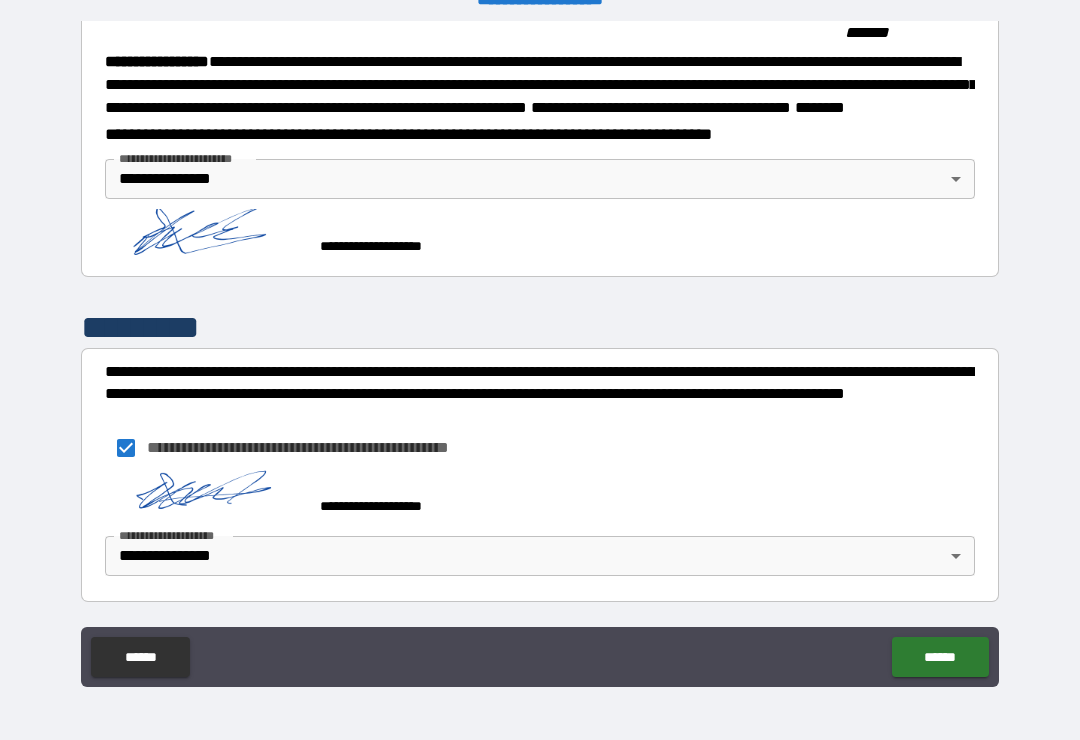 click on "******" at bounding box center (940, 657) 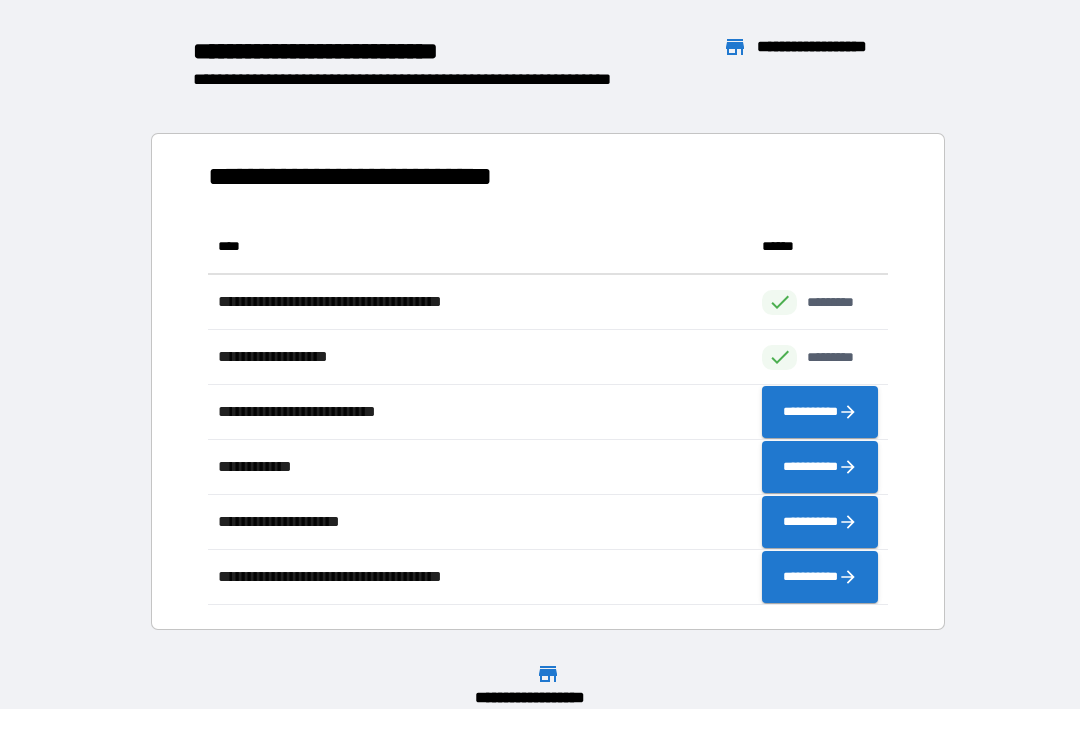 scroll, scrollTop: 1, scrollLeft: 1, axis: both 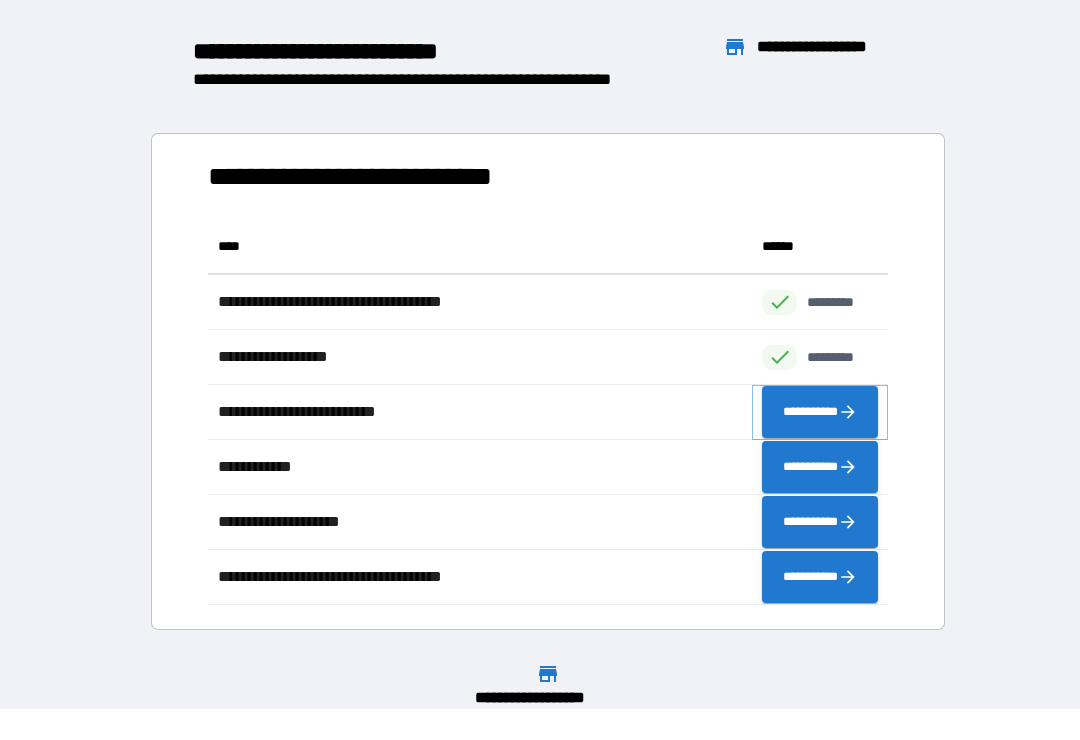 click on "**********" at bounding box center (820, 412) 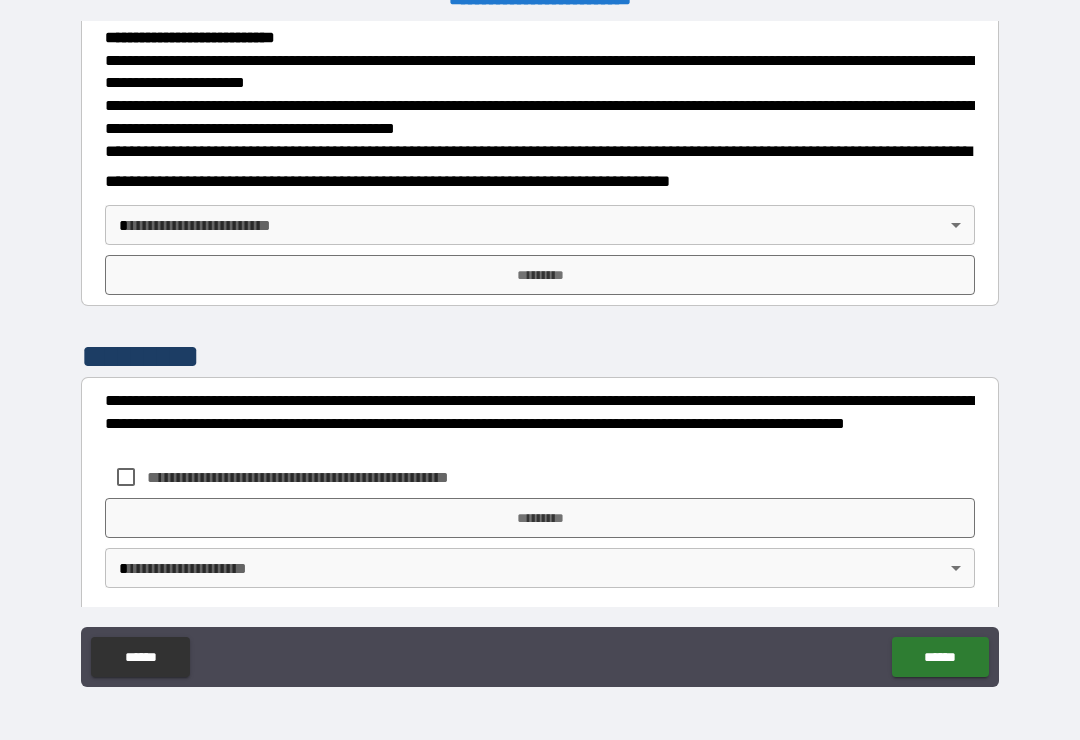 scroll, scrollTop: 719, scrollLeft: 0, axis: vertical 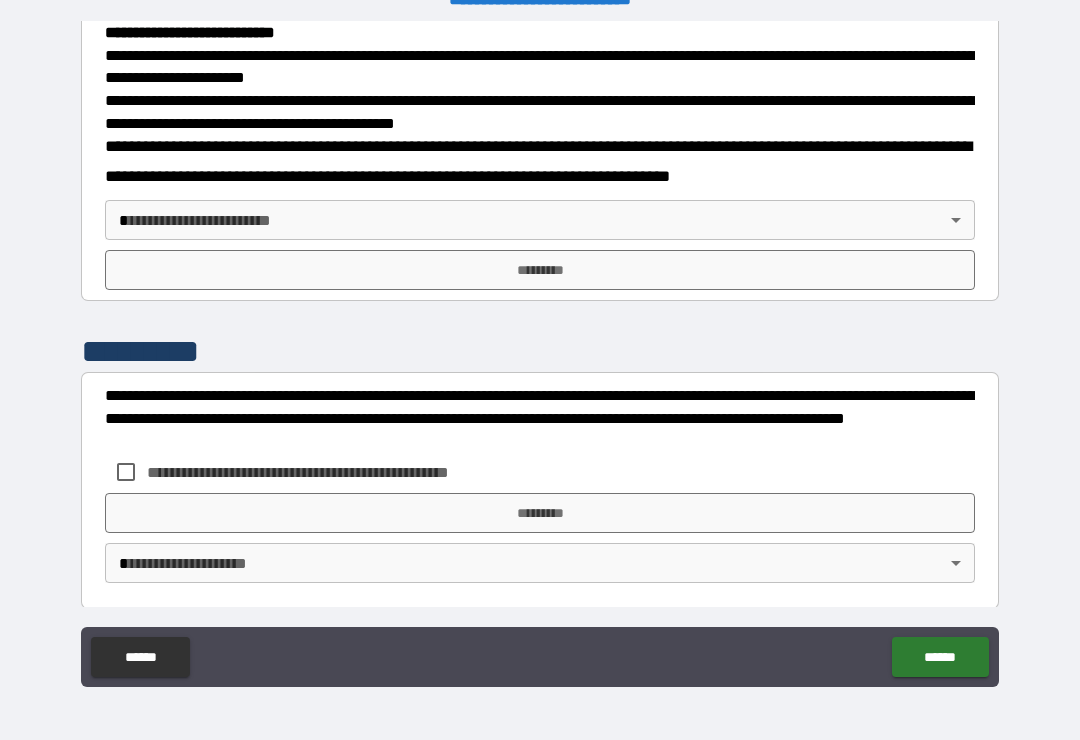 click on "**********" at bounding box center (540, 354) 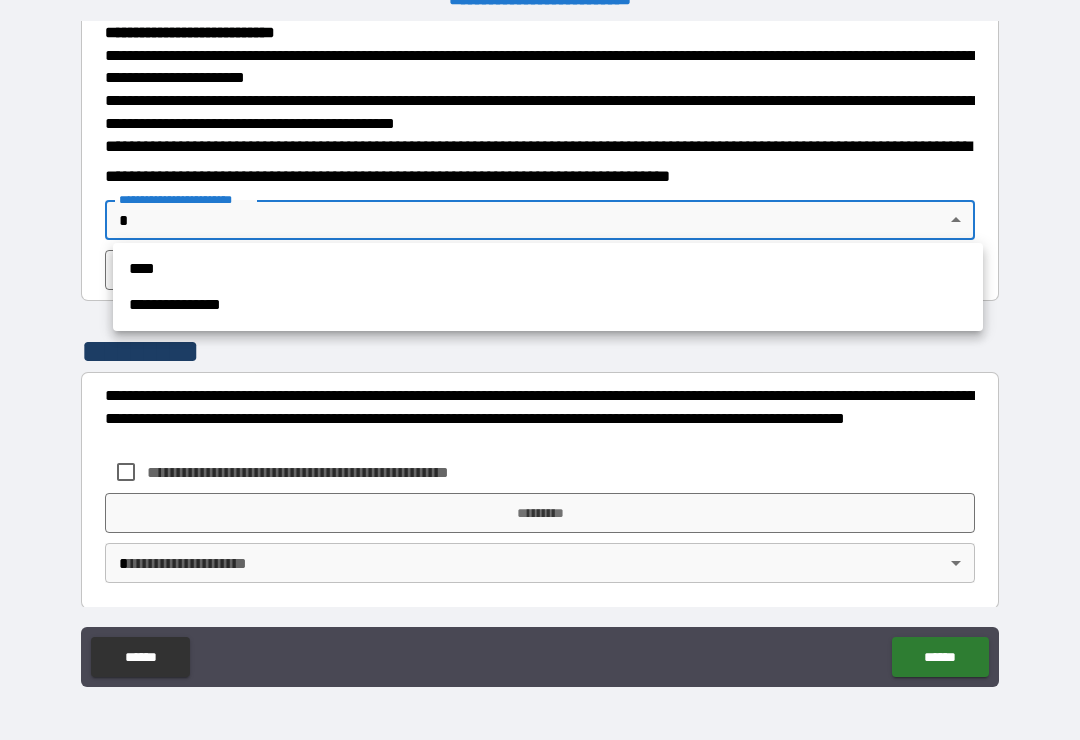 click on "**********" at bounding box center [548, 305] 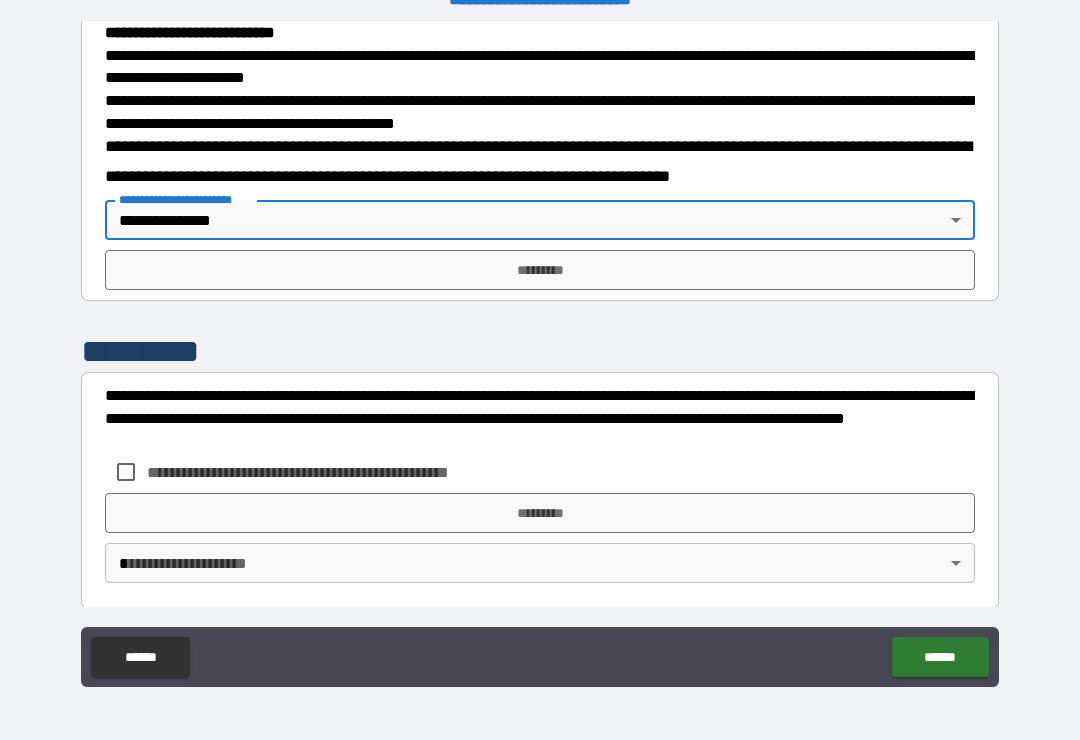 click on "*********" at bounding box center [540, 270] 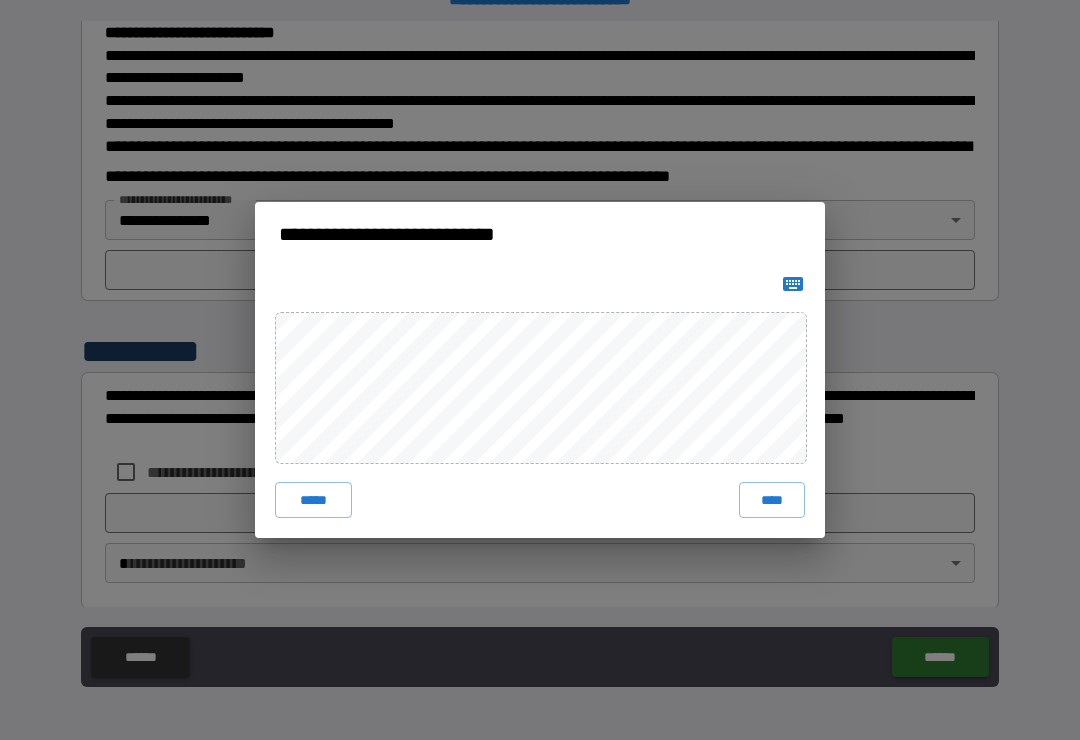 click on "****" at bounding box center (772, 500) 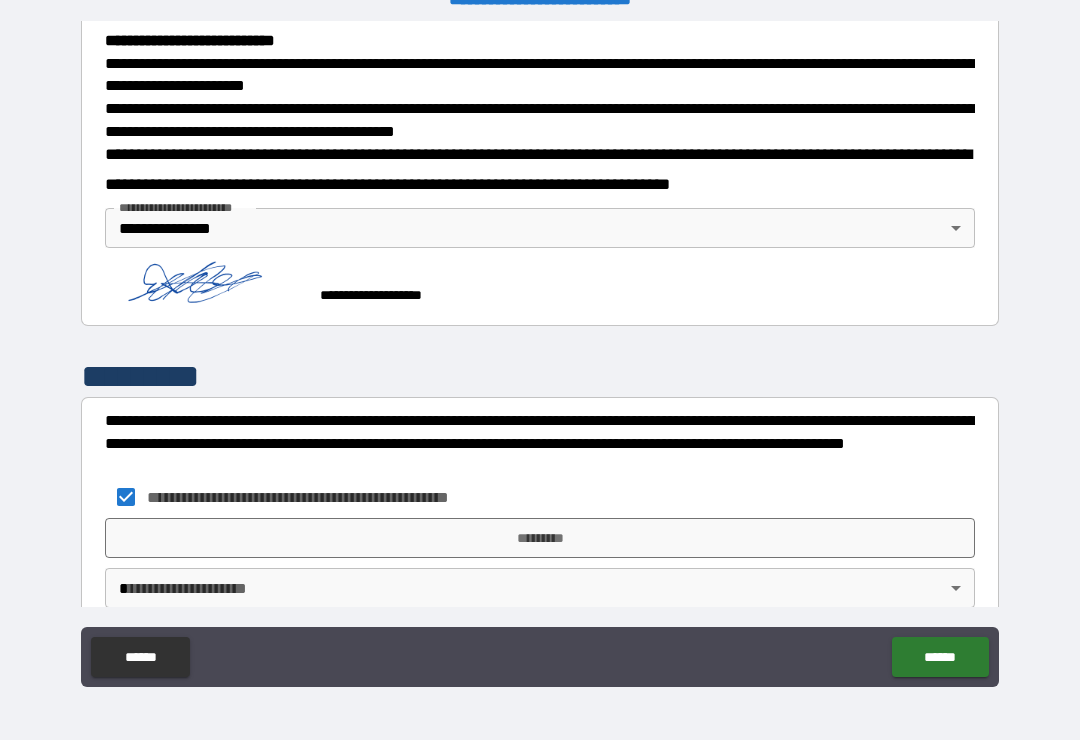 click on "**********" at bounding box center [540, 354] 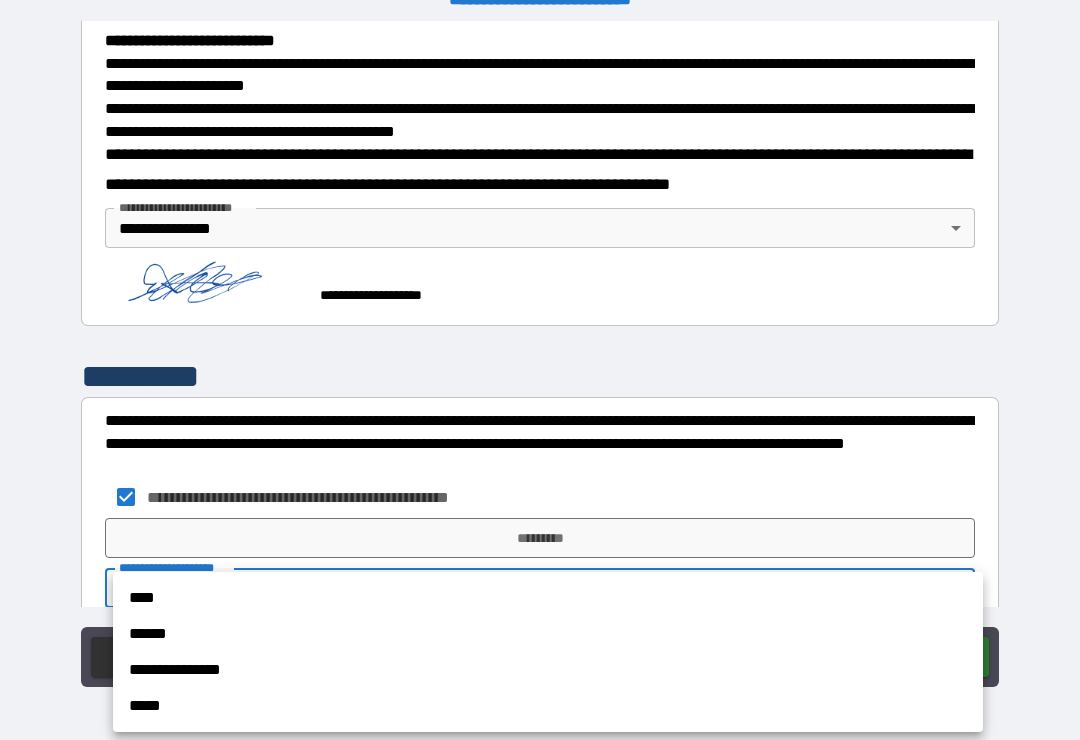 click on "**********" at bounding box center (548, 670) 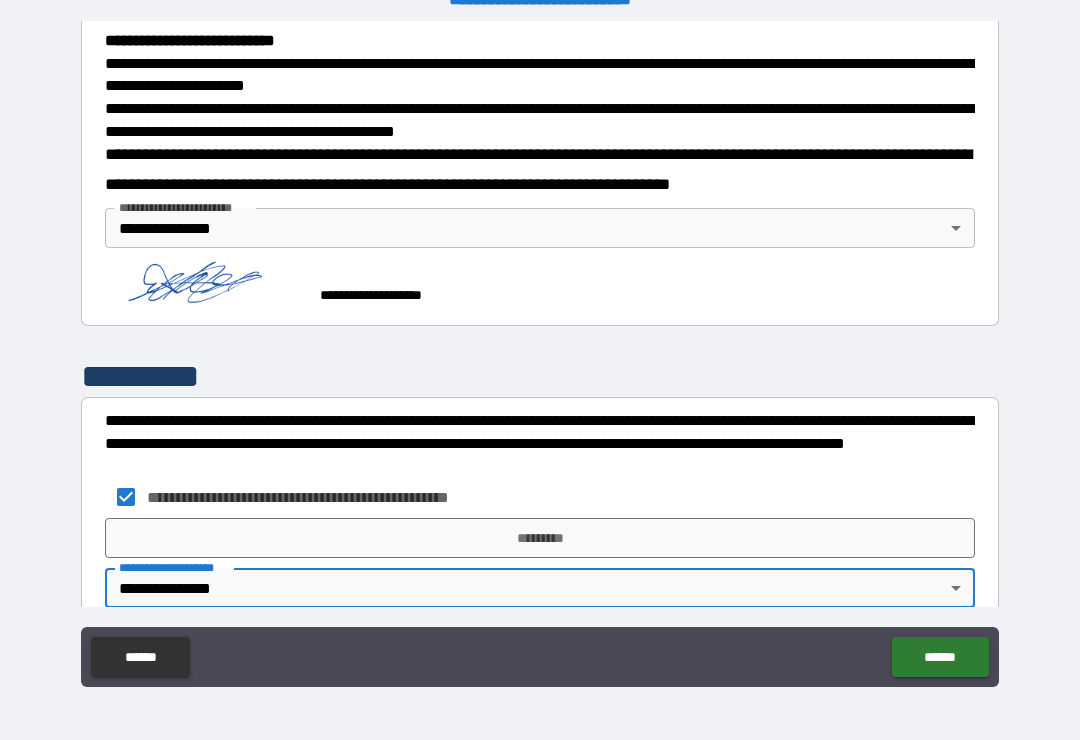 click on "*********" at bounding box center (540, 538) 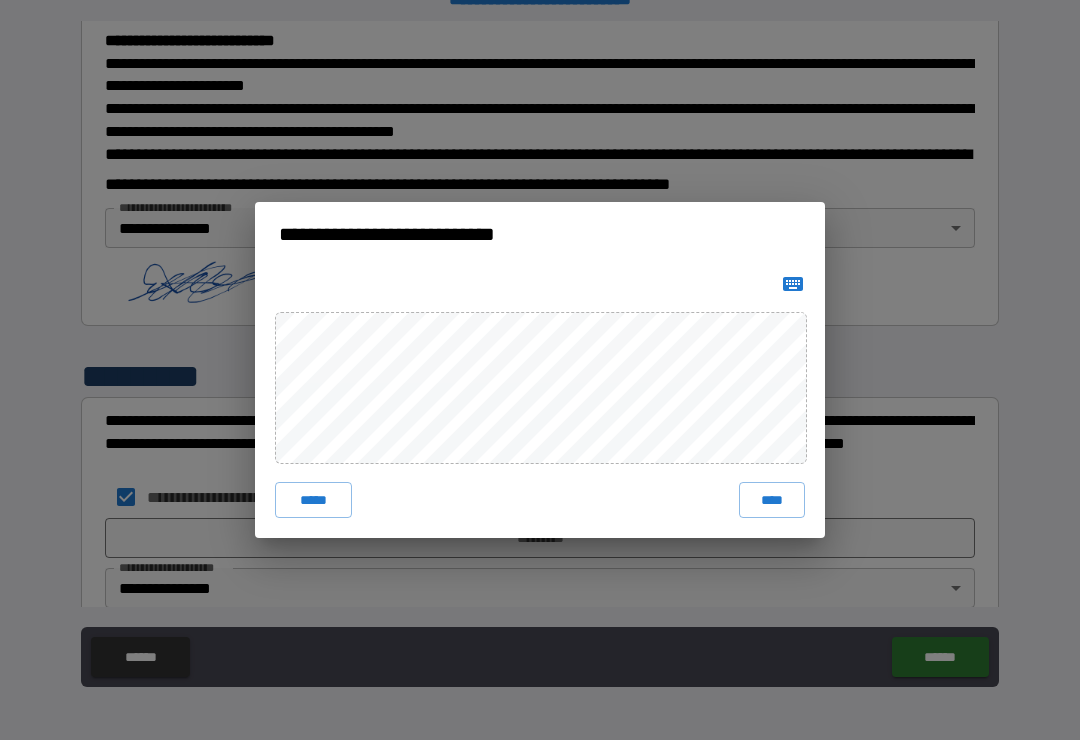 click on "****" at bounding box center (772, 500) 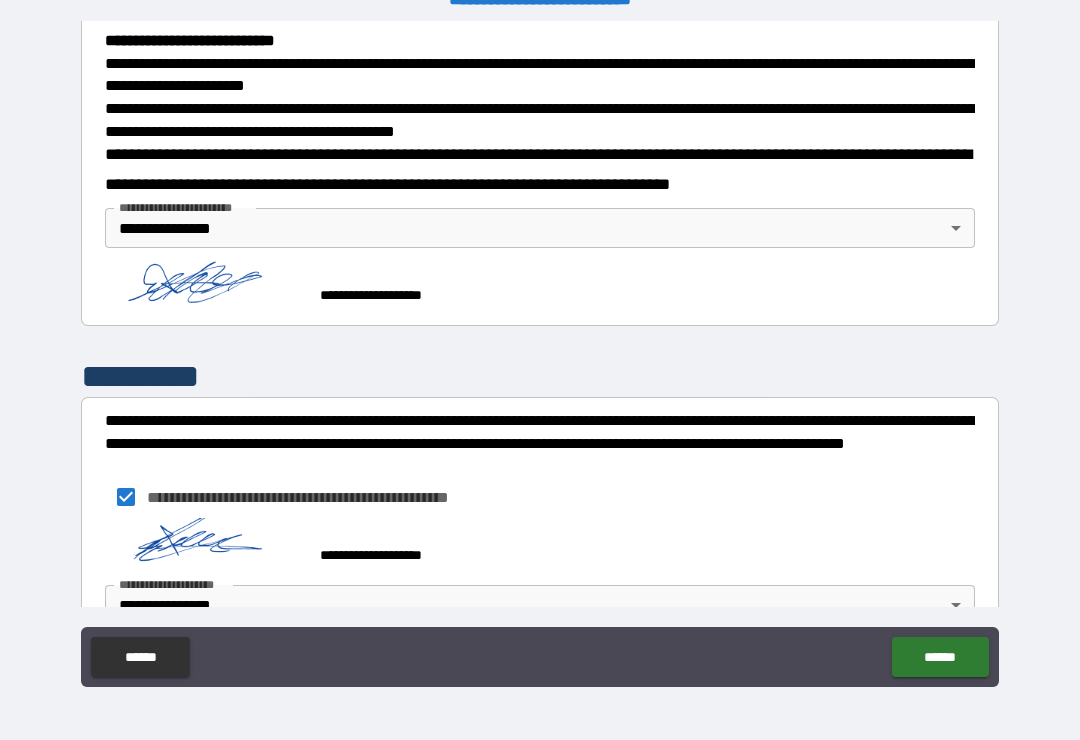 click on "******" at bounding box center [940, 657] 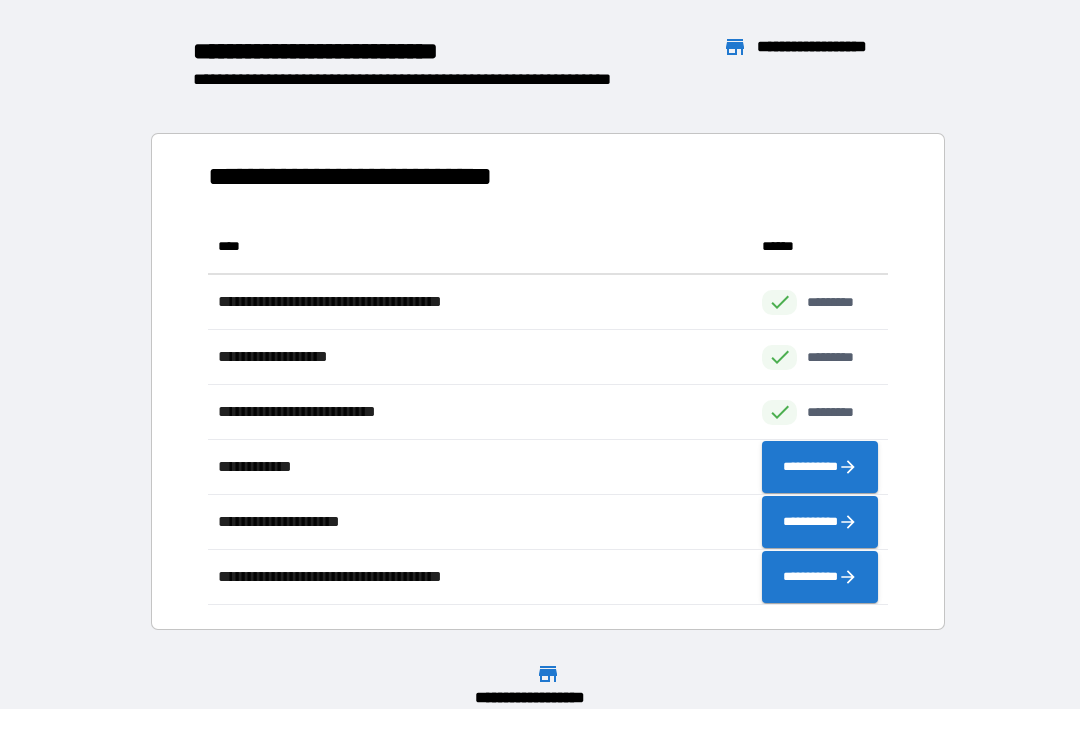 scroll, scrollTop: 386, scrollLeft: 680, axis: both 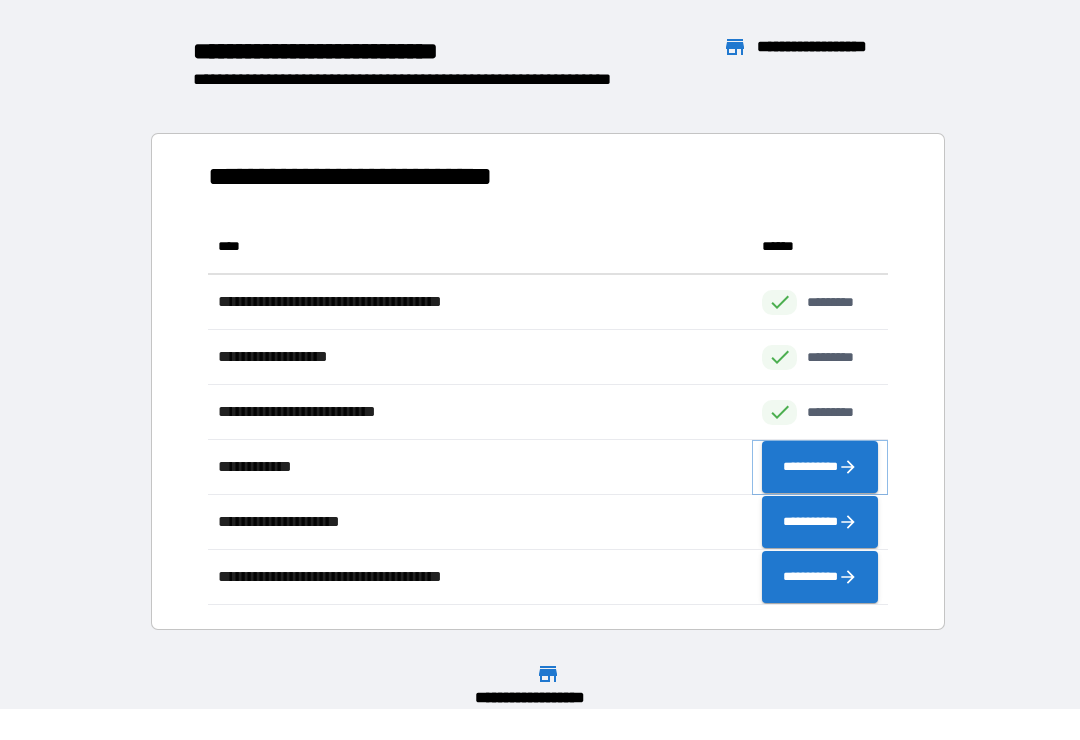 click on "**********" at bounding box center (820, 467) 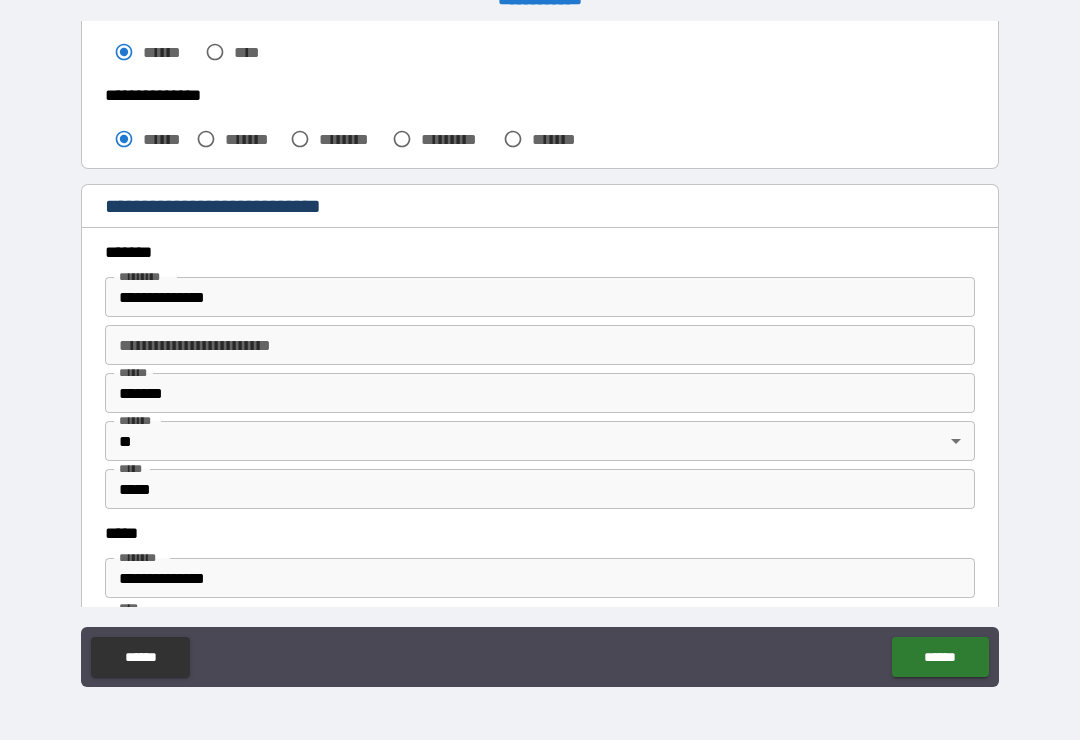 scroll, scrollTop: 566, scrollLeft: 0, axis: vertical 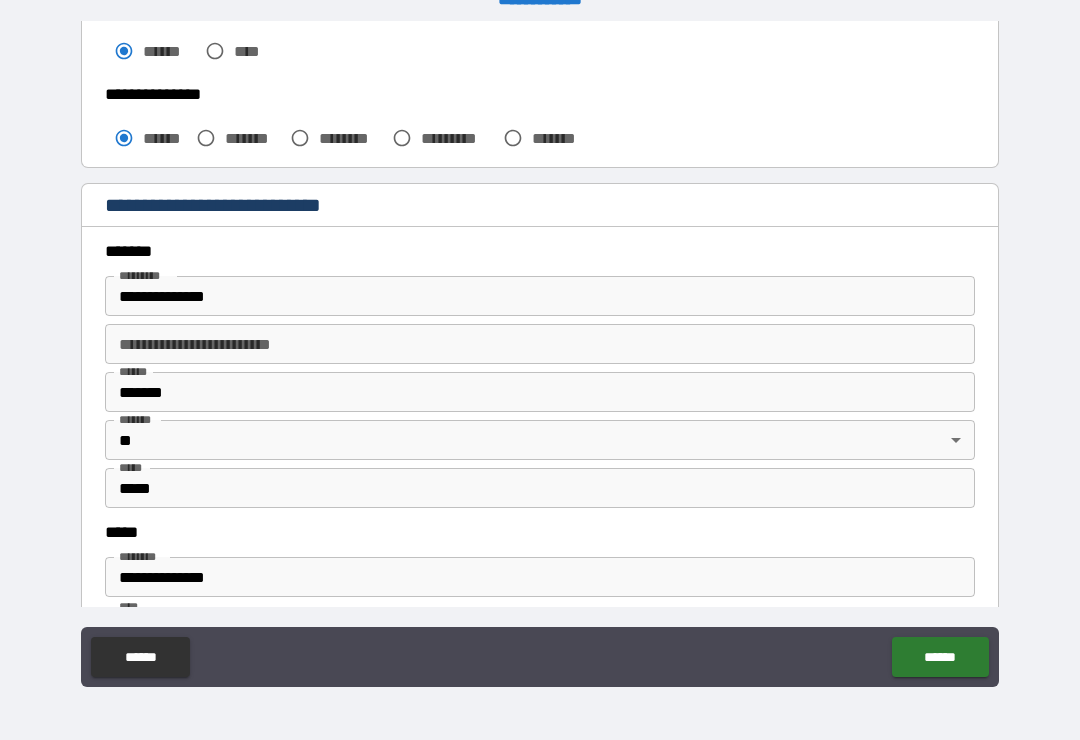 click on "*******" at bounding box center (540, 392) 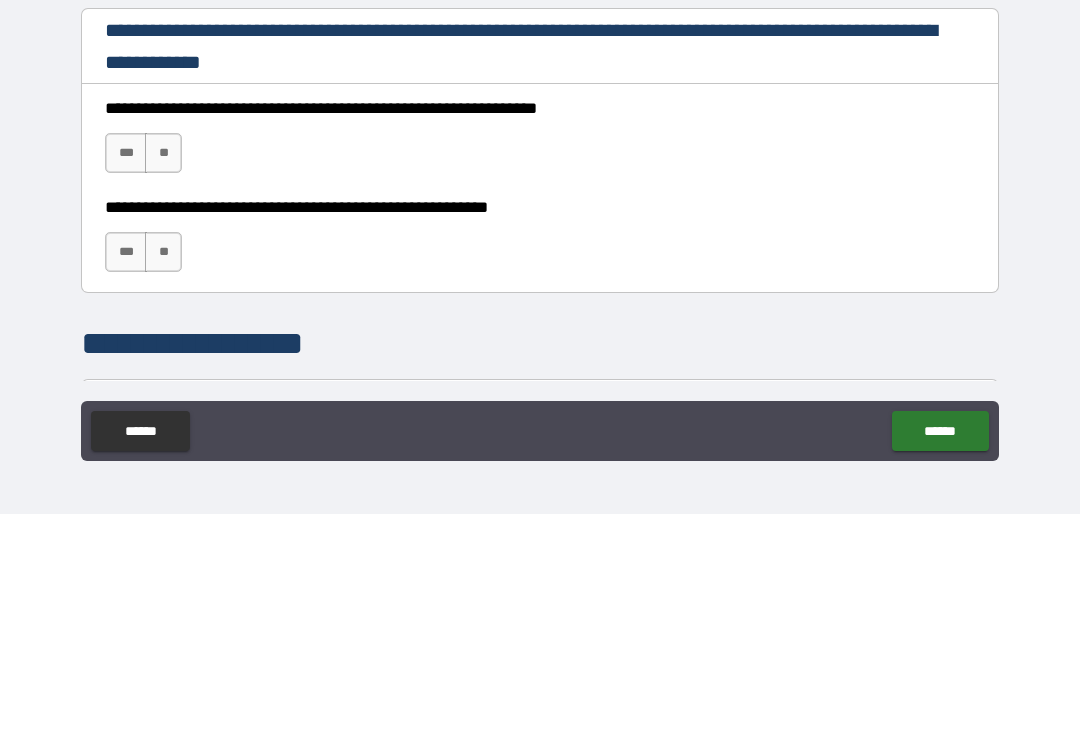 scroll, scrollTop: 1128, scrollLeft: 0, axis: vertical 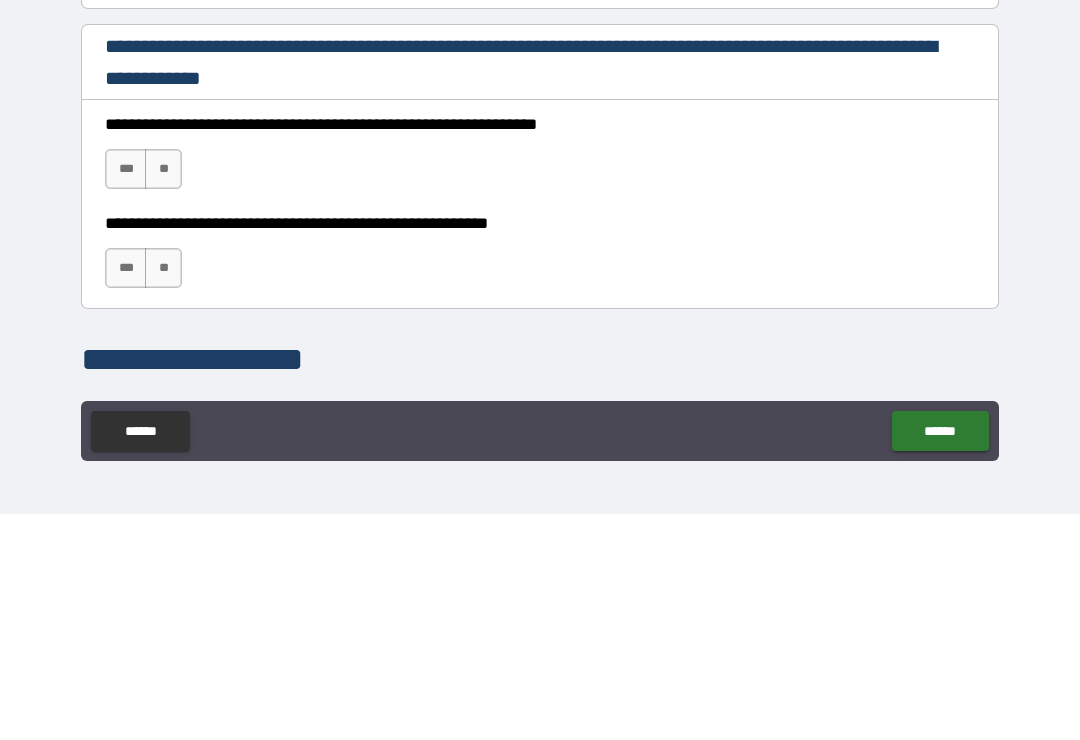 click on "**********" at bounding box center (540, 380) 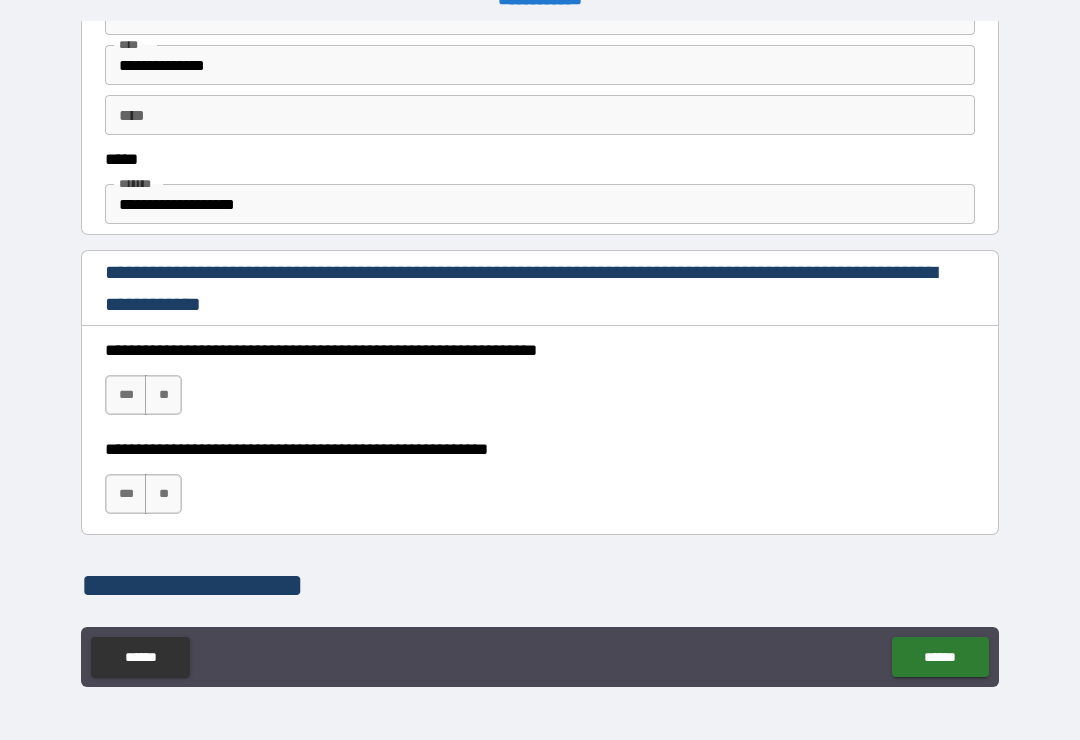 click on "***" at bounding box center [126, 395] 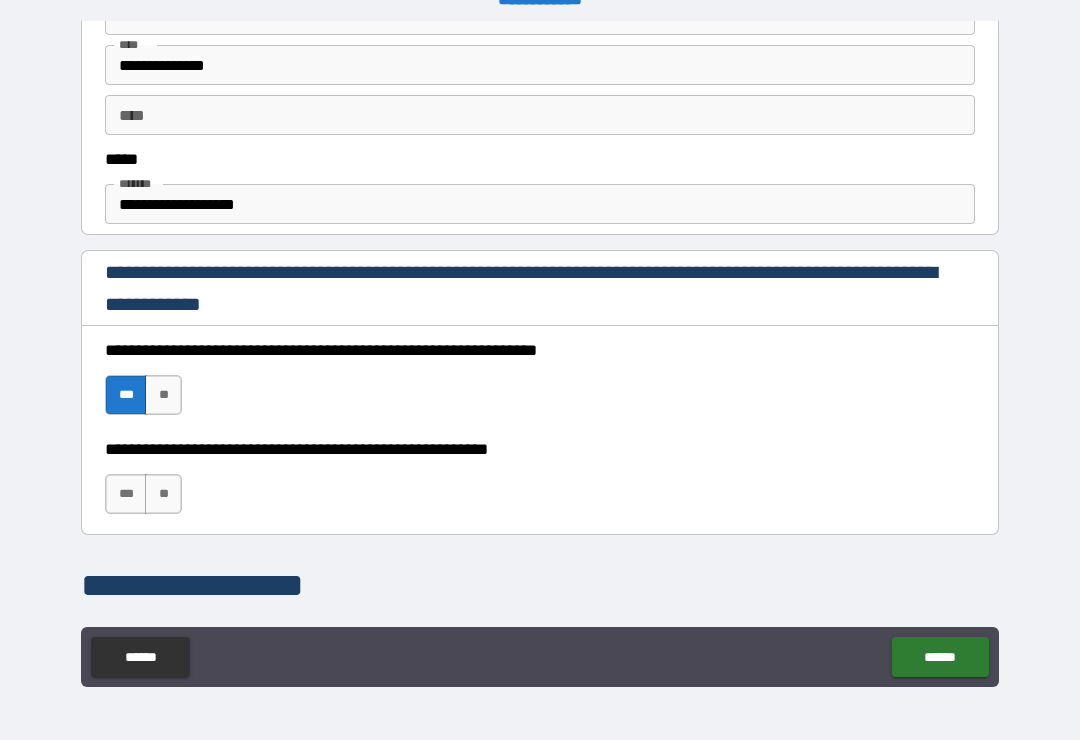 click on "***" at bounding box center (126, 494) 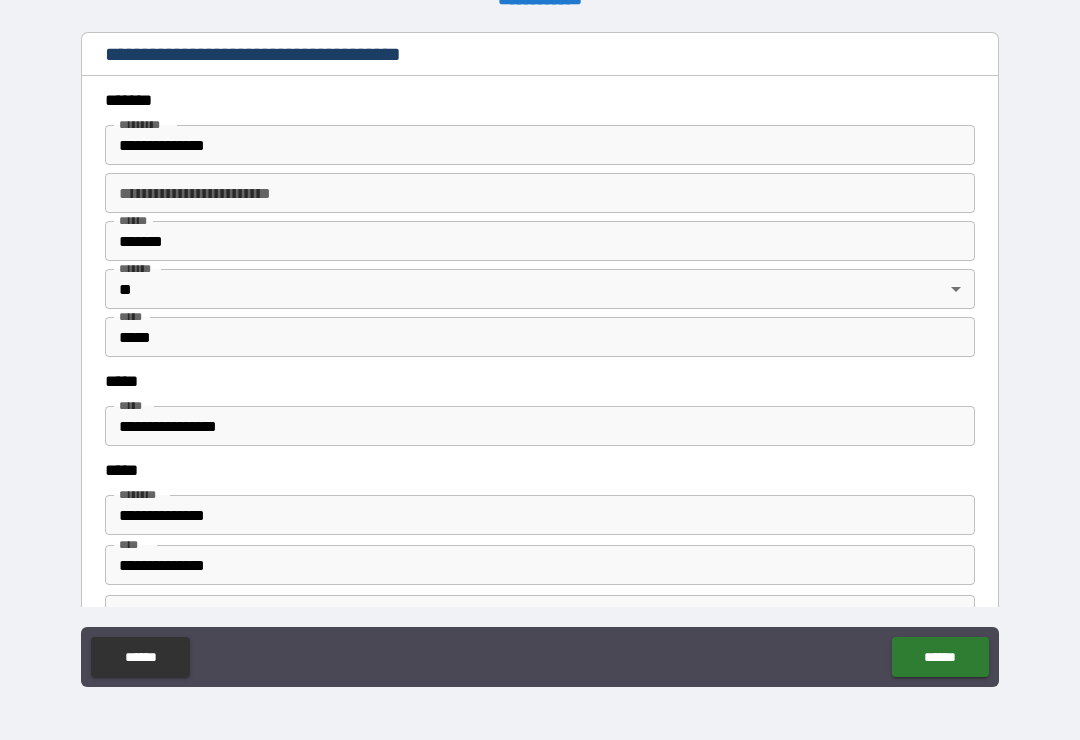scroll, scrollTop: 2359, scrollLeft: 0, axis: vertical 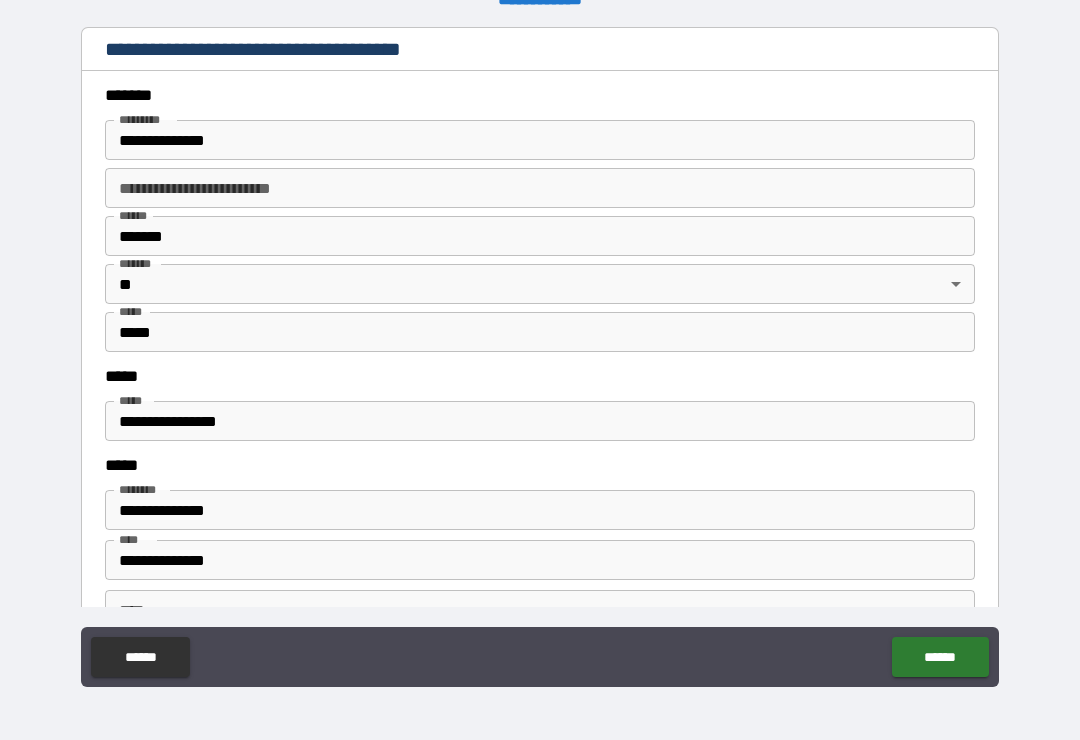 click on "*******" at bounding box center (540, 236) 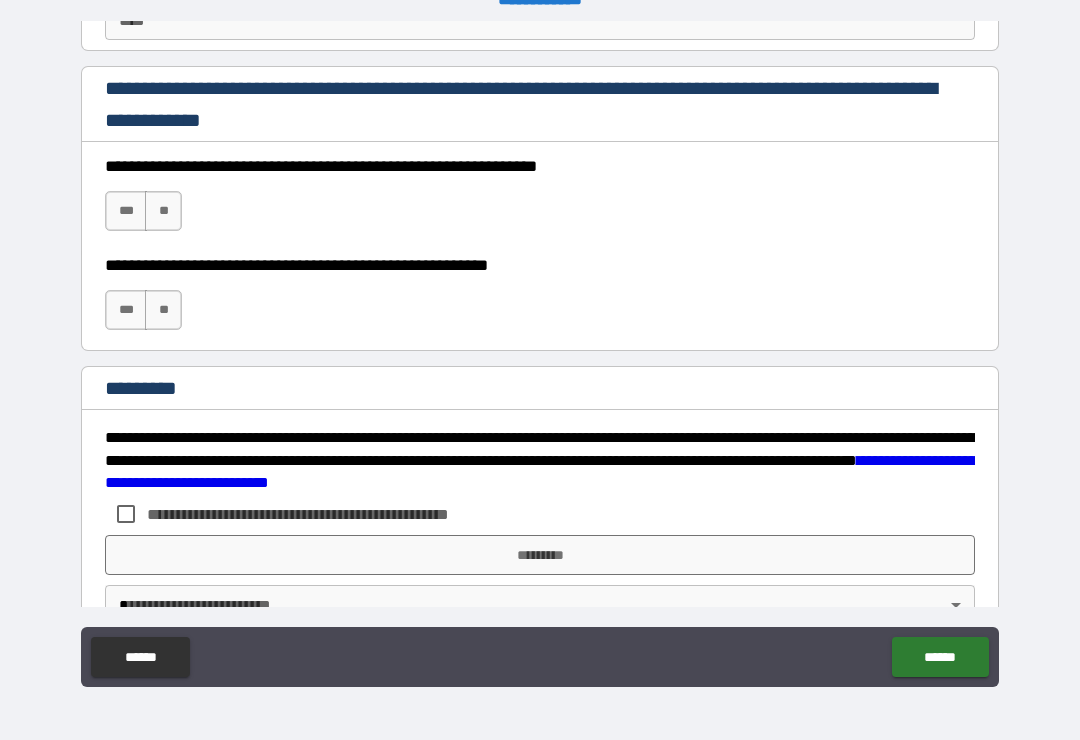 scroll, scrollTop: 2962, scrollLeft: 0, axis: vertical 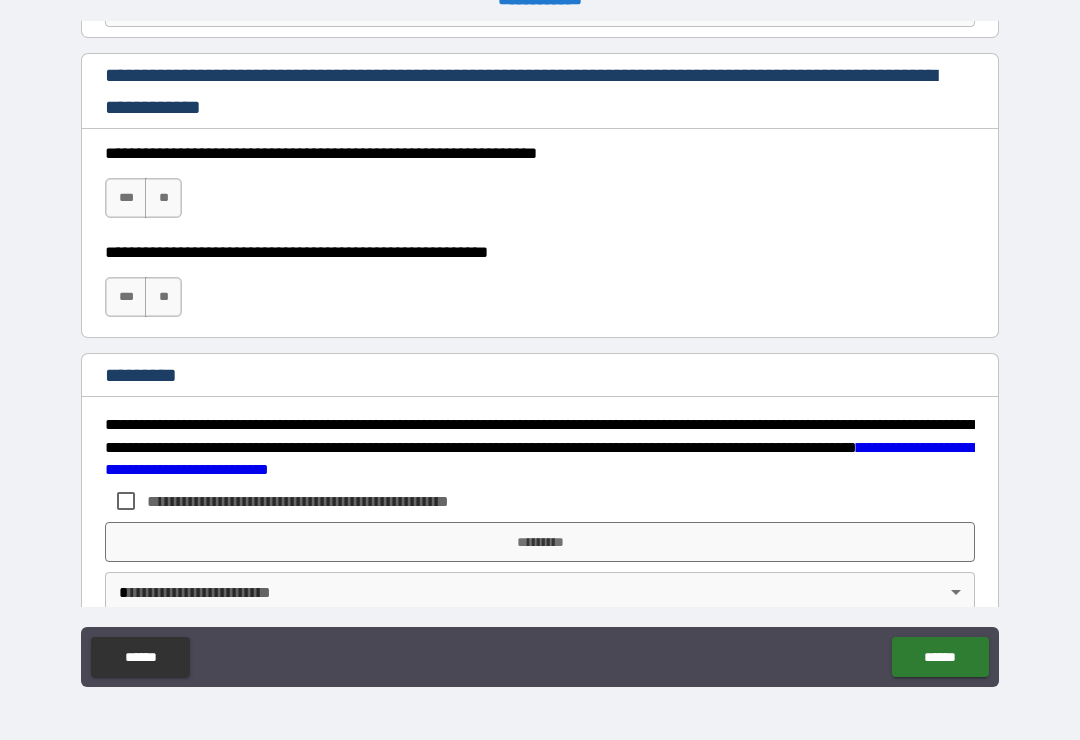click on "***" at bounding box center (126, 198) 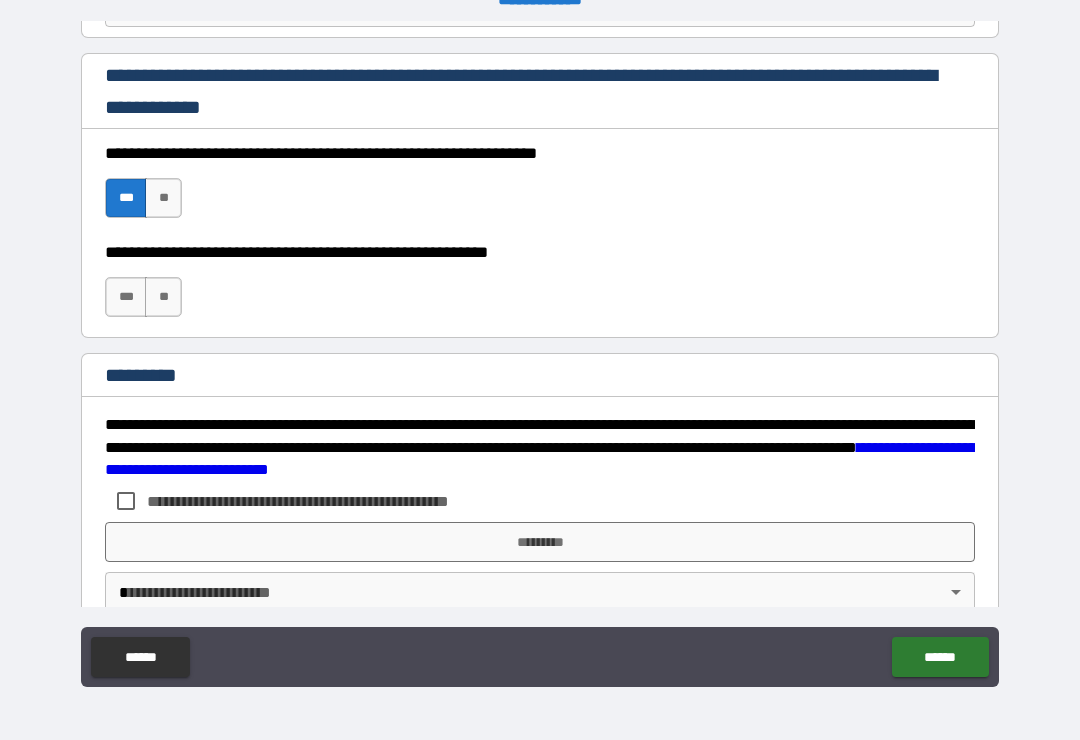 click on "***" at bounding box center (126, 297) 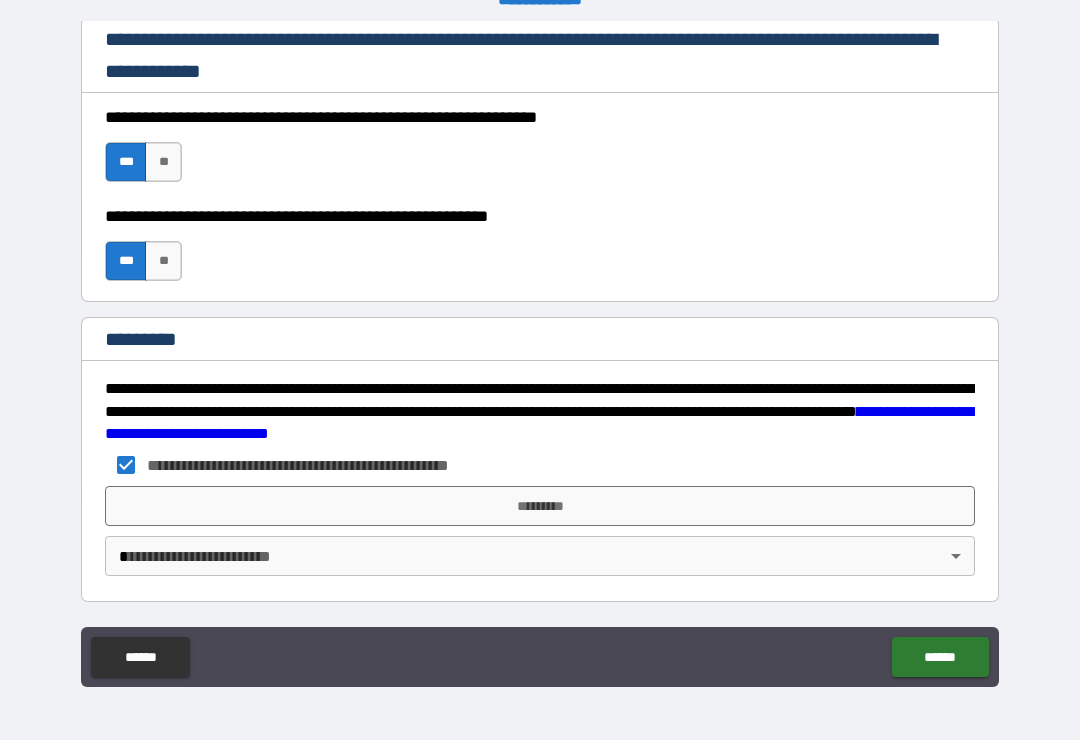 scroll, scrollTop: 2998, scrollLeft: 0, axis: vertical 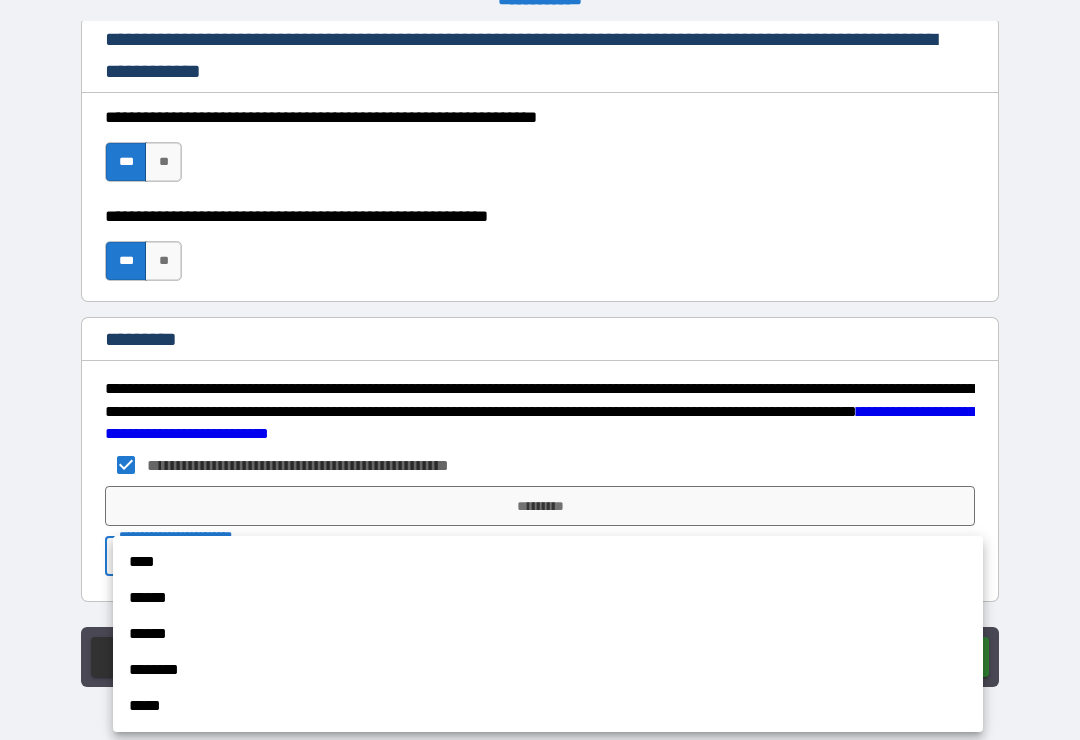 click on "******" at bounding box center [548, 598] 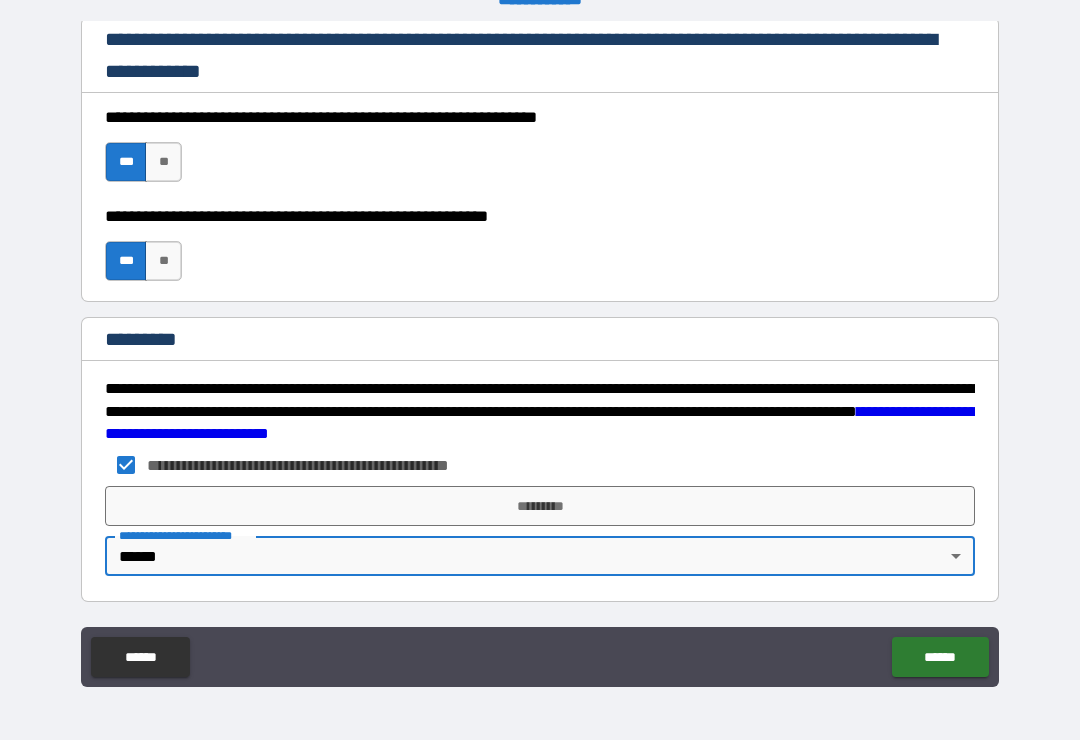 click on "*********" at bounding box center (540, 506) 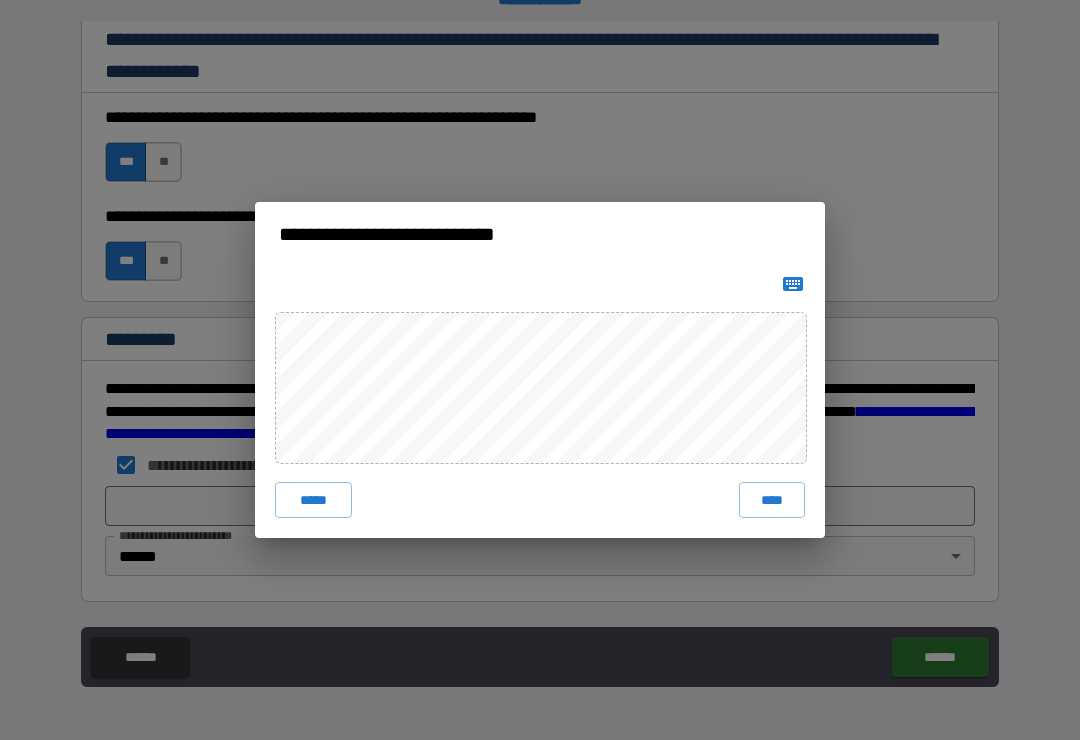 click on "****" at bounding box center [772, 500] 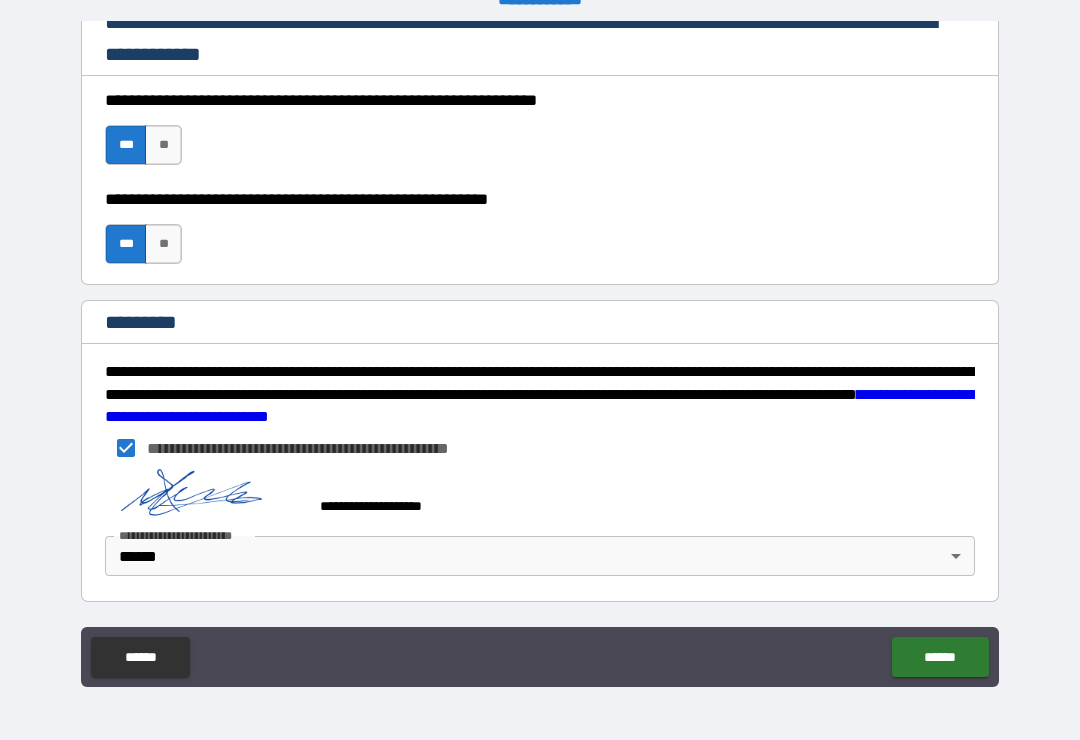 scroll, scrollTop: 3015, scrollLeft: 0, axis: vertical 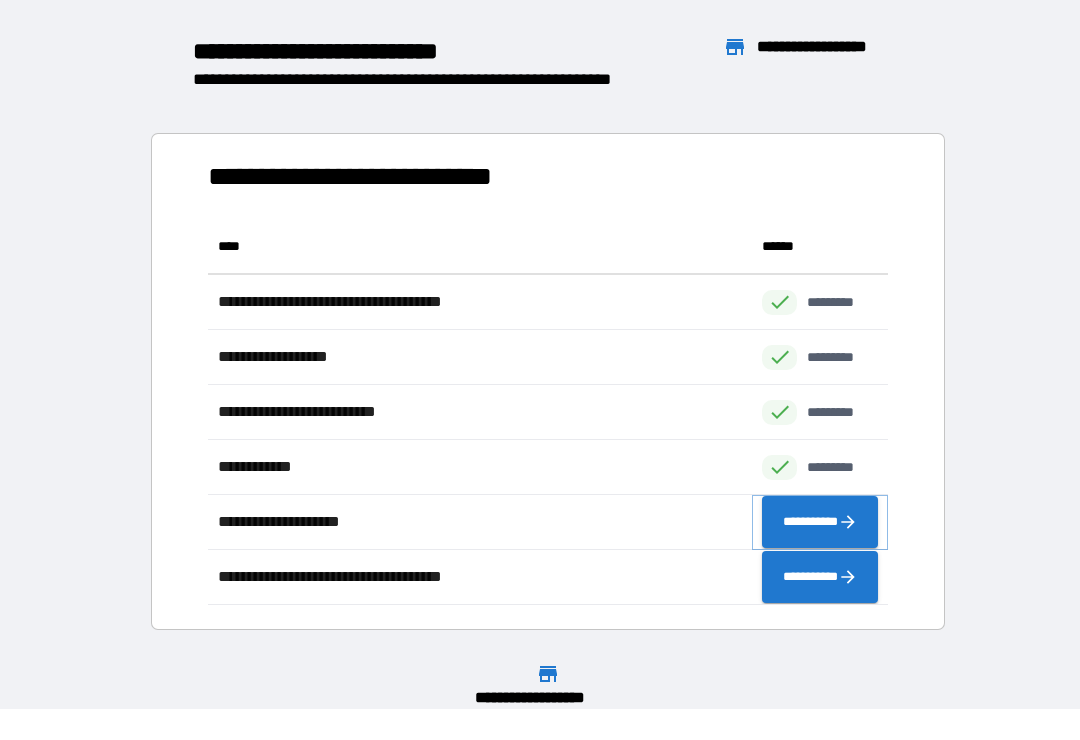 click on "**********" at bounding box center [820, 522] 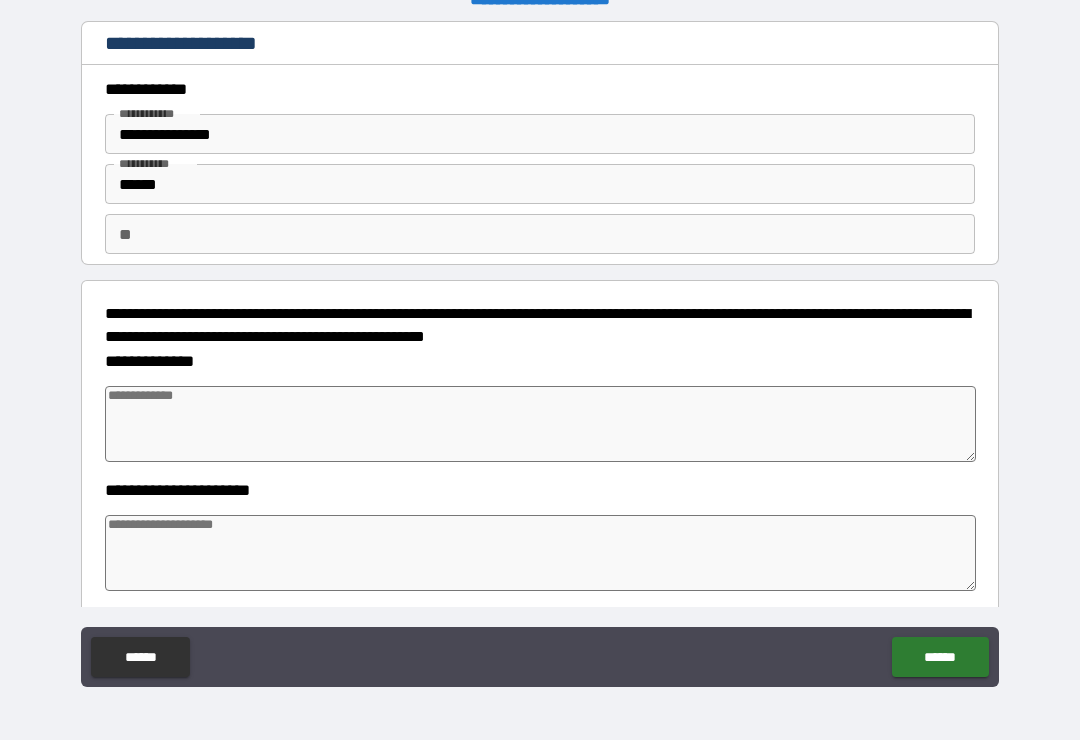 scroll, scrollTop: 0, scrollLeft: 0, axis: both 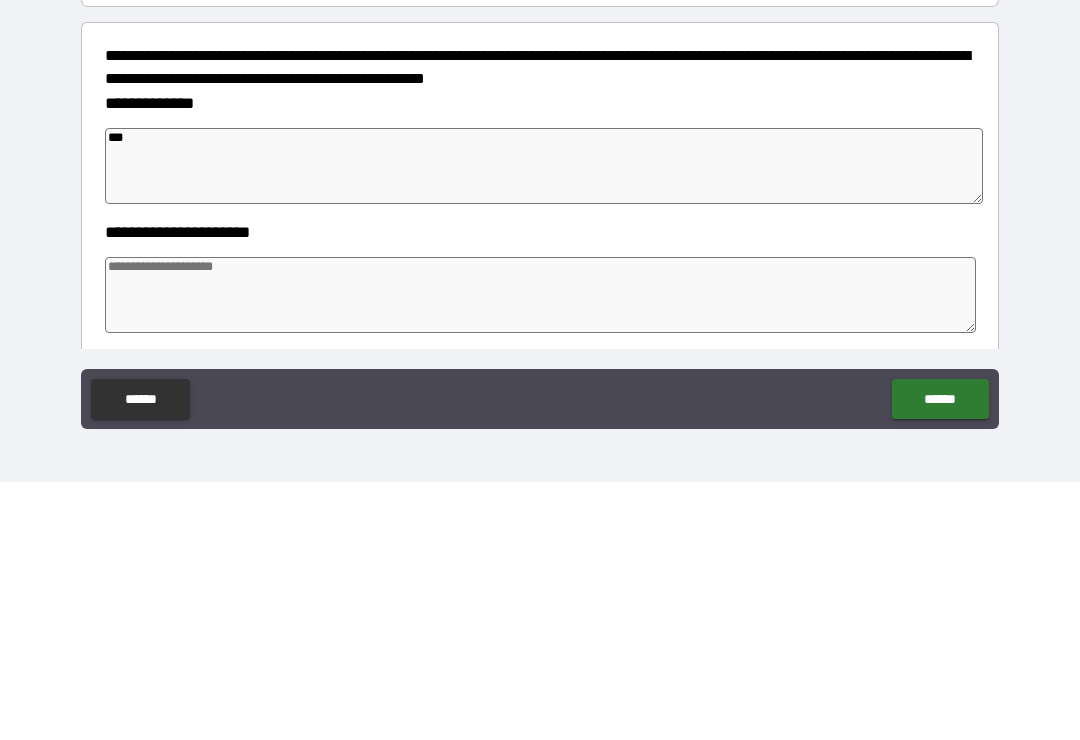 click at bounding box center (540, 553) 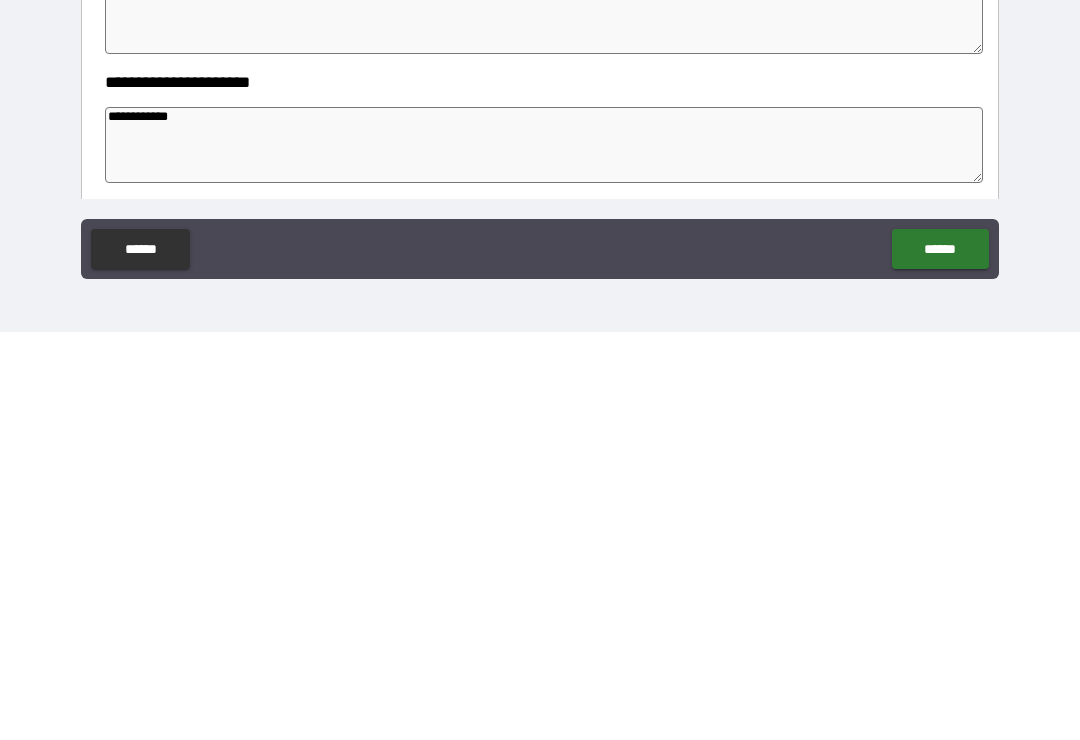 click on "******" at bounding box center [940, 657] 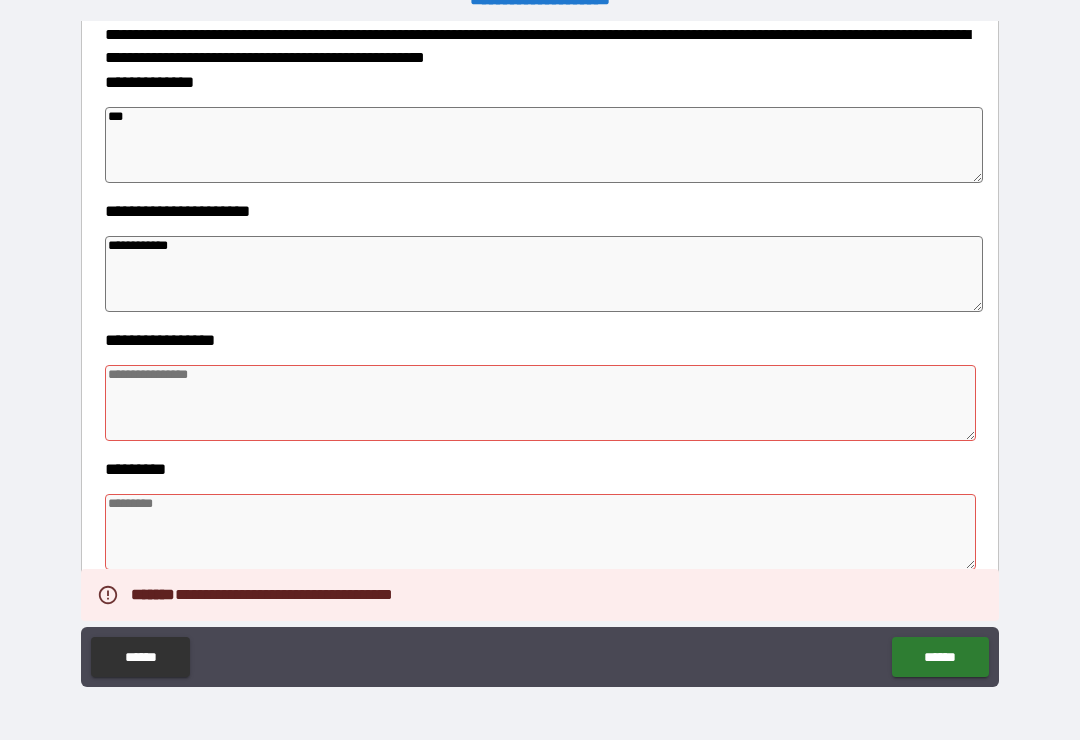 scroll, scrollTop: 281, scrollLeft: 0, axis: vertical 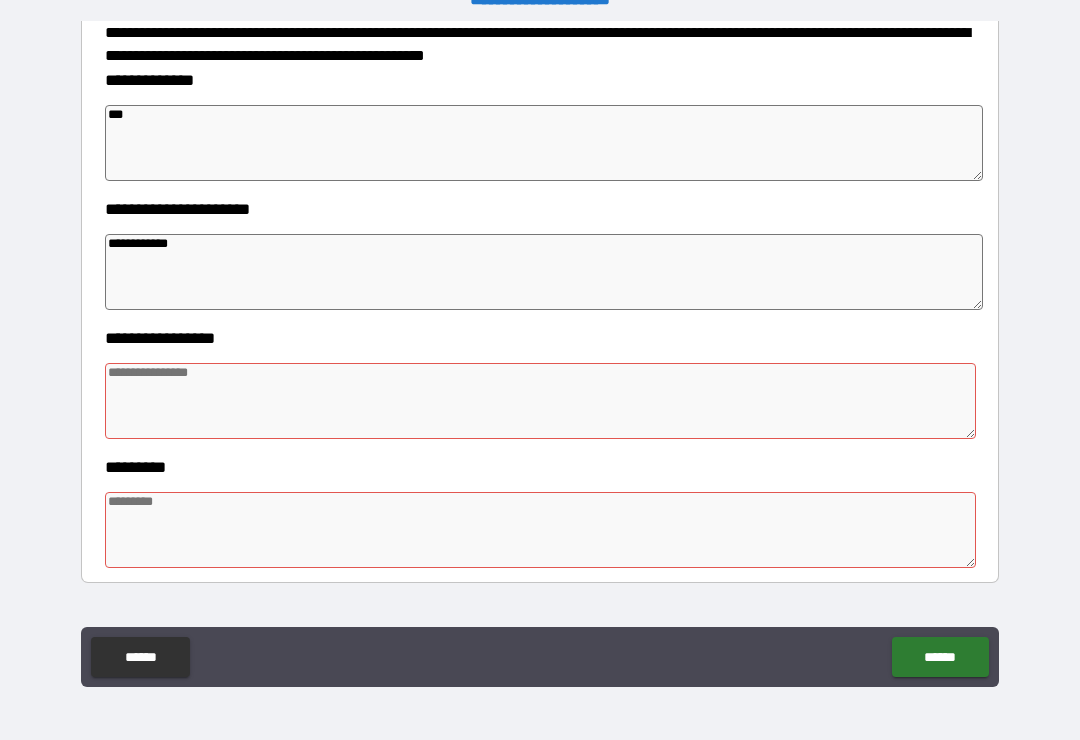 click at bounding box center [540, 401] 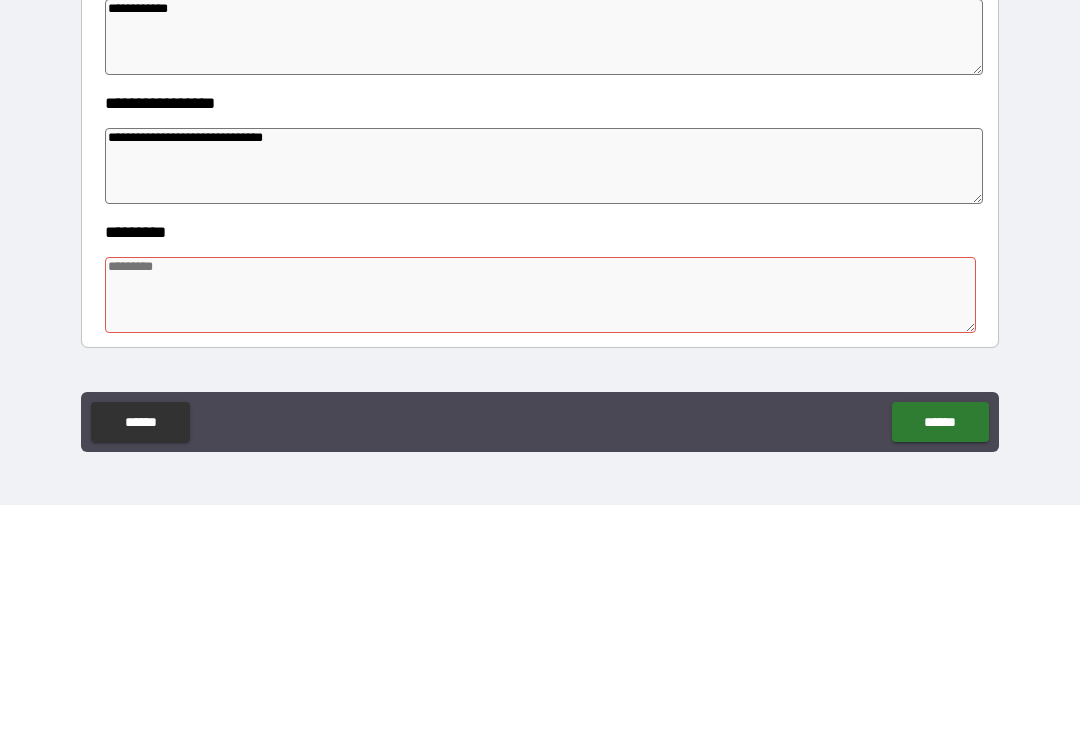 click at bounding box center [540, 530] 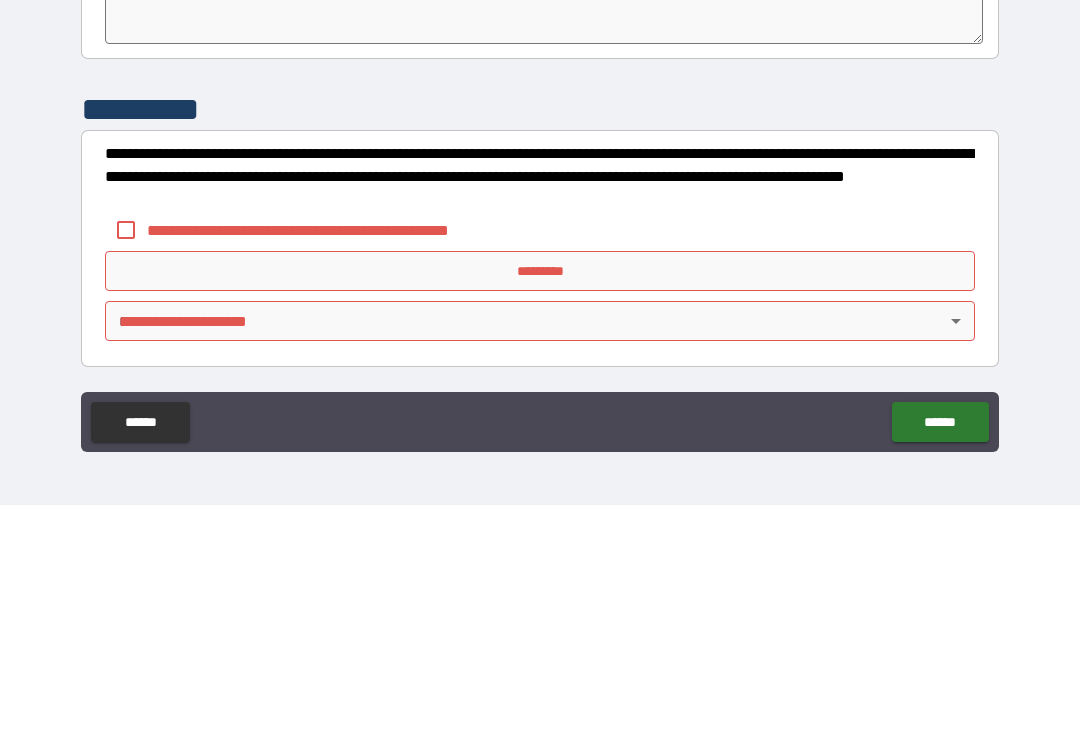 scroll, scrollTop: 570, scrollLeft: 0, axis: vertical 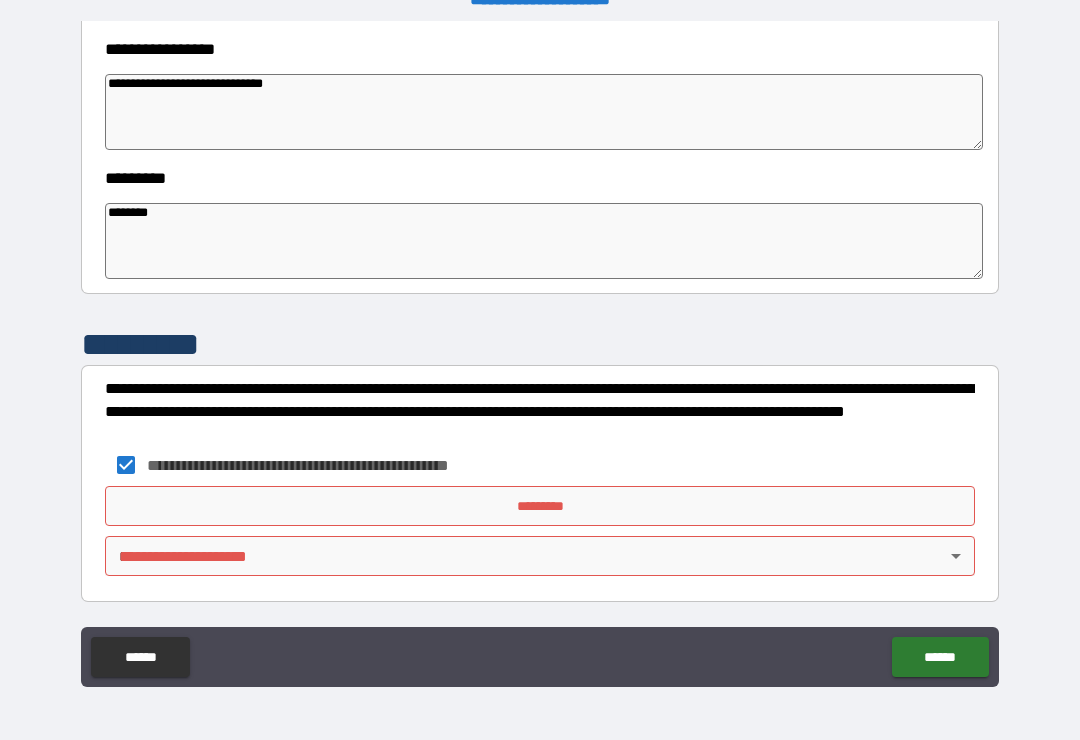 click on "**********" at bounding box center [540, 354] 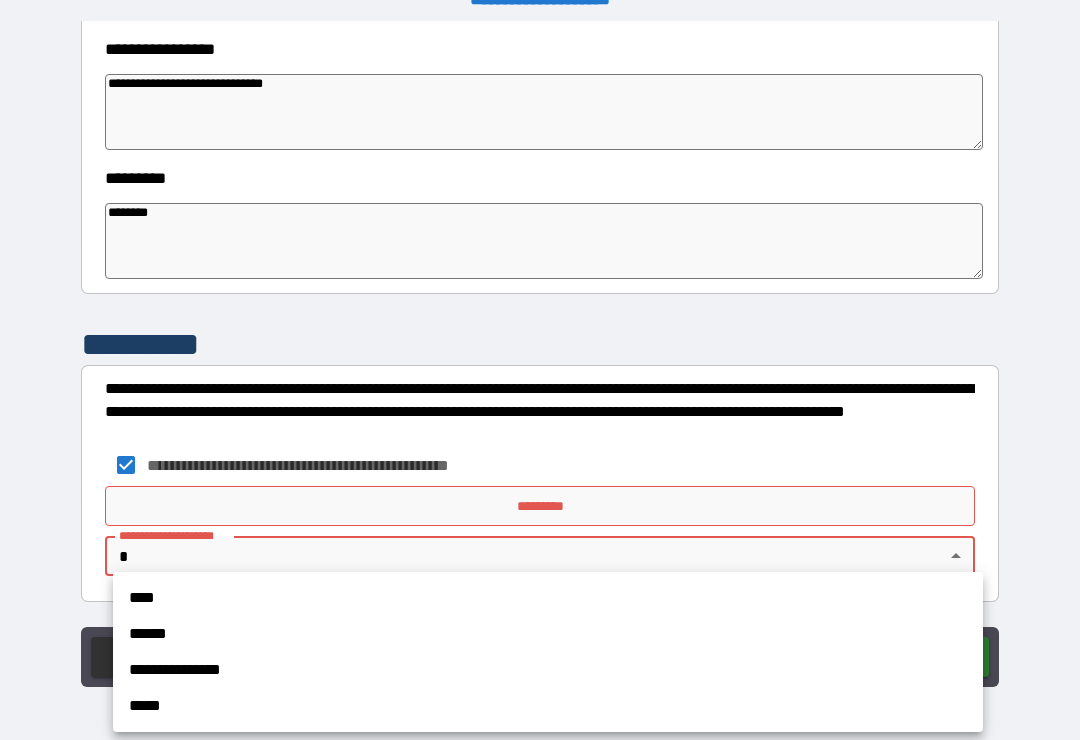 click on "**********" at bounding box center [548, 670] 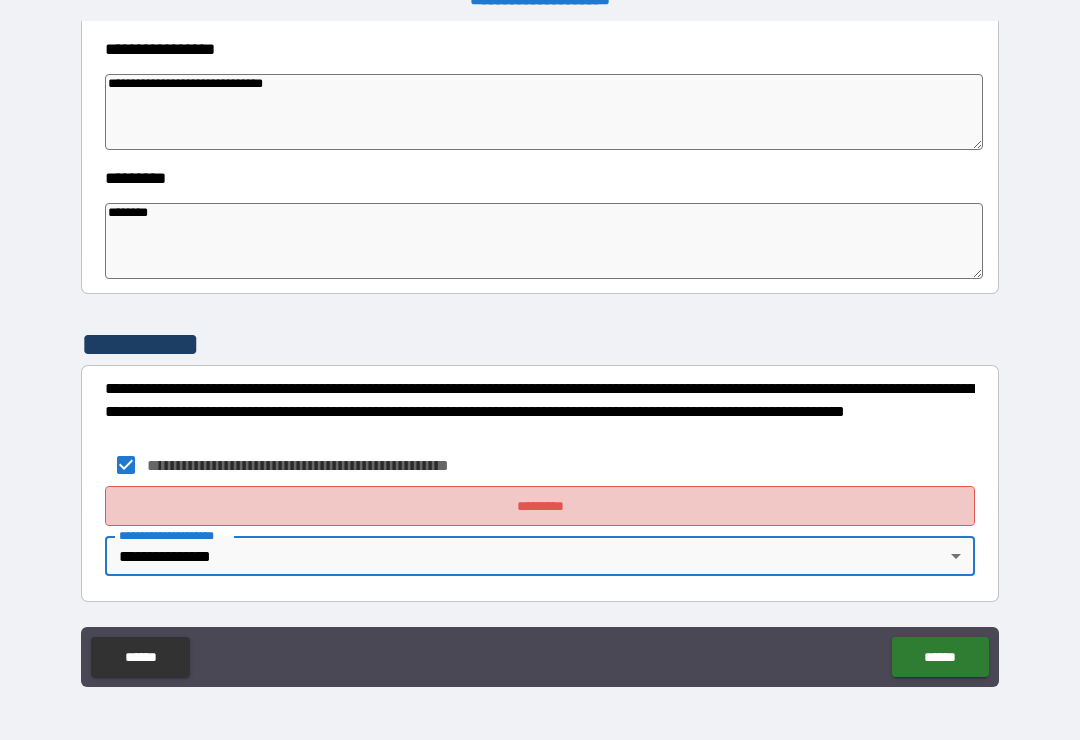 click on "*********" at bounding box center (540, 506) 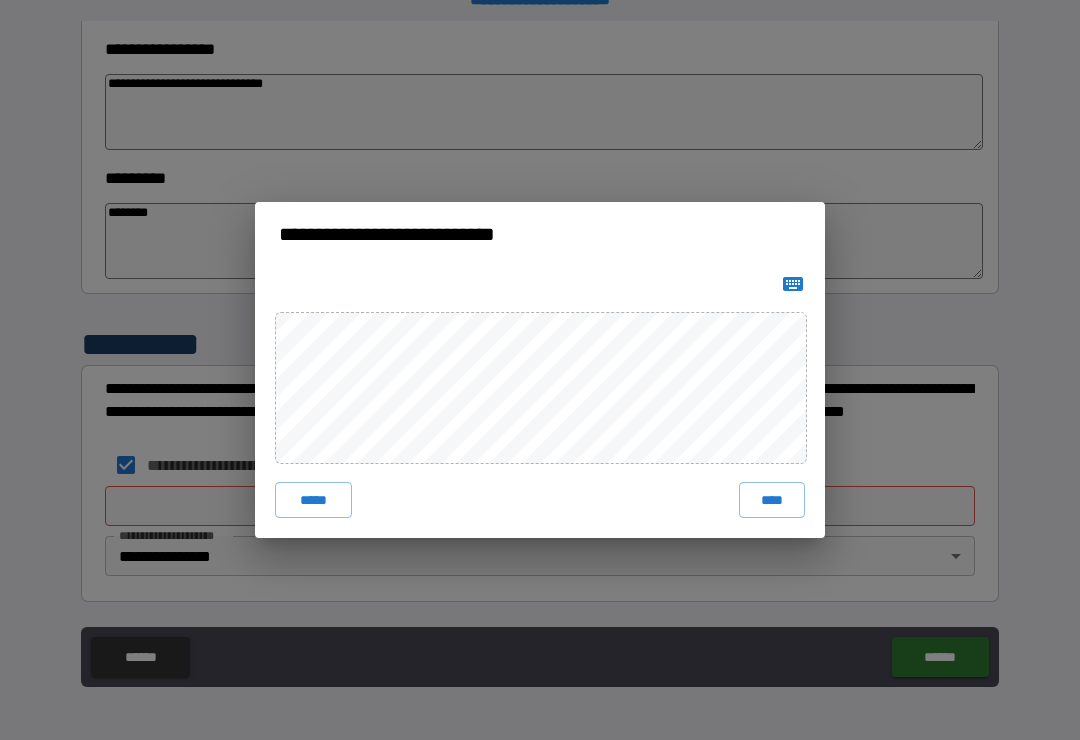 click on "****" at bounding box center (772, 500) 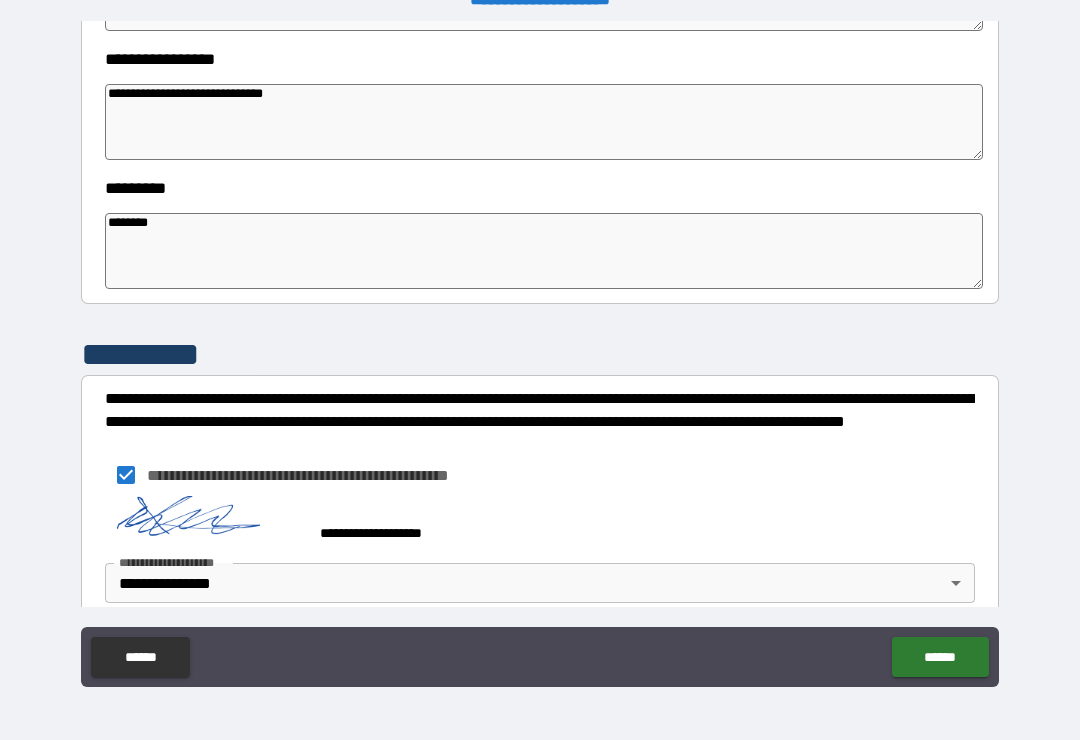 click on "******" at bounding box center [940, 657] 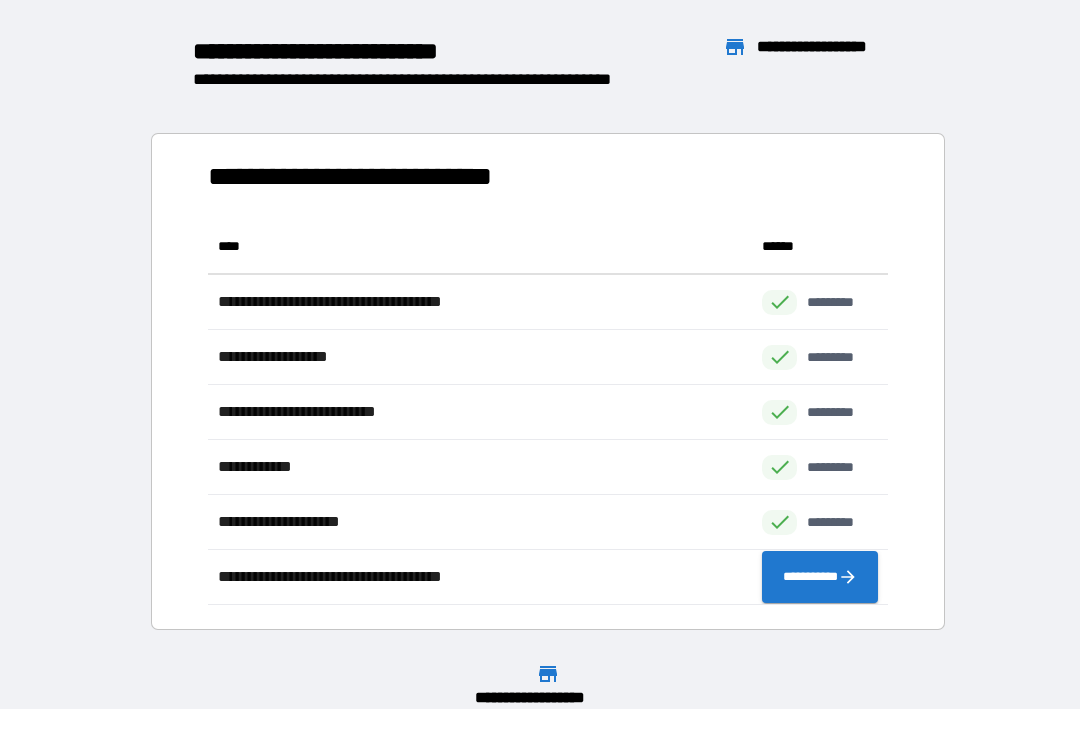 scroll, scrollTop: 386, scrollLeft: 680, axis: both 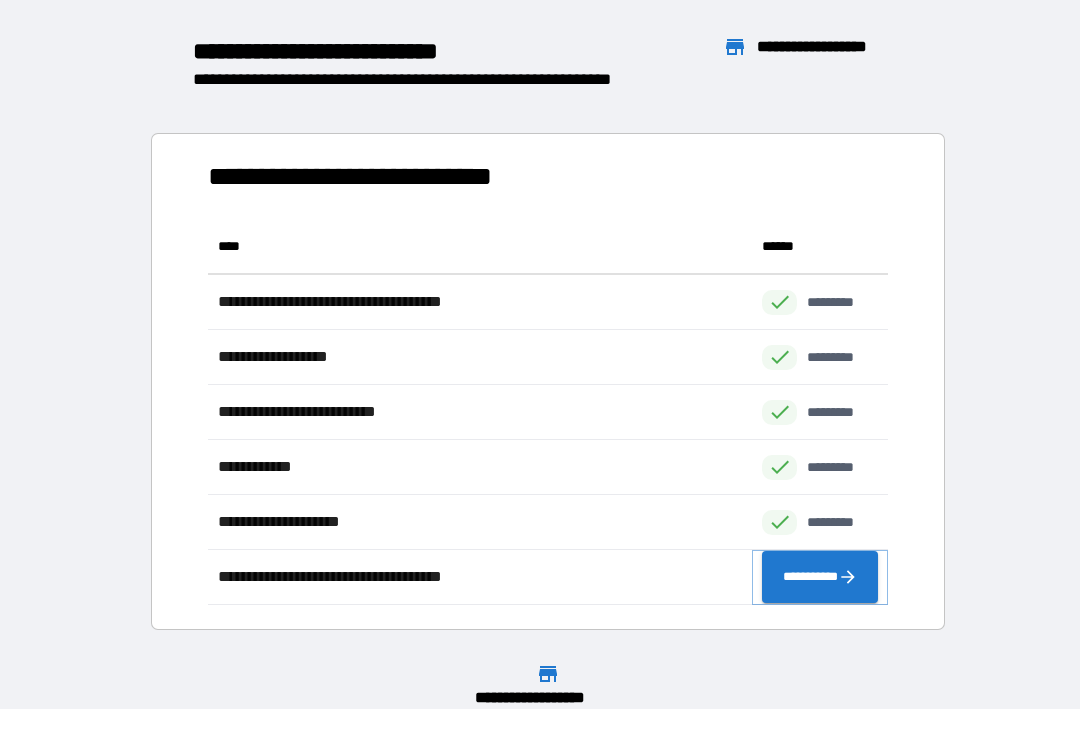 click on "**********" at bounding box center (820, 577) 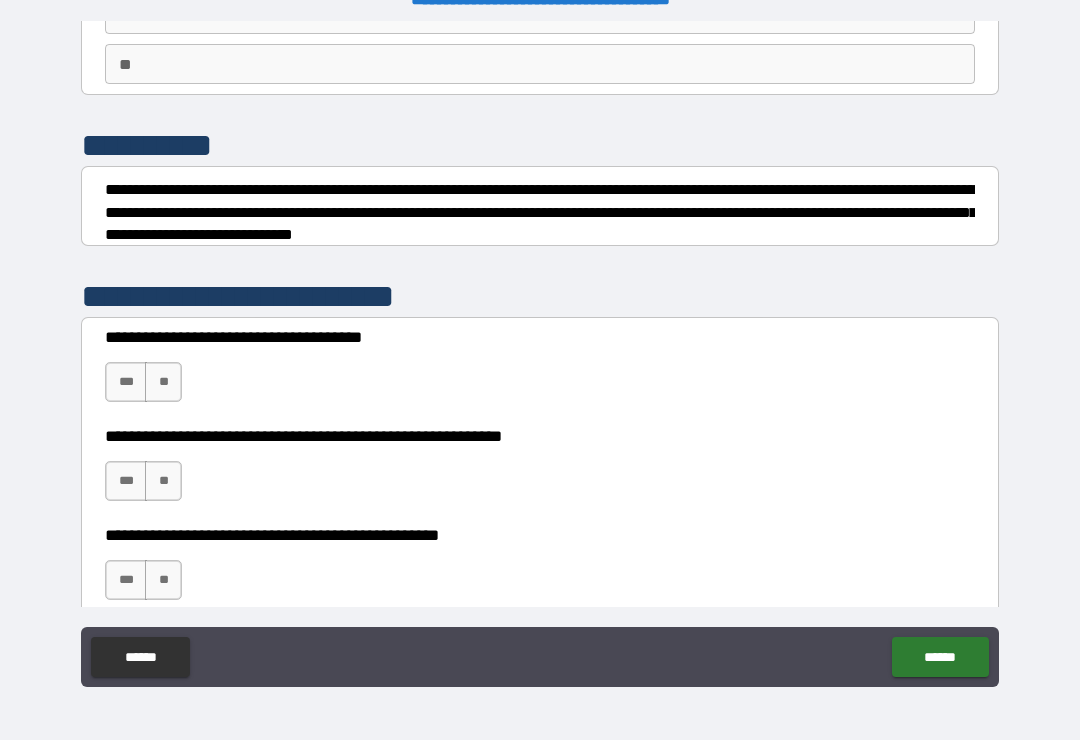 scroll, scrollTop: 178, scrollLeft: 0, axis: vertical 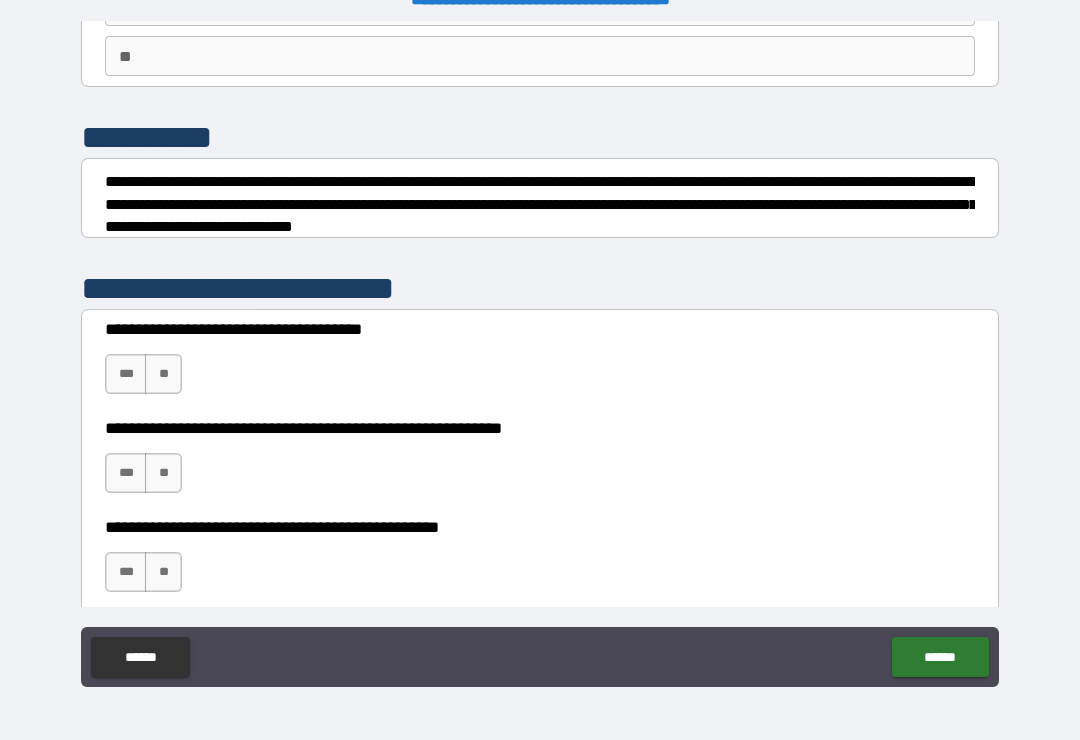 click on "***" at bounding box center (126, 374) 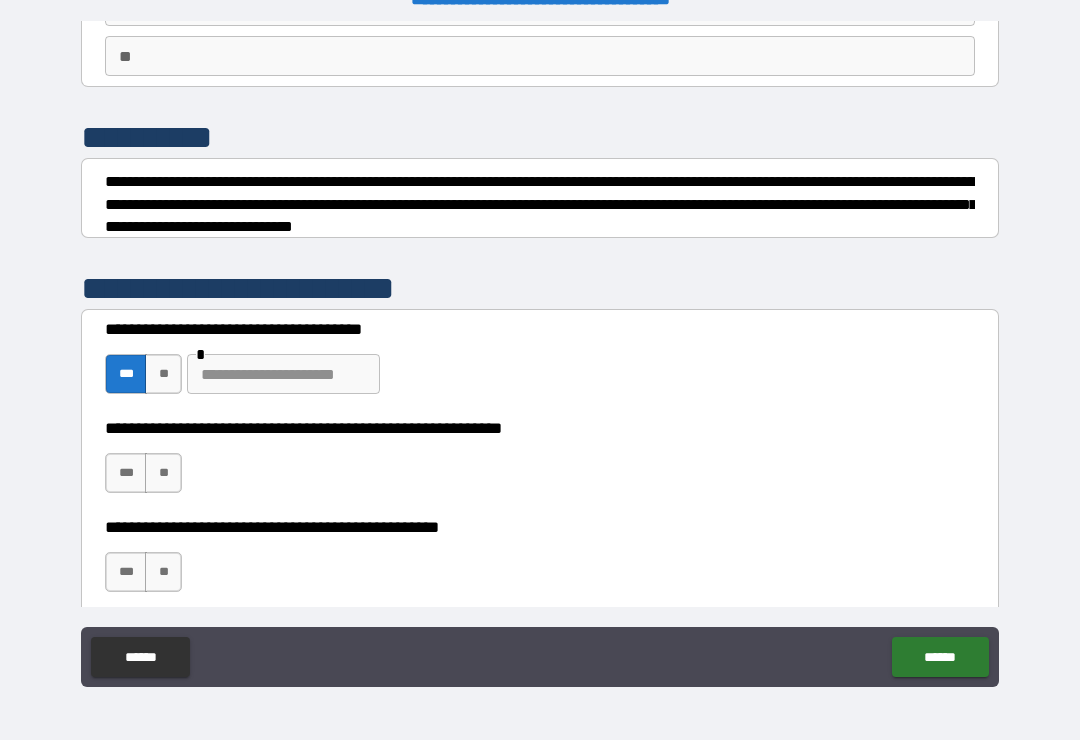 click on "**" at bounding box center (163, 473) 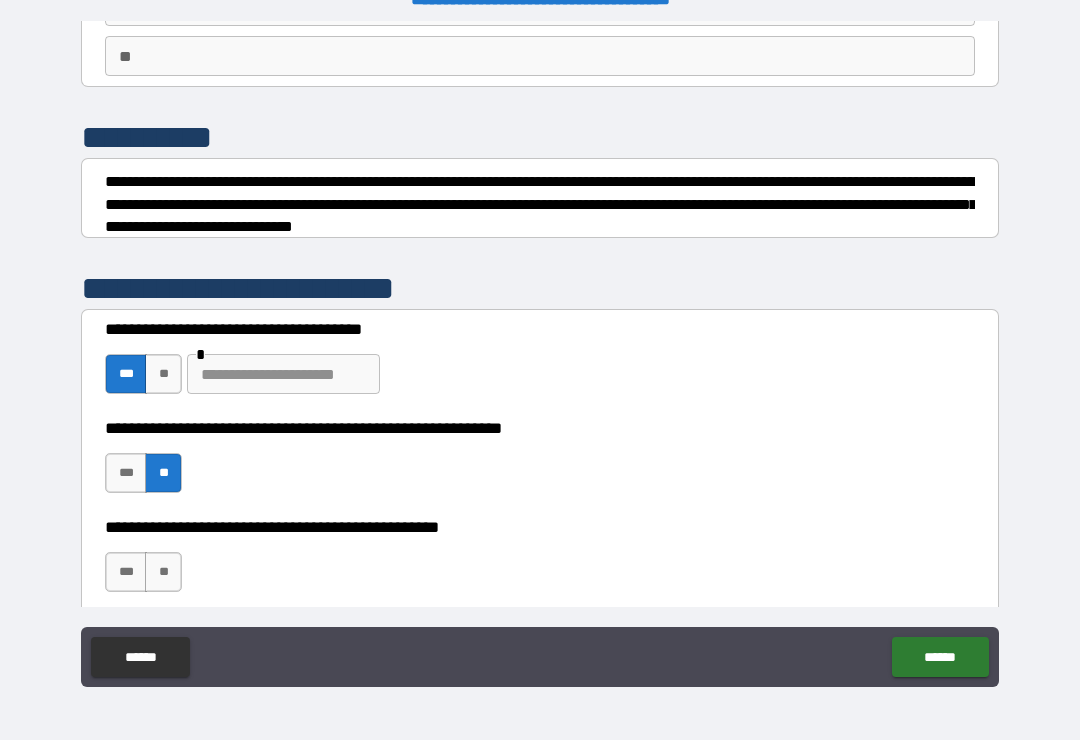 click on "**" at bounding box center [163, 572] 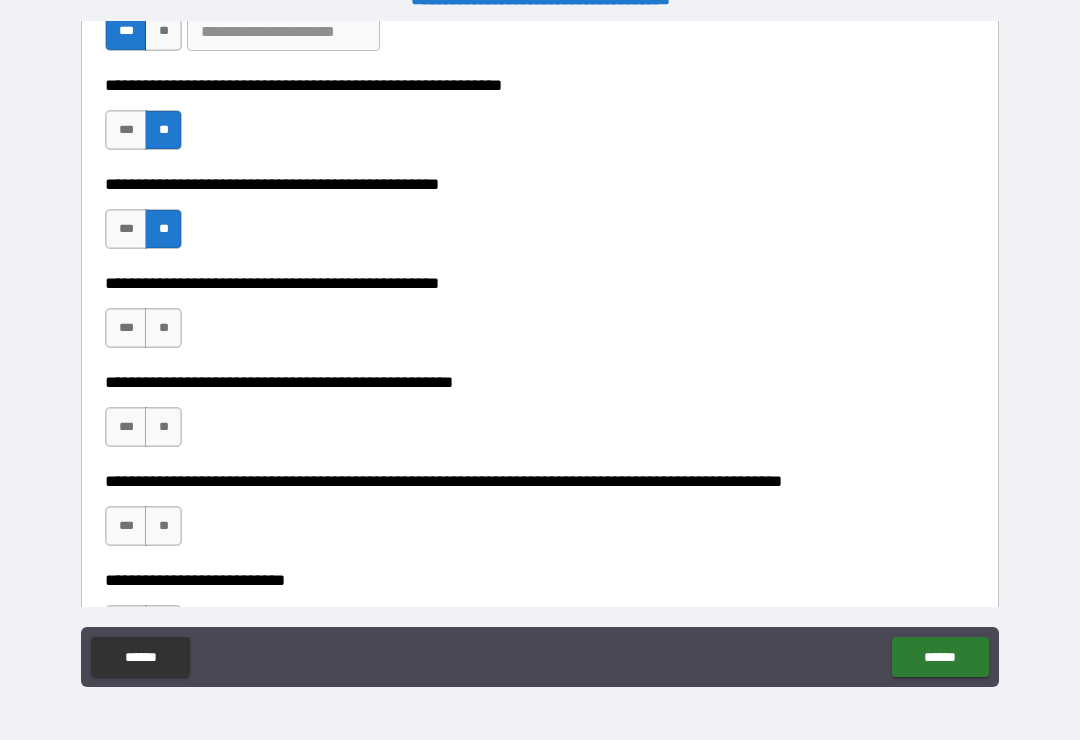 scroll, scrollTop: 529, scrollLeft: 0, axis: vertical 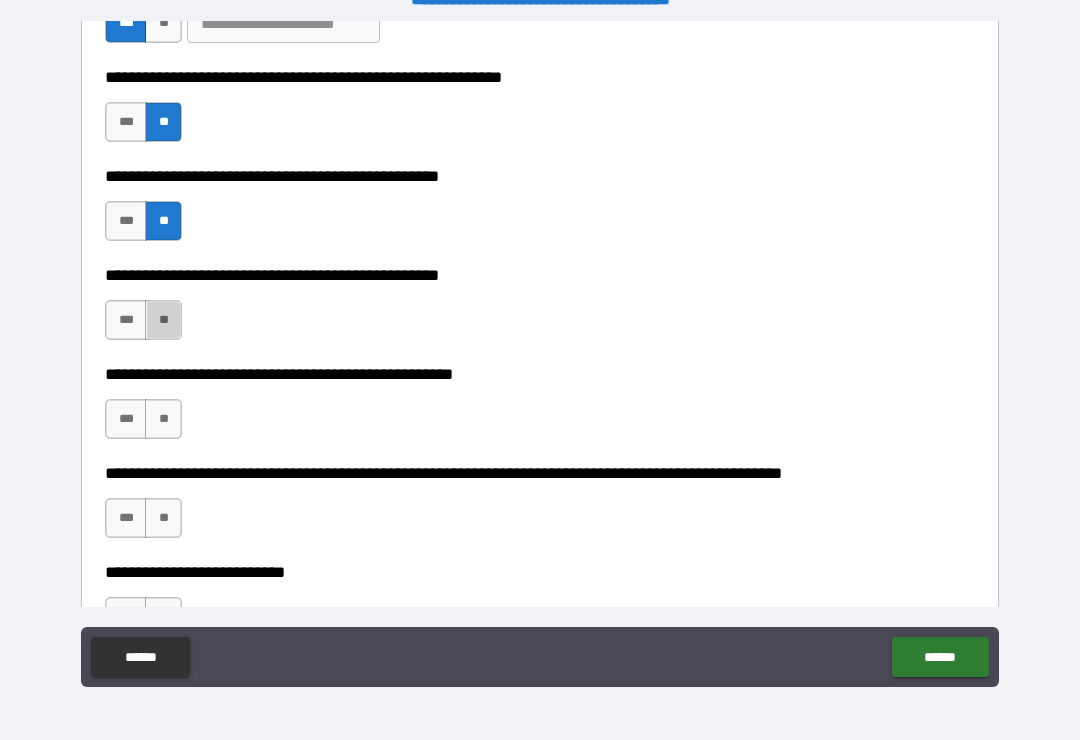 click on "**" at bounding box center (163, 320) 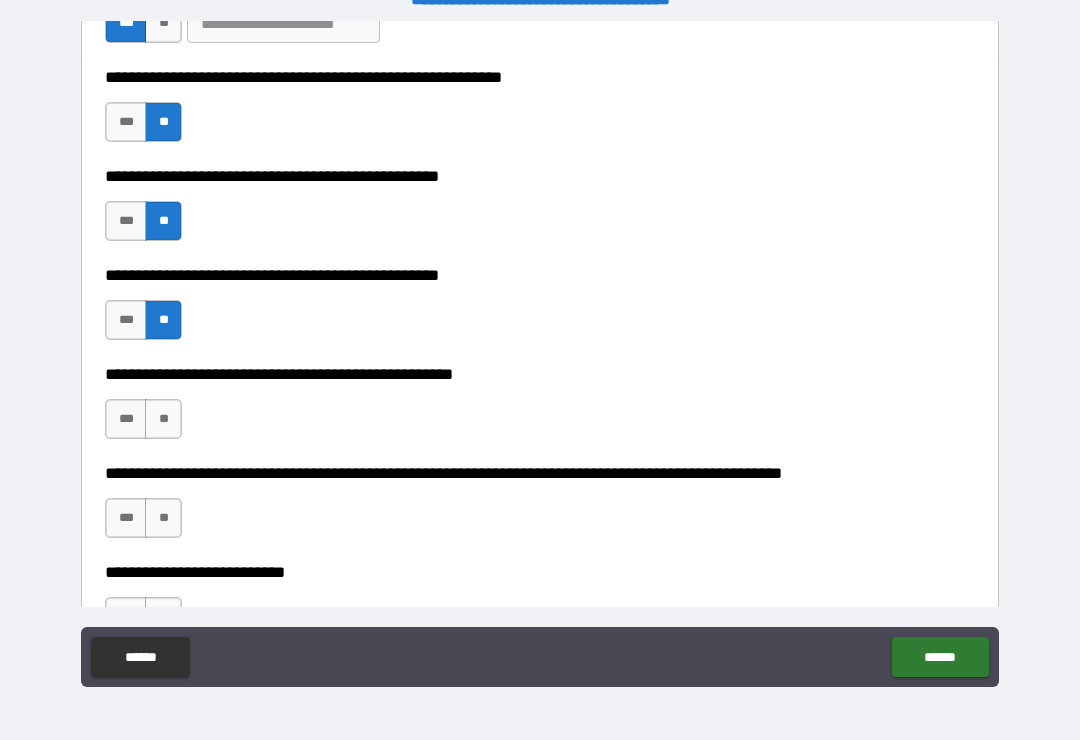 click on "**" at bounding box center (163, 419) 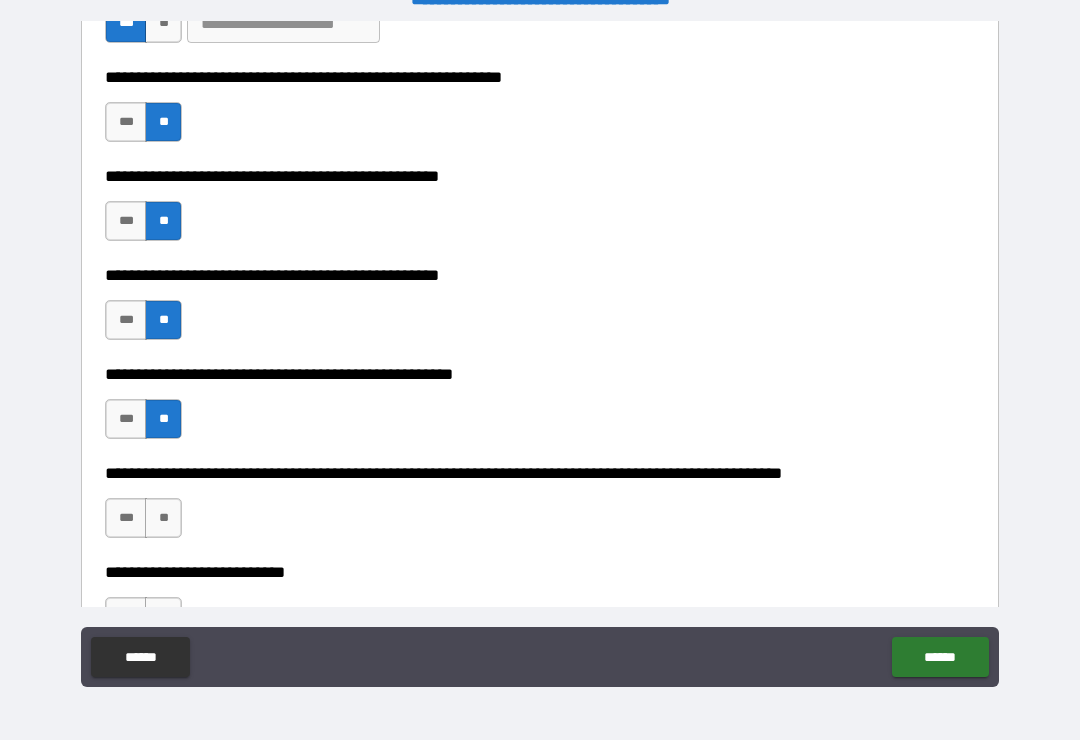 click on "**" at bounding box center [163, 518] 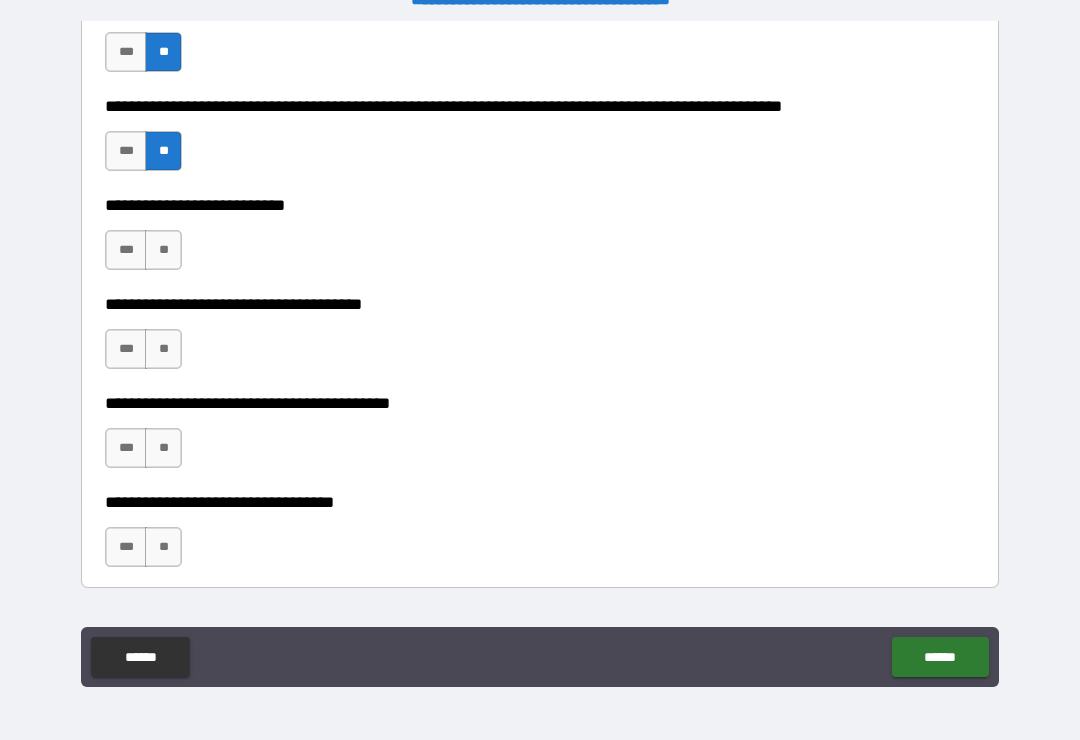 scroll, scrollTop: 905, scrollLeft: 0, axis: vertical 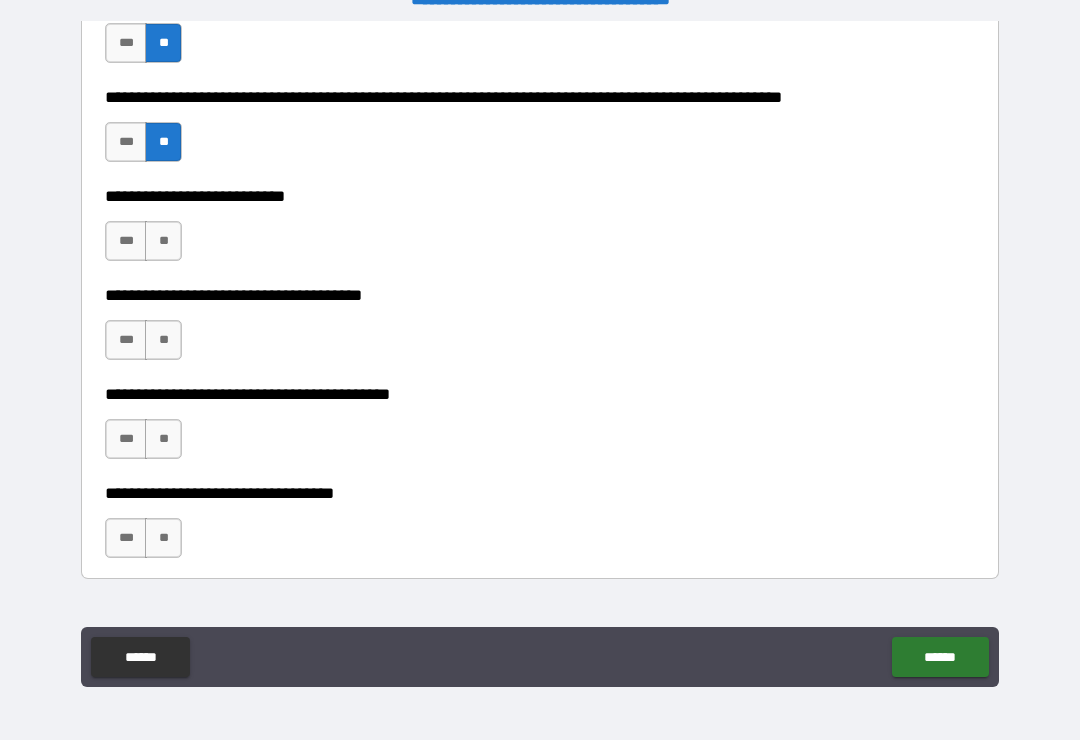 click on "**" at bounding box center (163, 241) 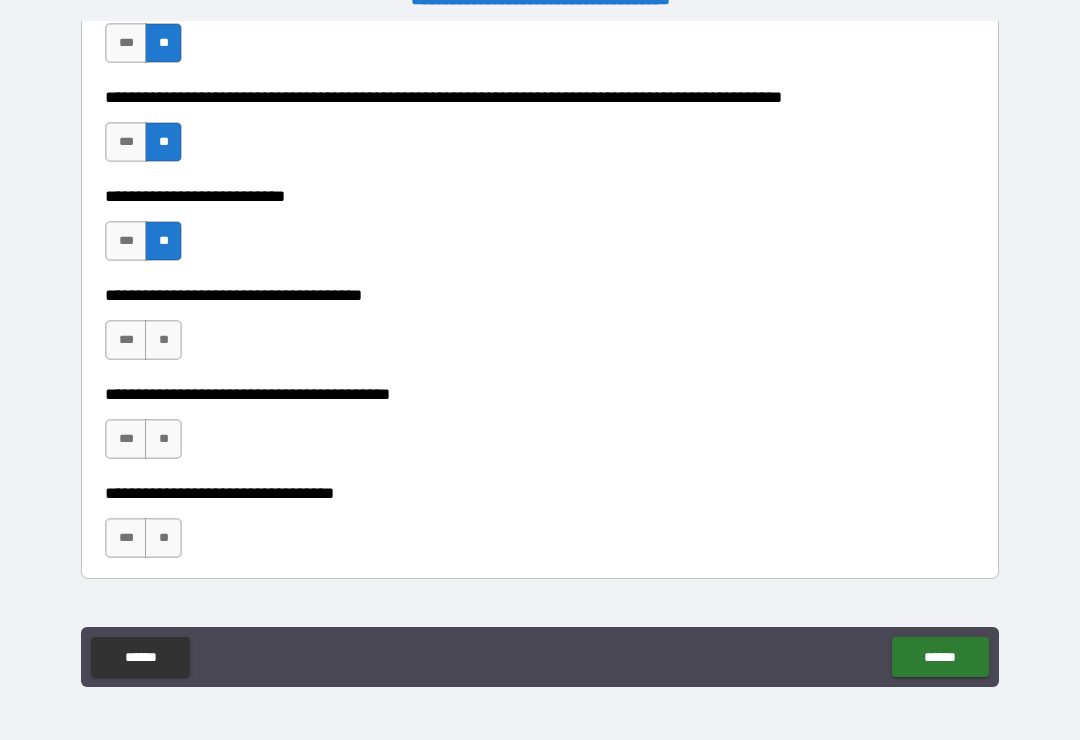 click on "**" at bounding box center [163, 340] 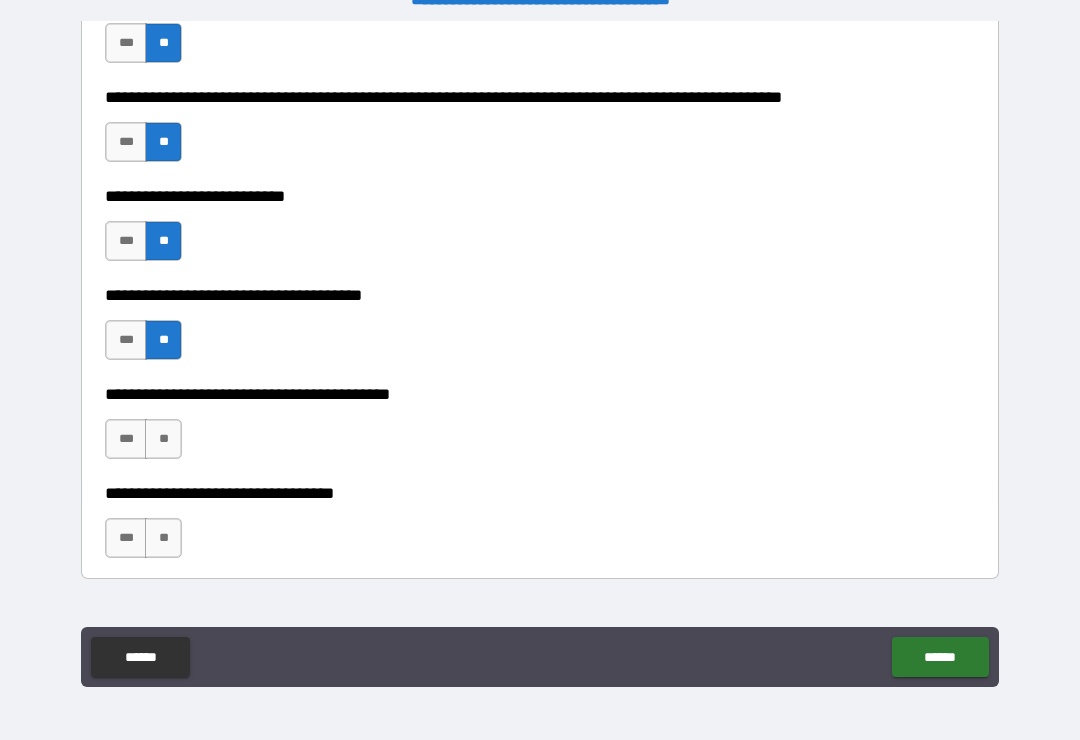 click on "**" at bounding box center [163, 439] 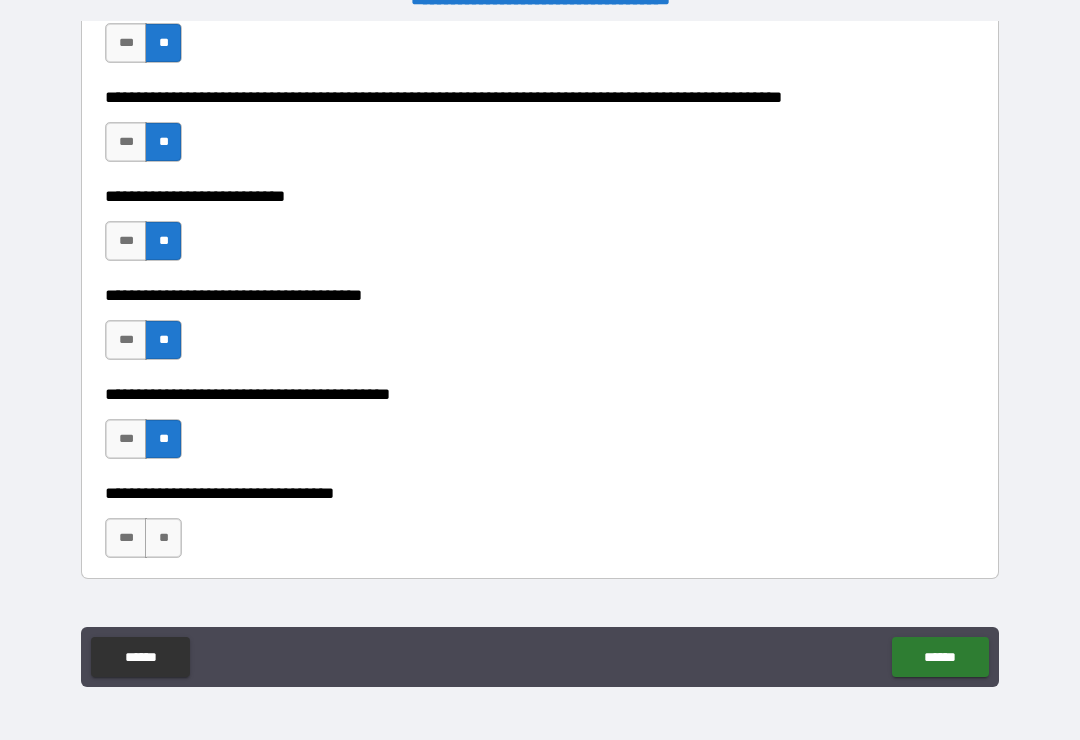 click on "**" at bounding box center [163, 538] 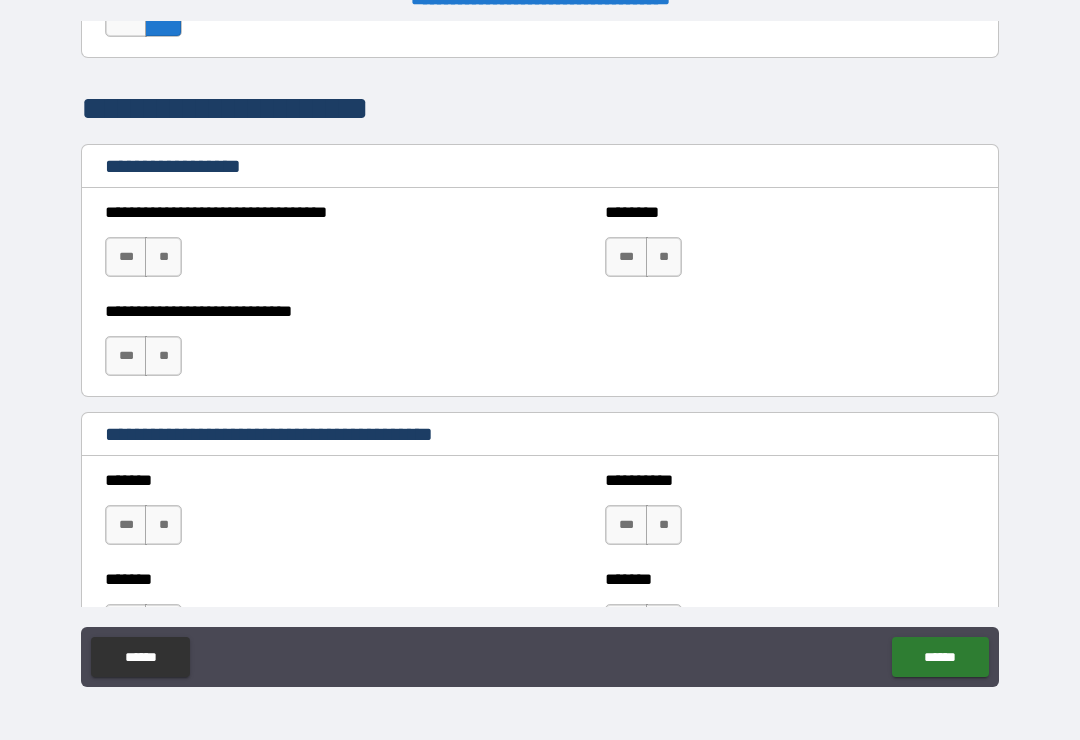 scroll, scrollTop: 1448, scrollLeft: 0, axis: vertical 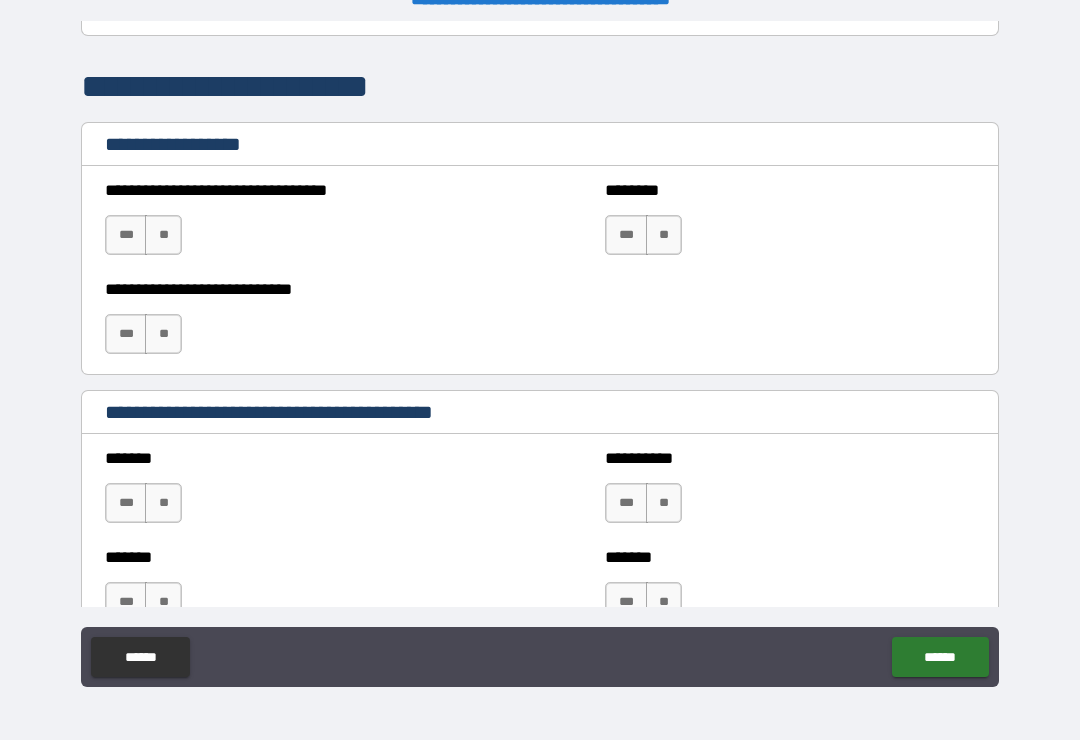 click on "**" at bounding box center (163, 235) 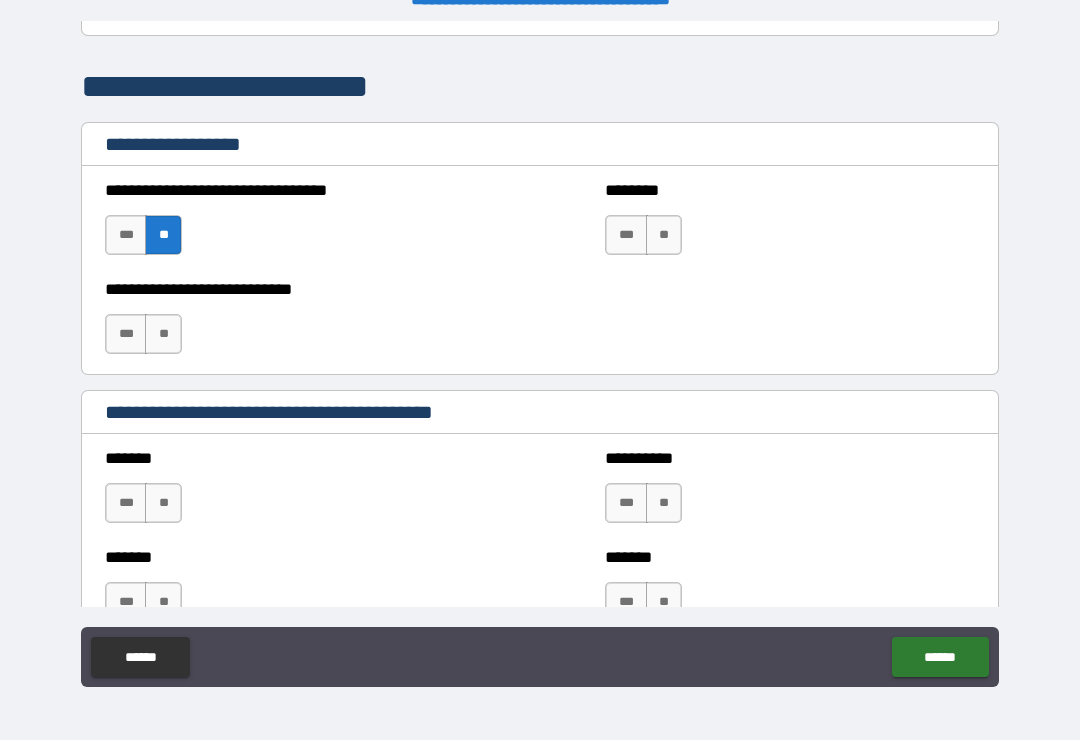 click on "**" at bounding box center [163, 334] 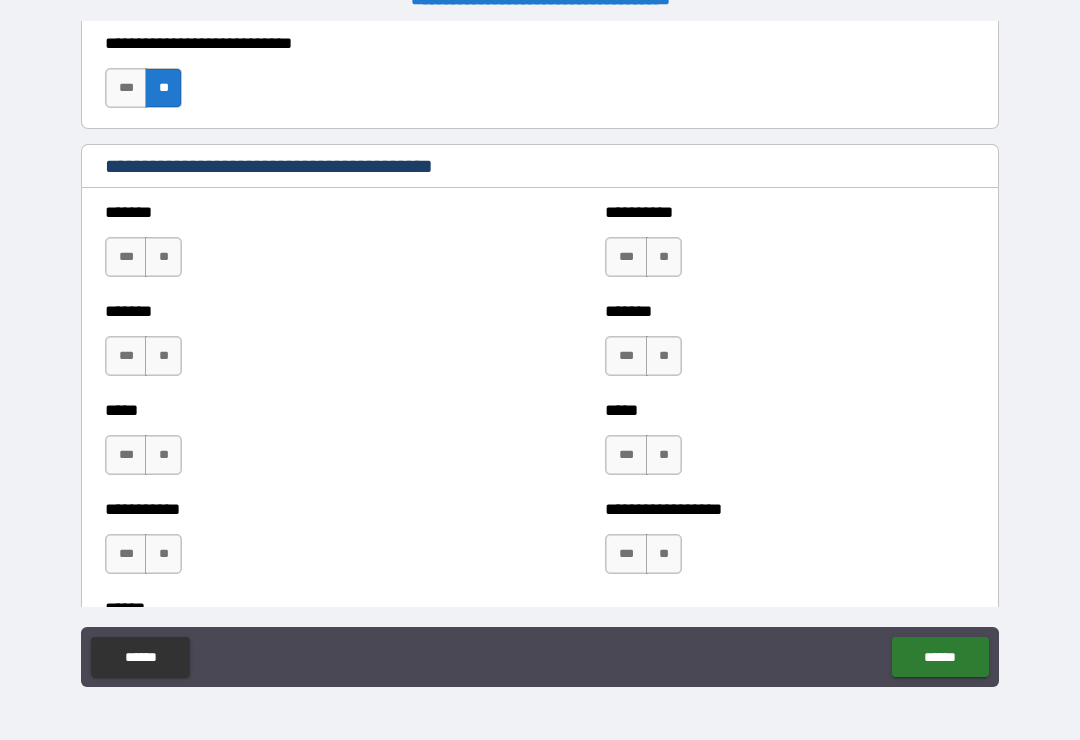 scroll, scrollTop: 1699, scrollLeft: 0, axis: vertical 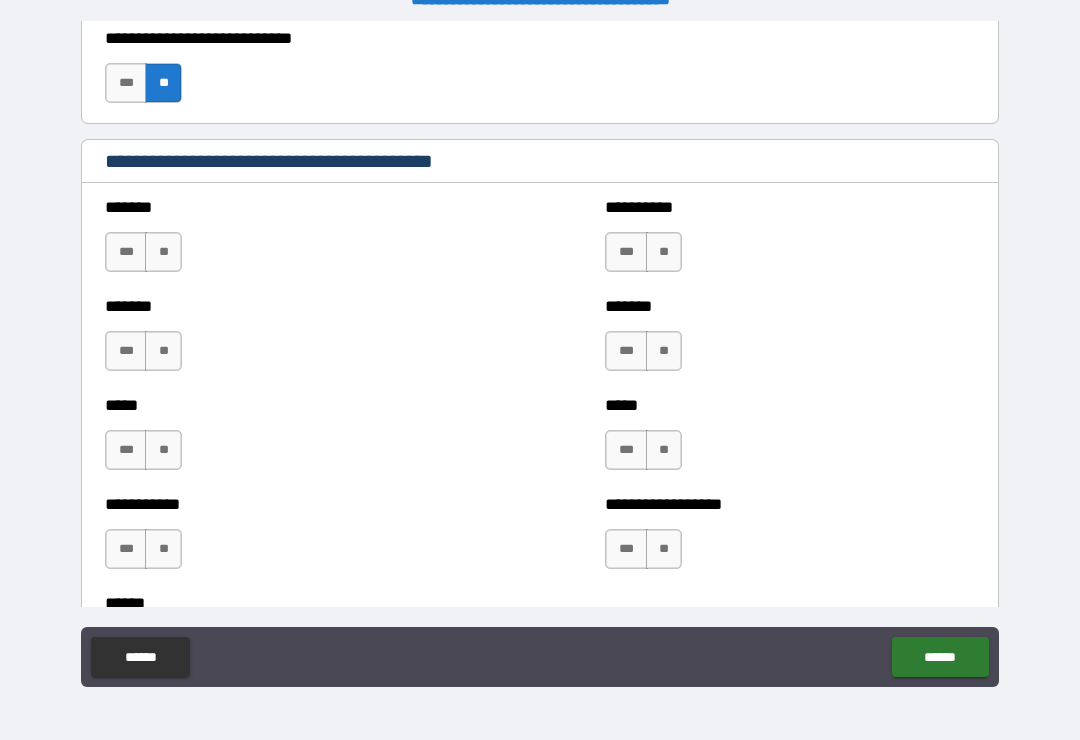 click on "**" at bounding box center [163, 252] 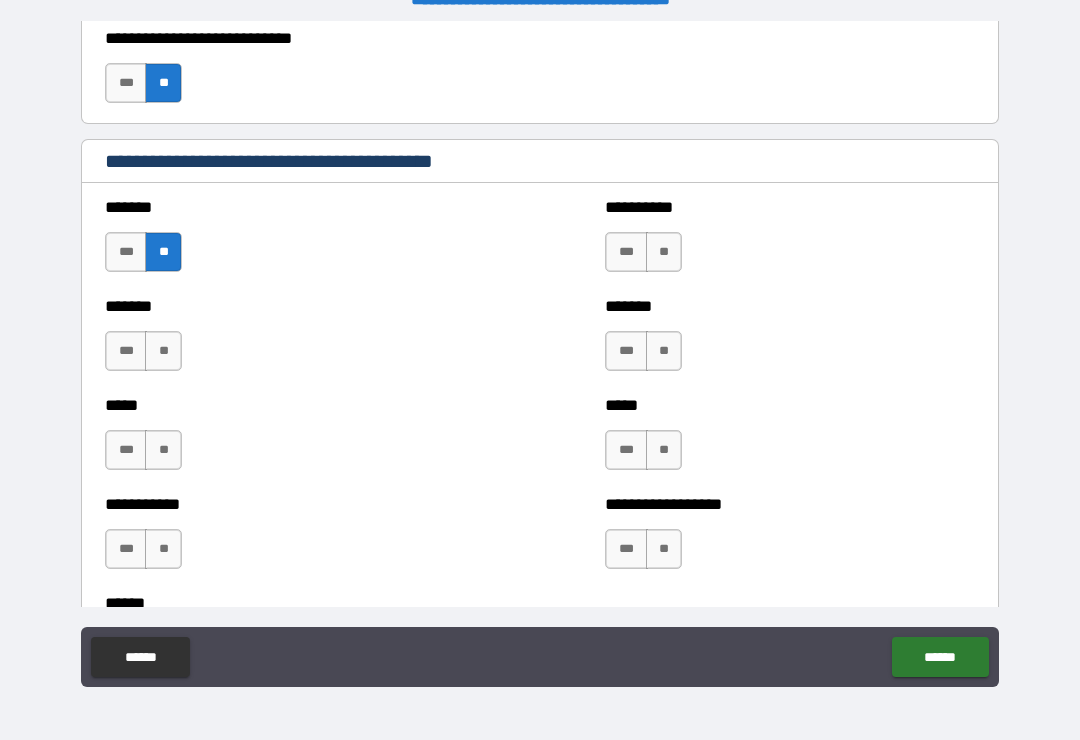 click on "**" at bounding box center (163, 351) 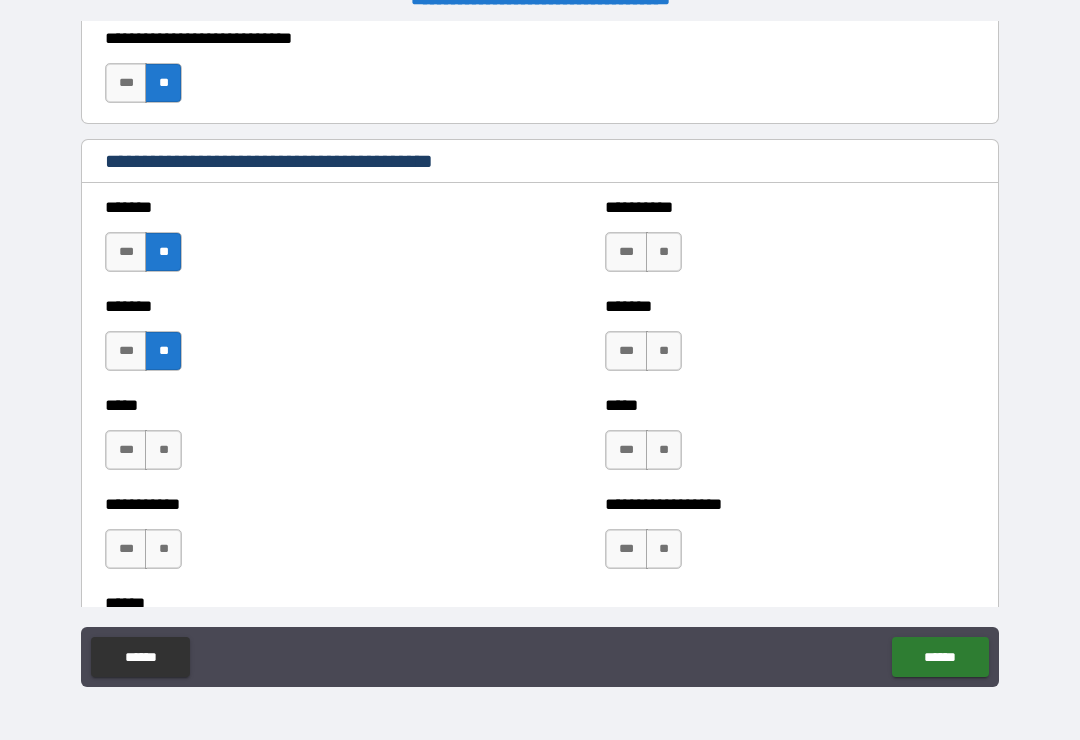 click on "**" at bounding box center (163, 450) 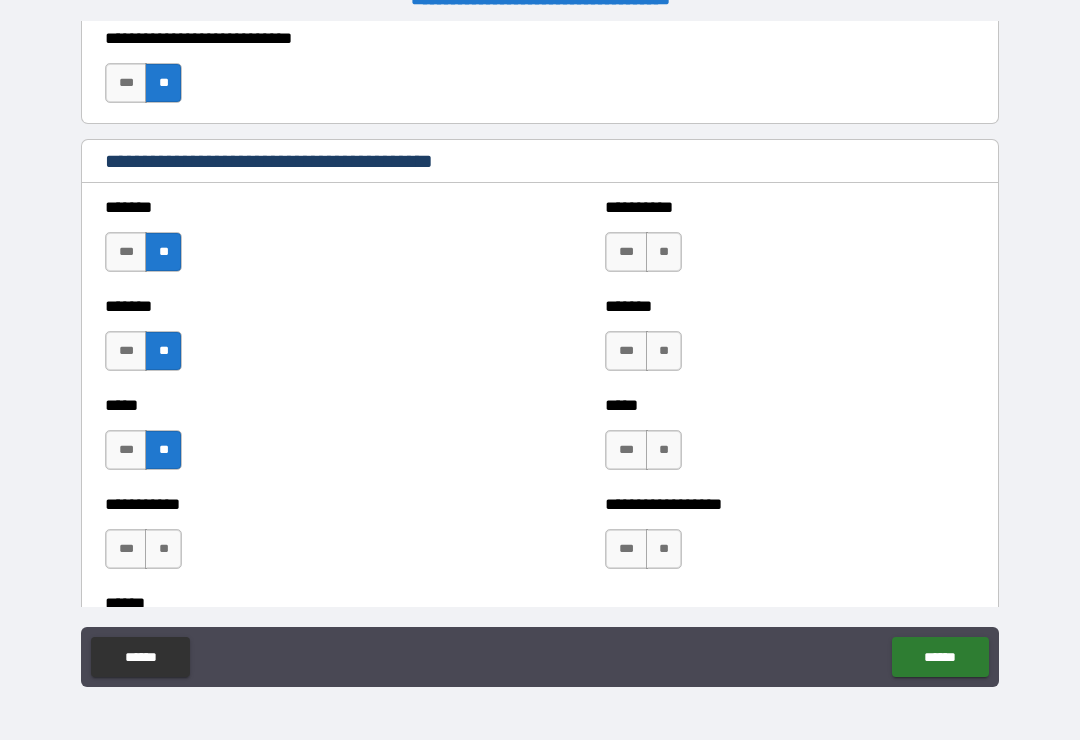 click on "**" at bounding box center (163, 549) 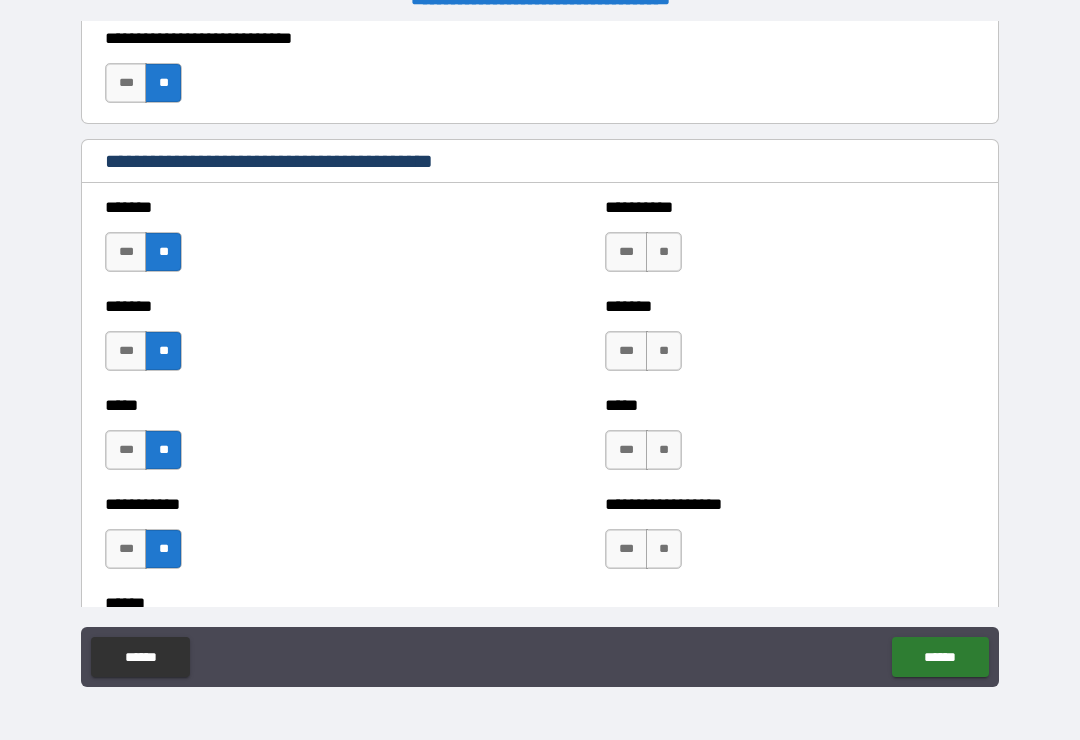 click on "**" at bounding box center [664, 252] 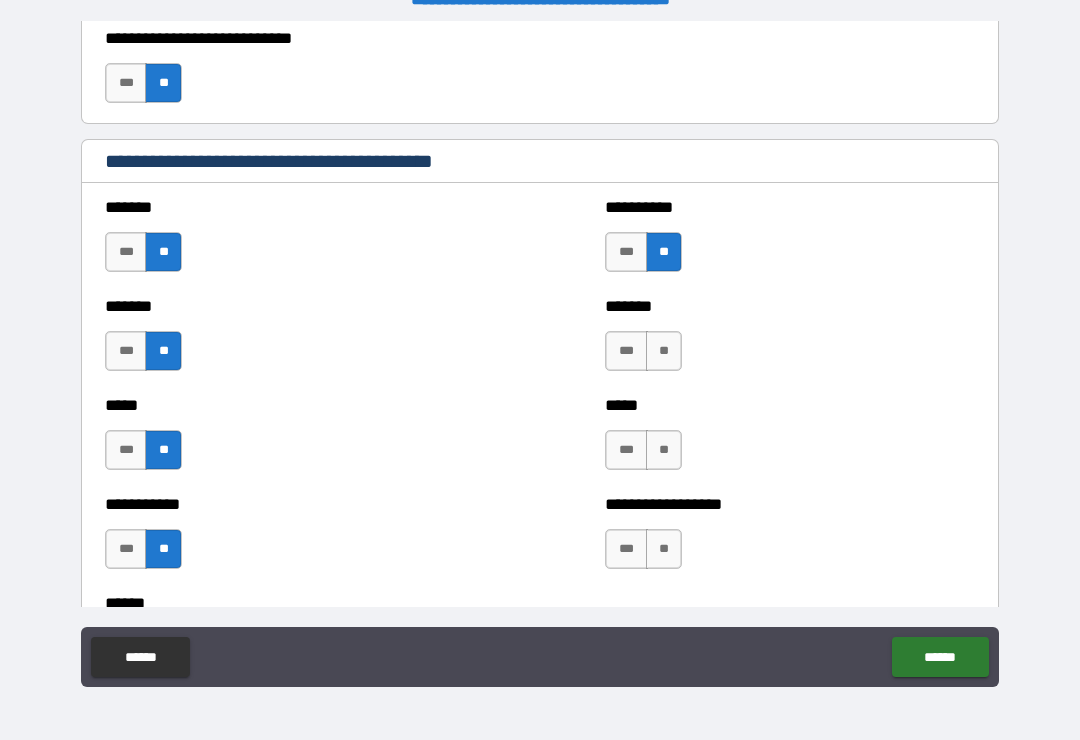 click on "**" at bounding box center (664, 351) 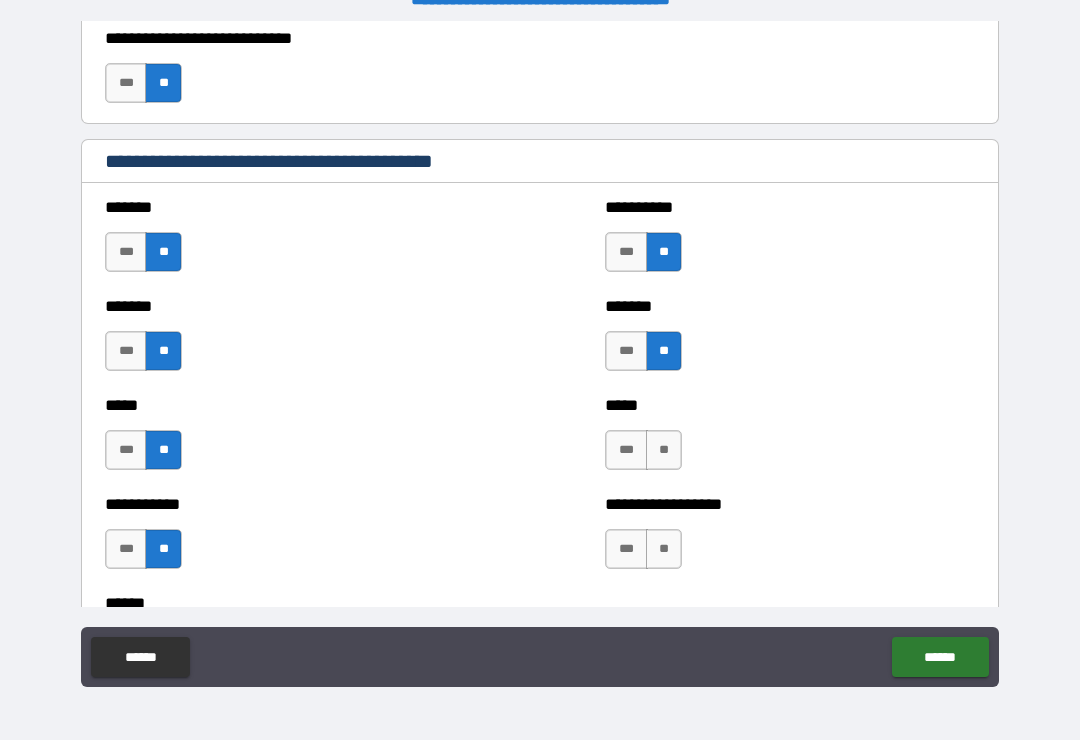 click on "**" at bounding box center (664, 450) 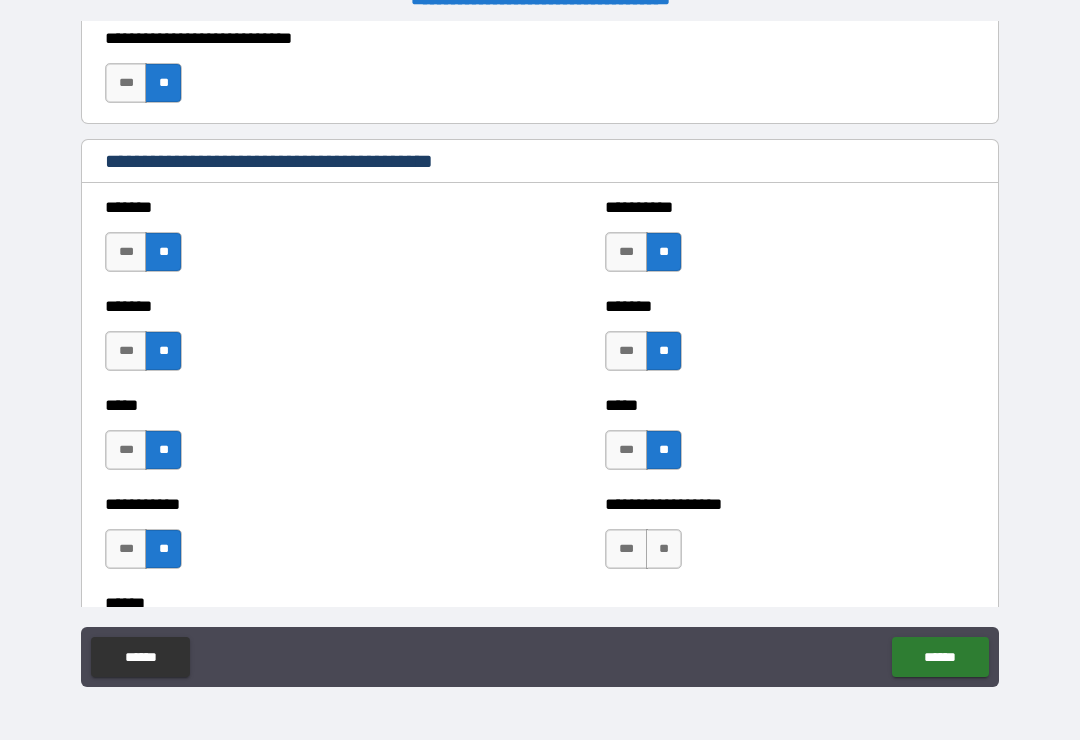 click on "**" at bounding box center [664, 549] 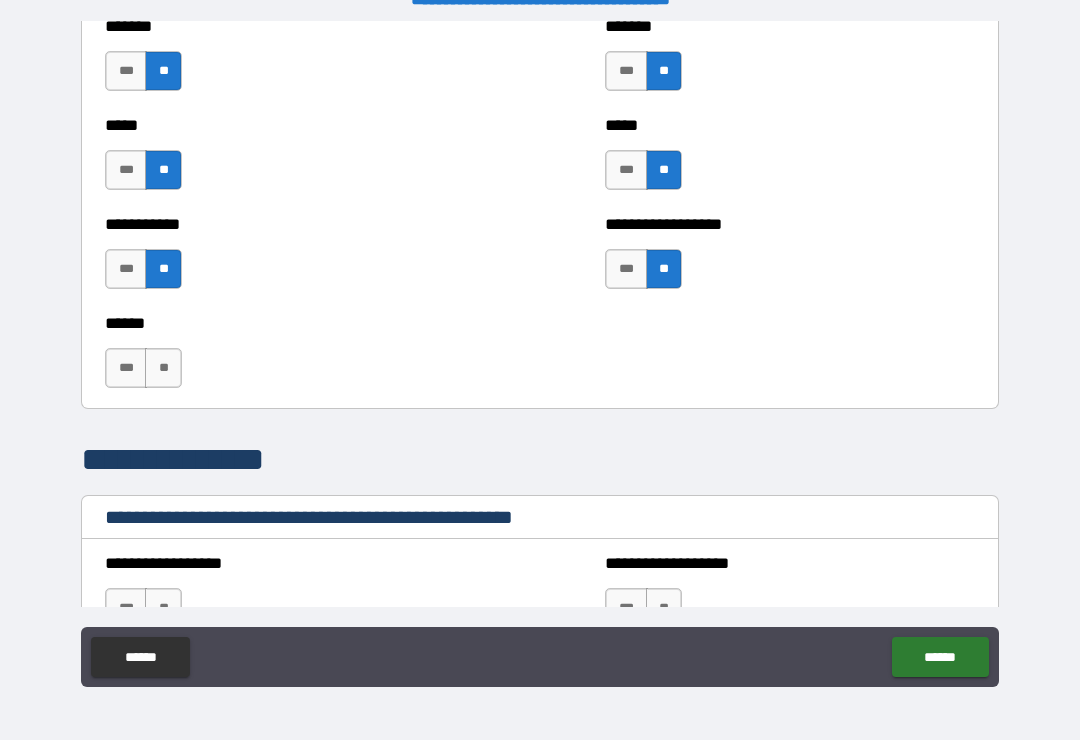 scroll, scrollTop: 1990, scrollLeft: 0, axis: vertical 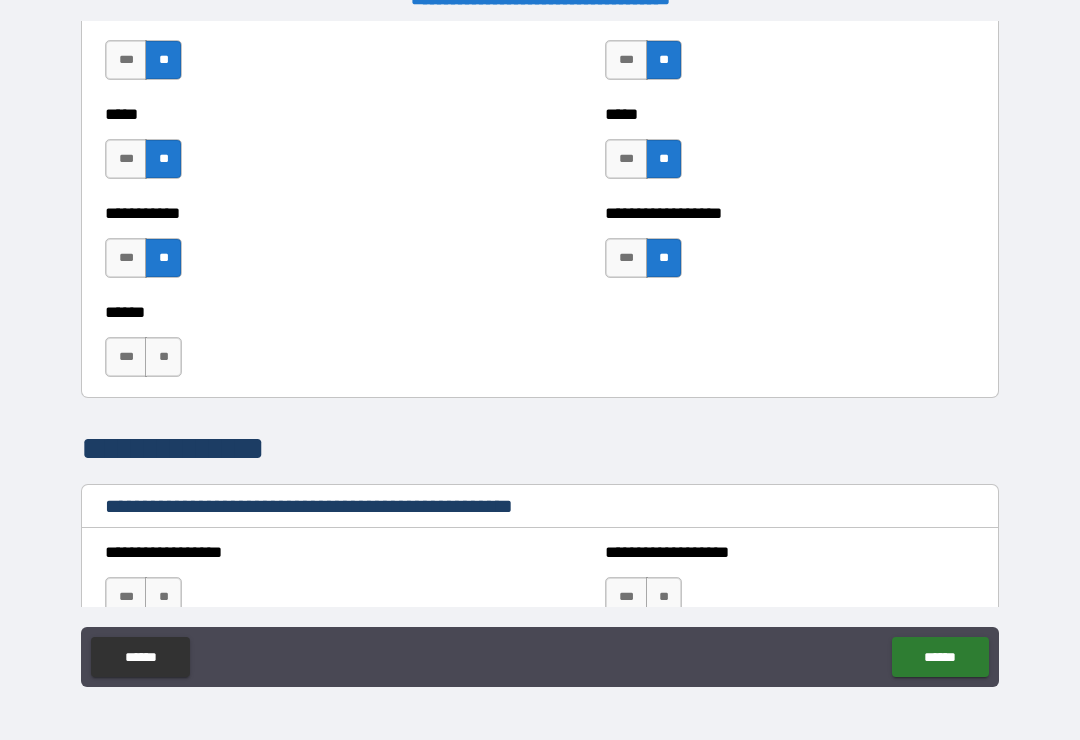 click on "***" at bounding box center [126, 357] 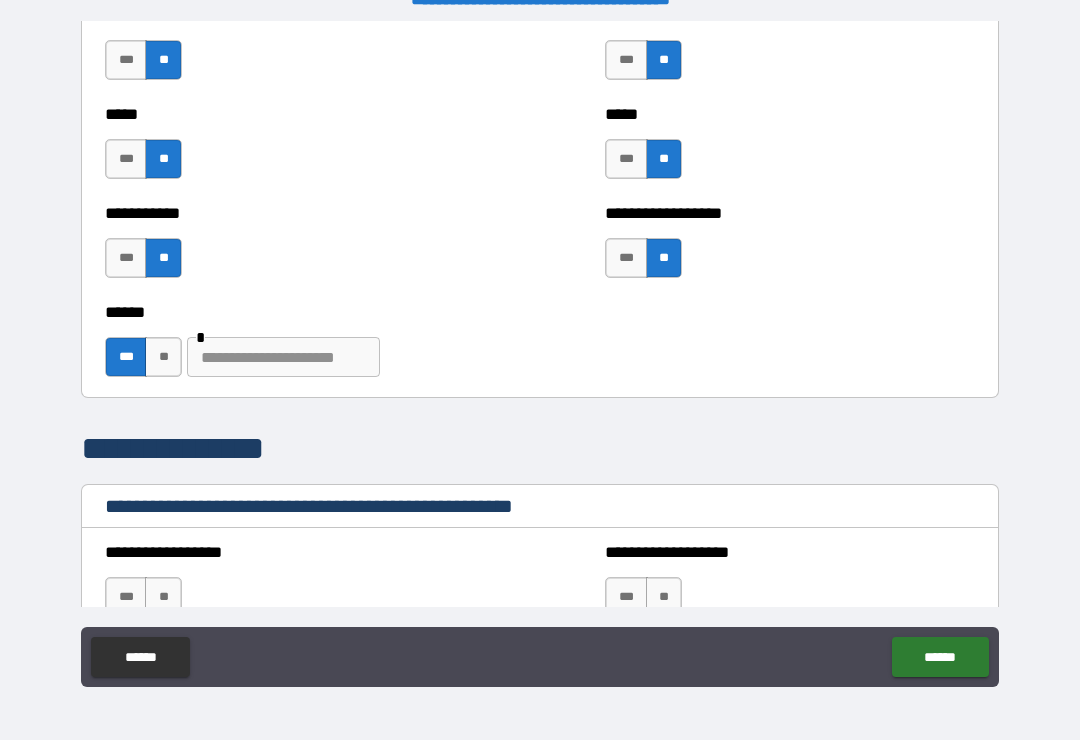click at bounding box center [283, 357] 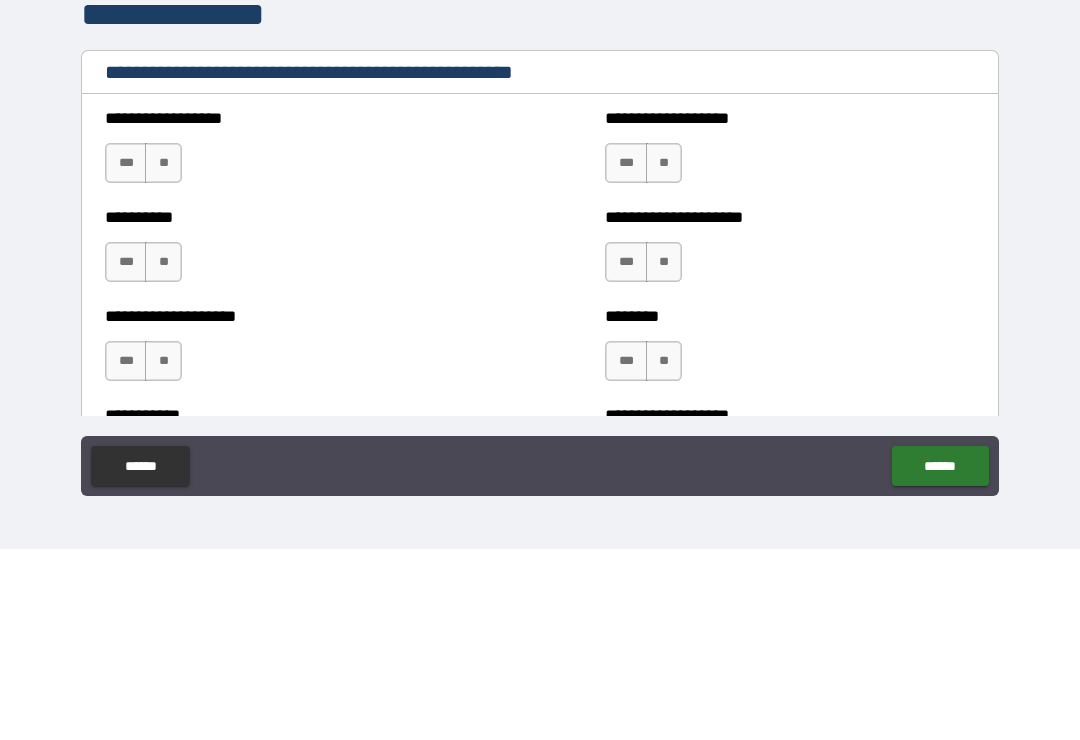 scroll, scrollTop: 2246, scrollLeft: 0, axis: vertical 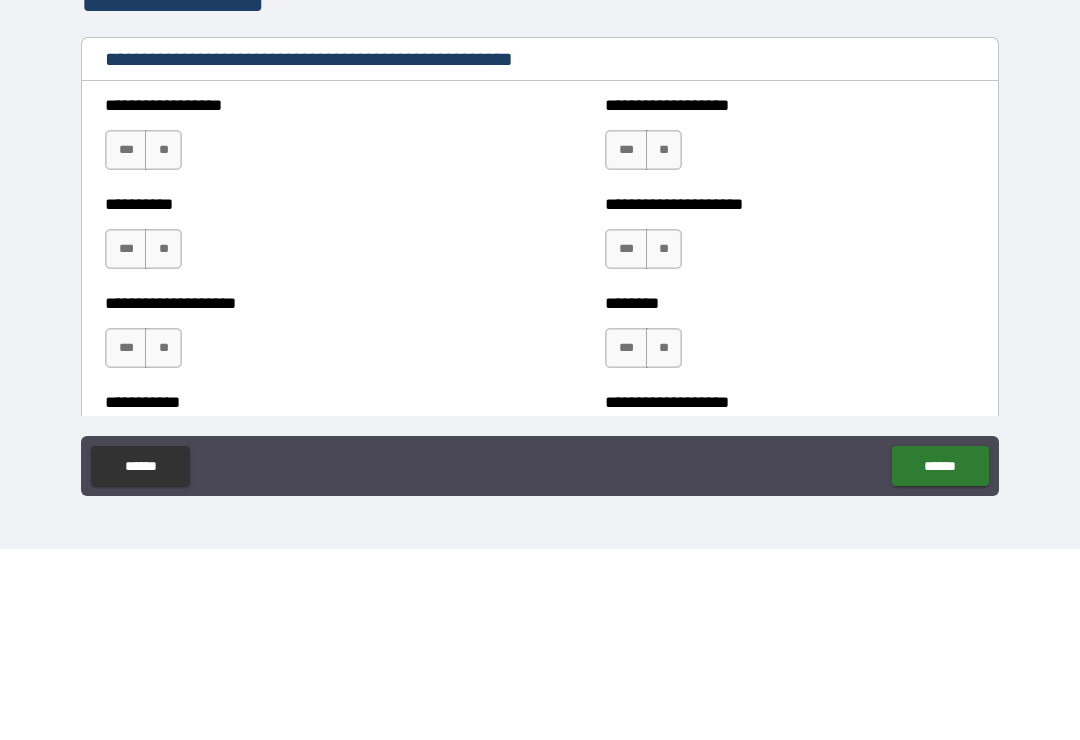 click on "**********" at bounding box center (290, 331) 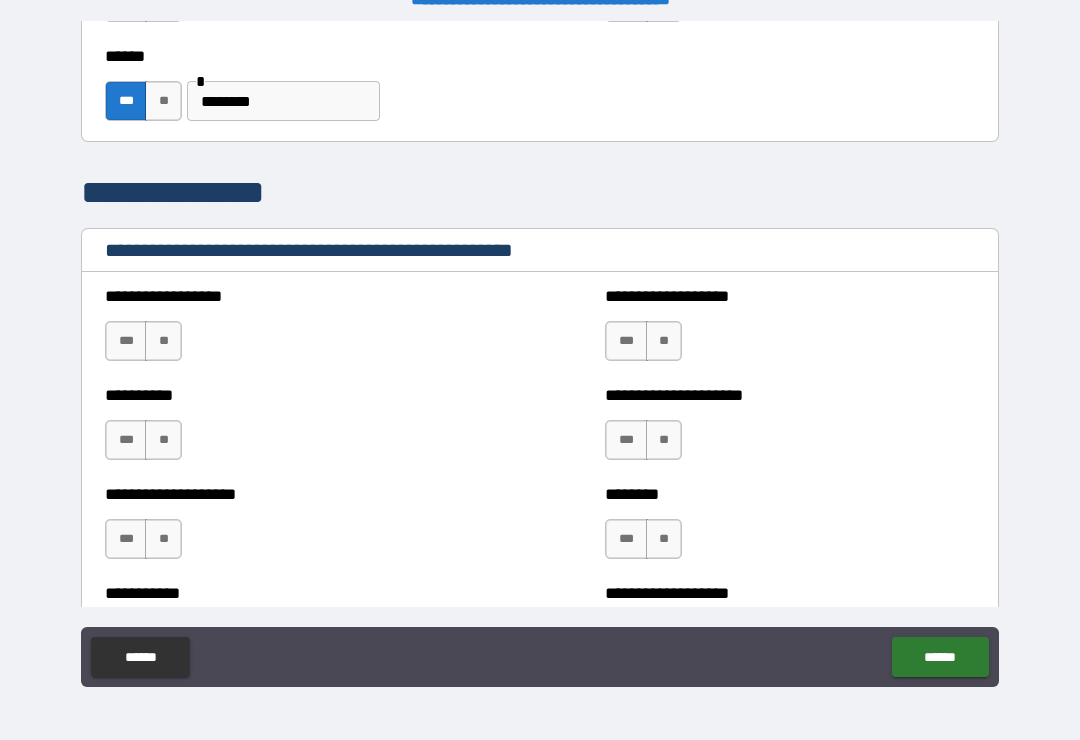 click on "**" at bounding box center [163, 341] 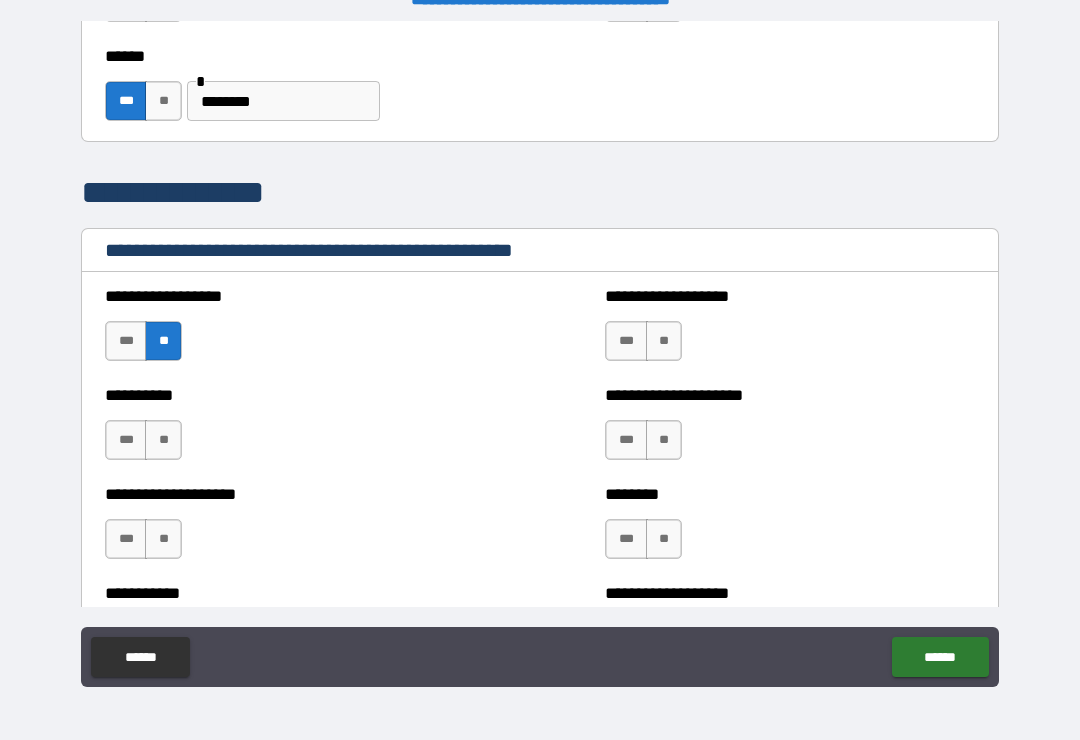 click on "**" at bounding box center (163, 440) 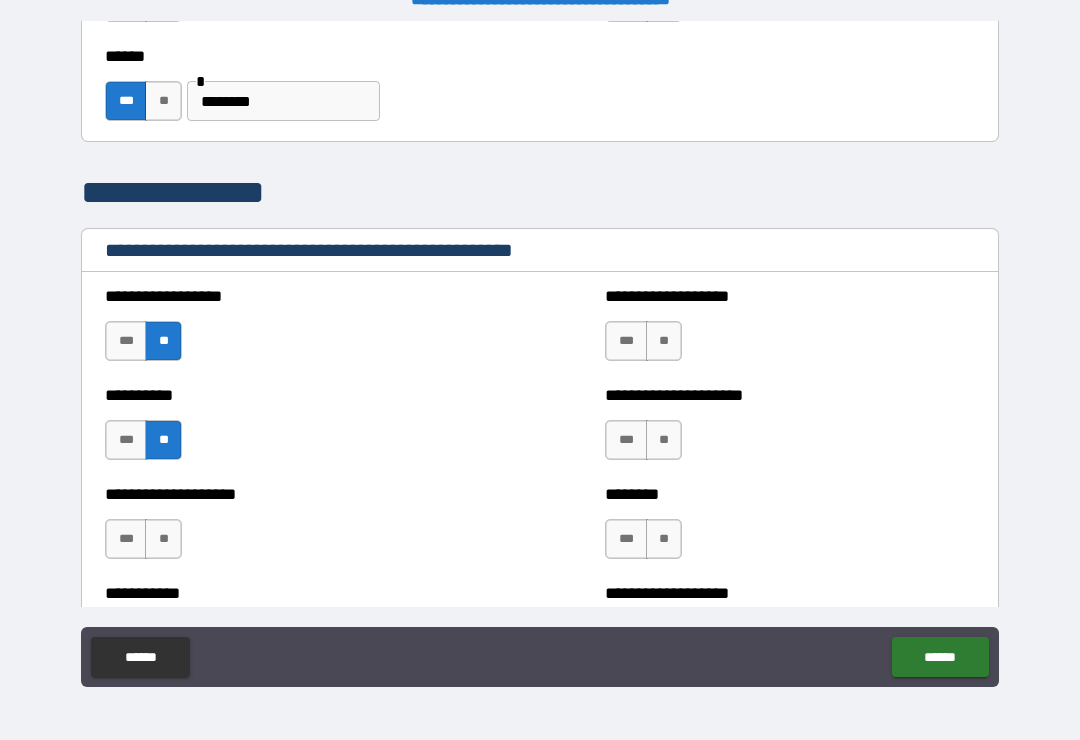 click on "**" at bounding box center [163, 539] 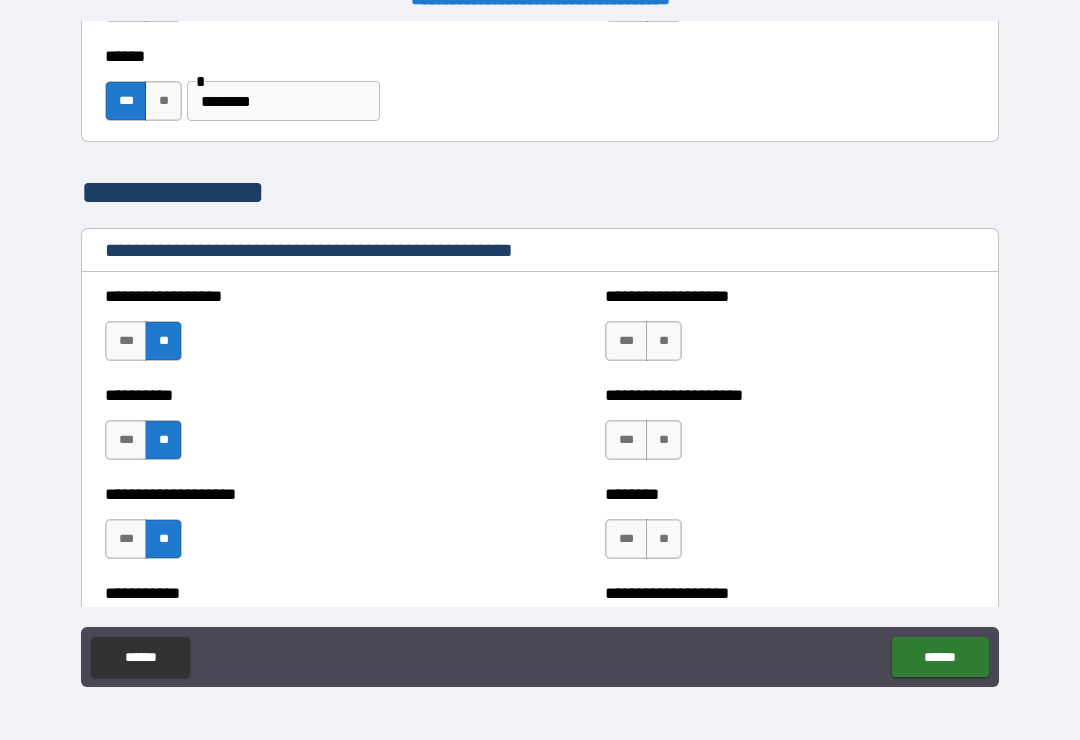 click on "**" at bounding box center (664, 341) 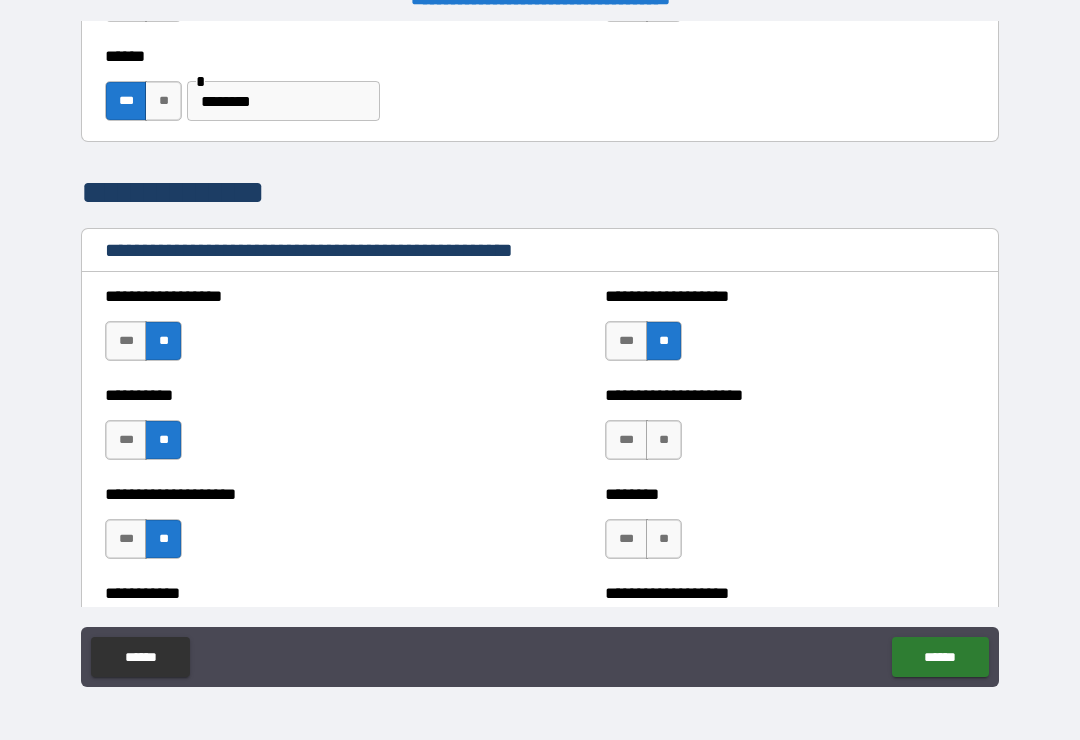 click on "**" at bounding box center [664, 440] 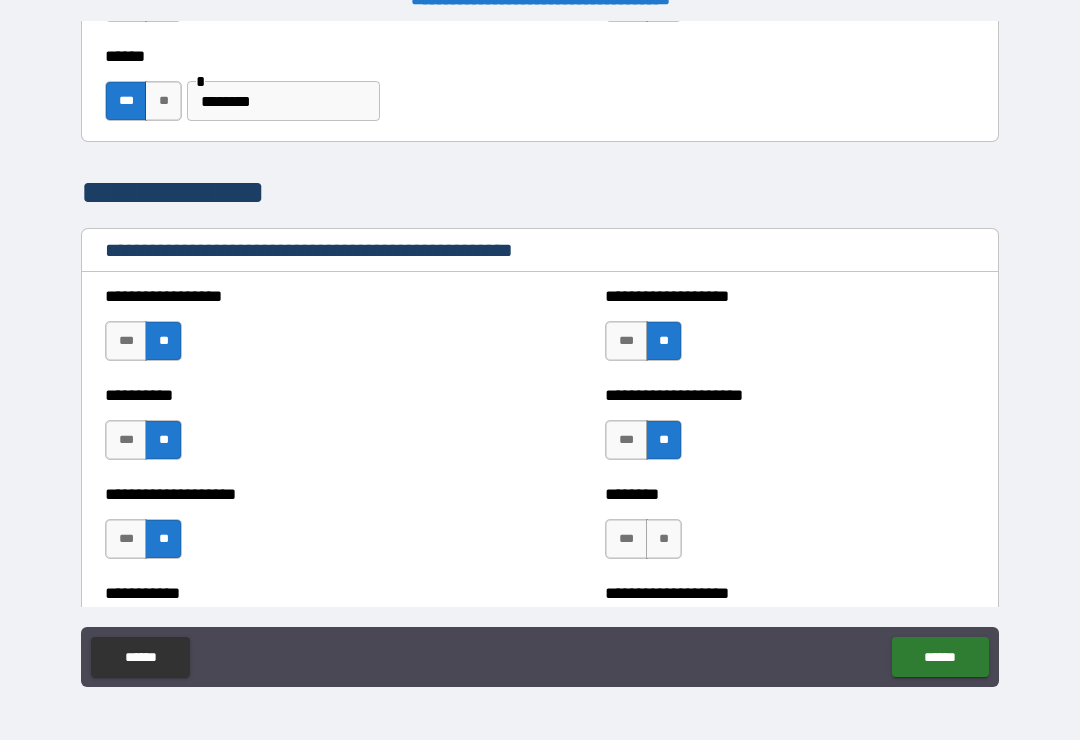 click on "**" at bounding box center [664, 539] 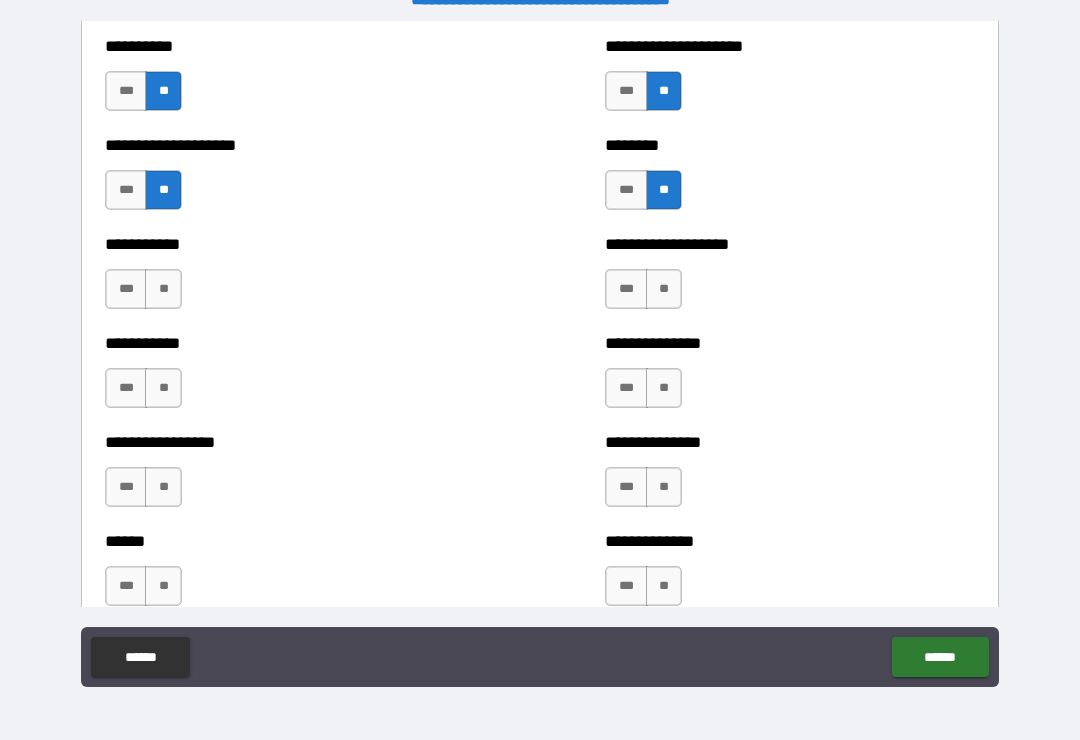 scroll, scrollTop: 2616, scrollLeft: 0, axis: vertical 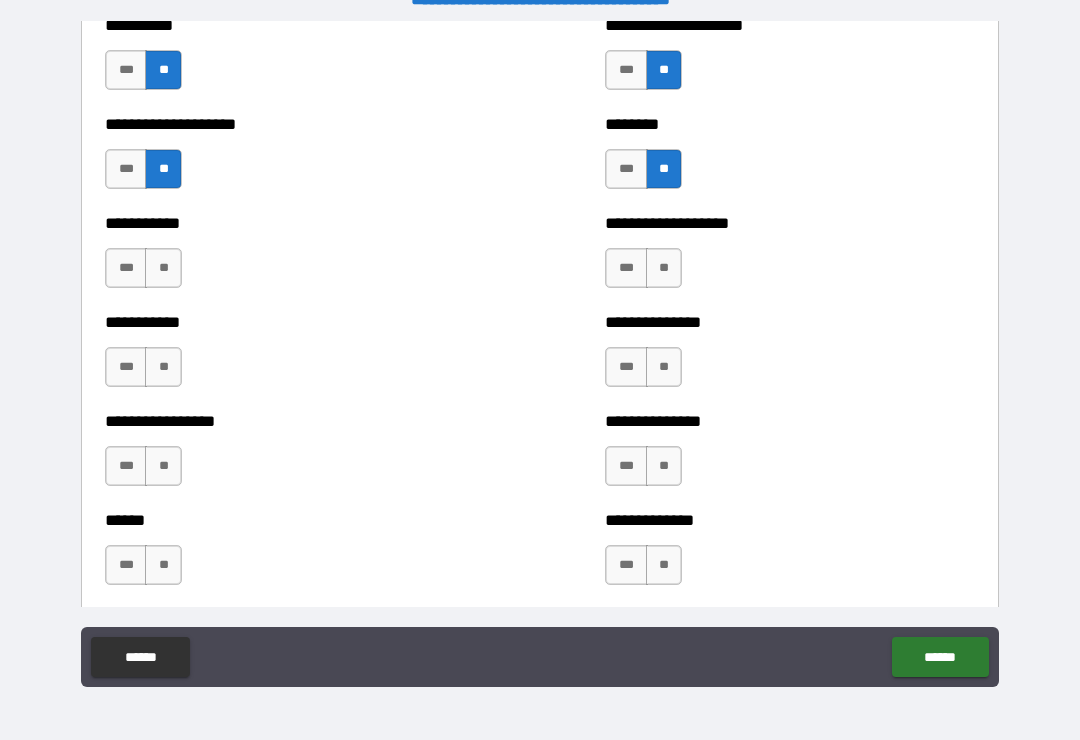 click on "**" at bounding box center (664, 268) 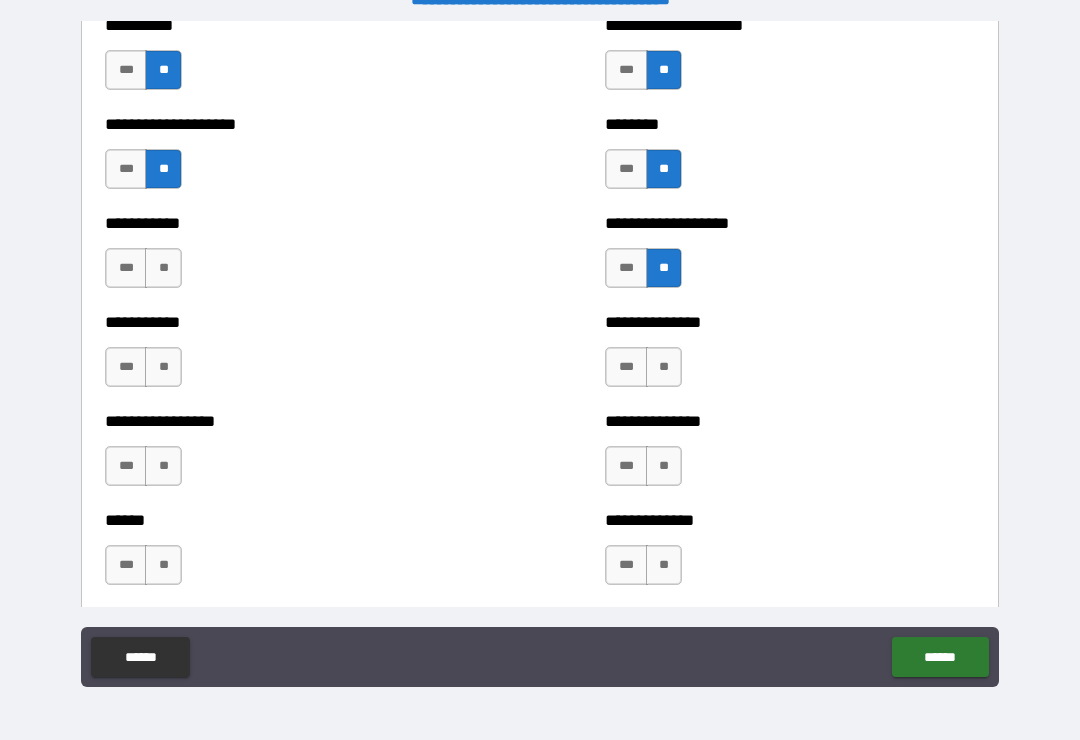 click on "**" at bounding box center (664, 367) 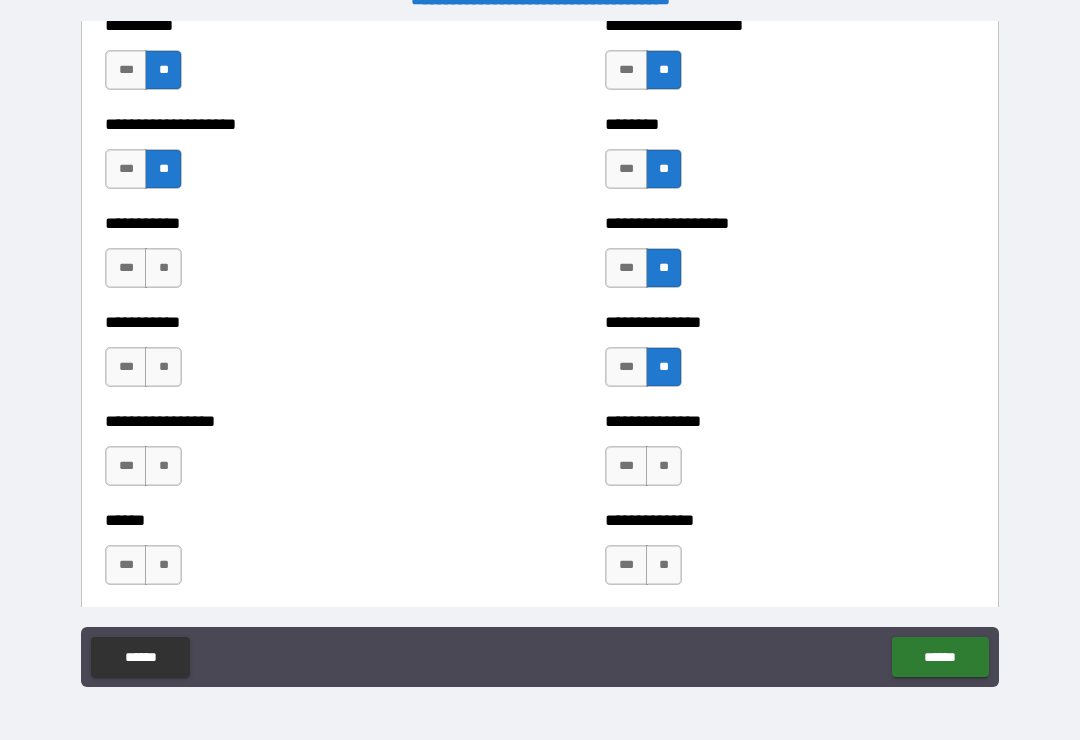 click on "**" at bounding box center (664, 466) 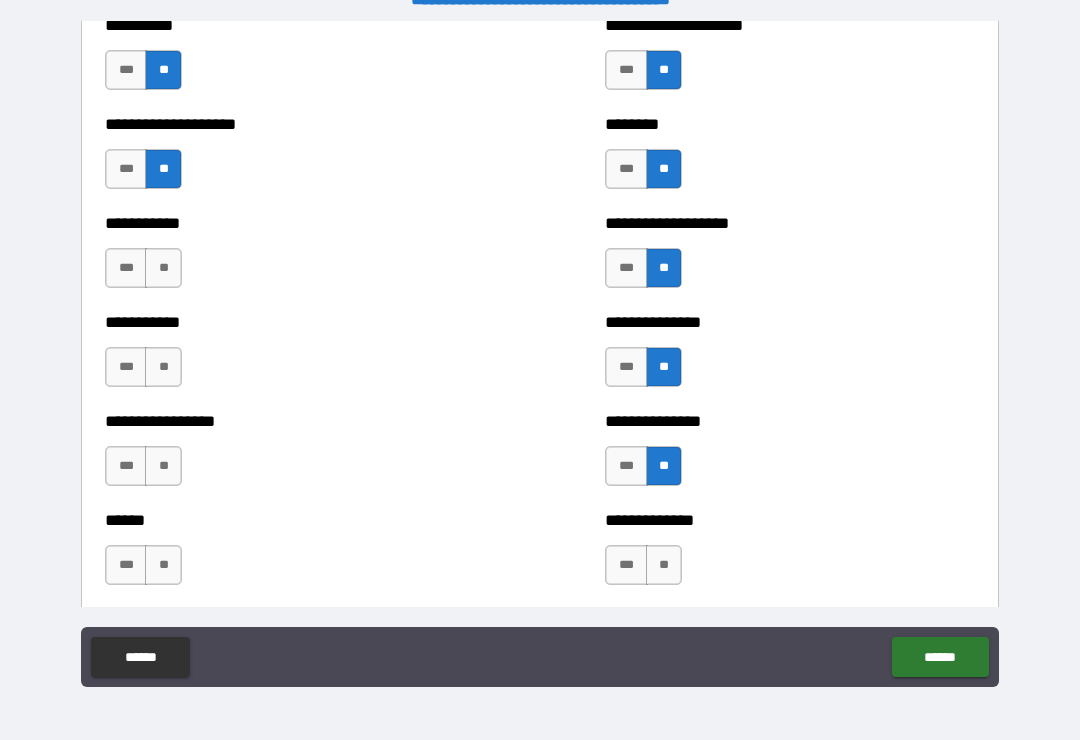 click on "**" at bounding box center [664, 565] 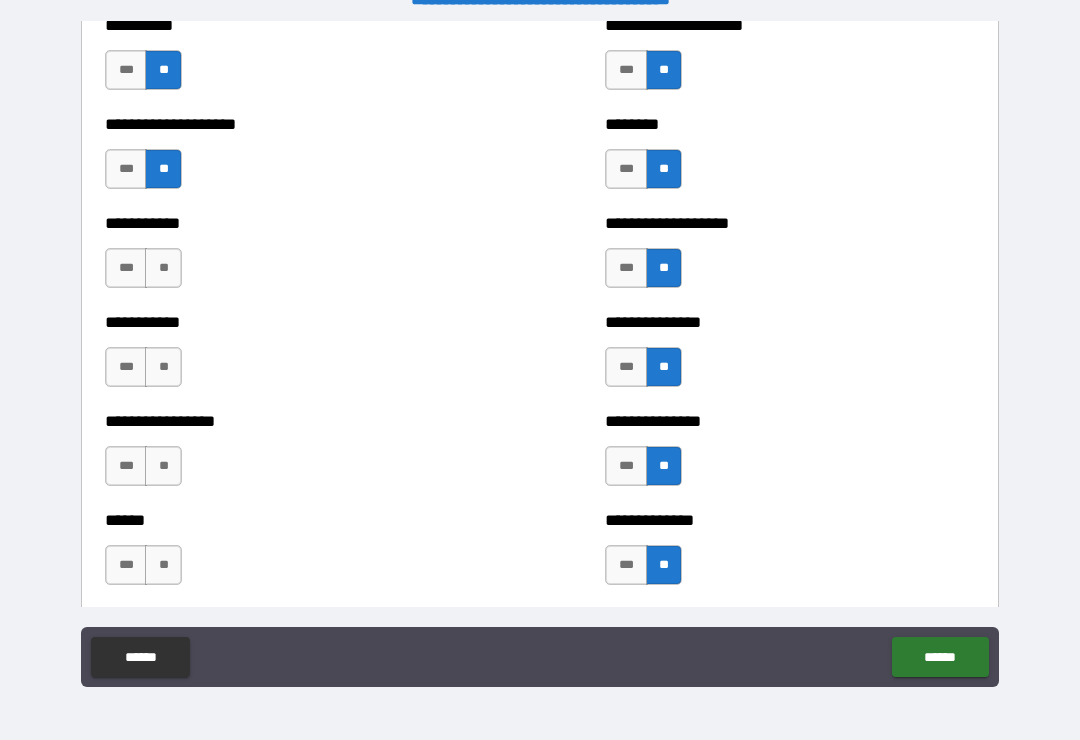 click on "**" at bounding box center [163, 565] 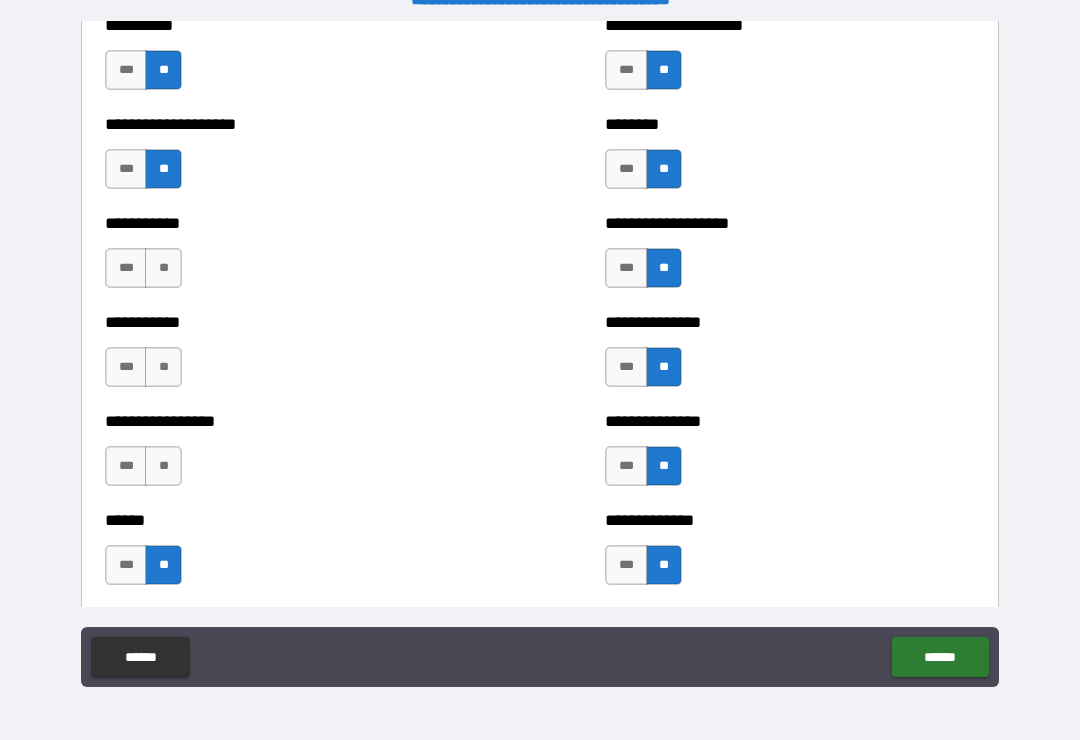 click on "**" at bounding box center [163, 466] 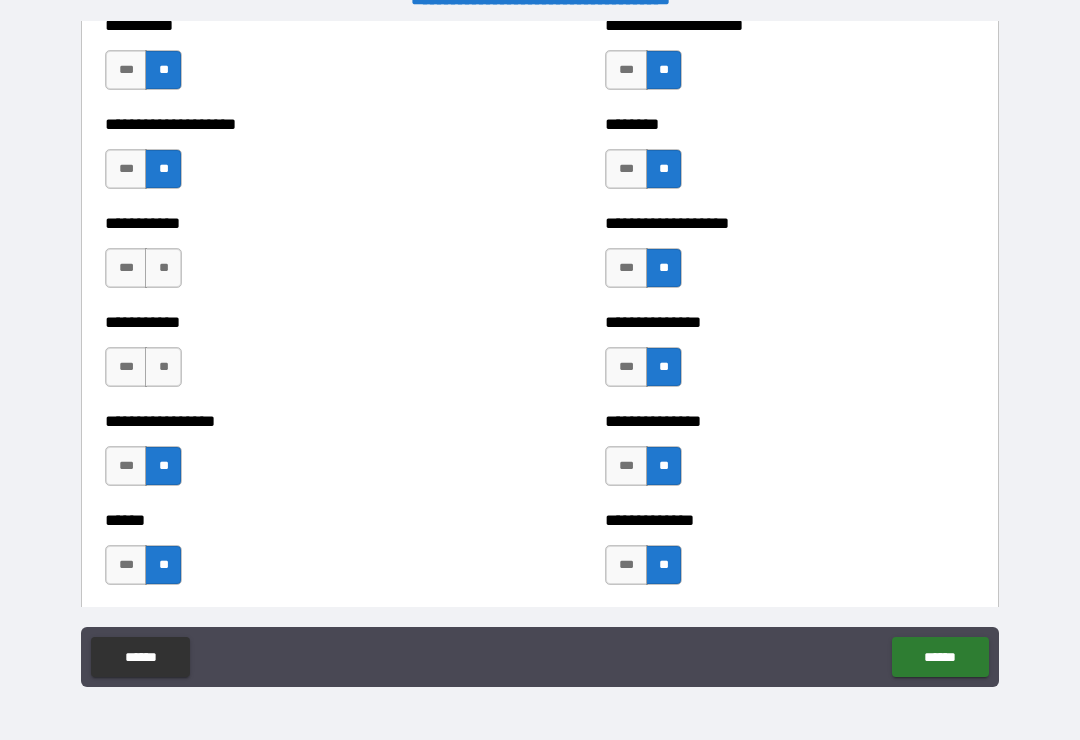 click on "**" at bounding box center [163, 367] 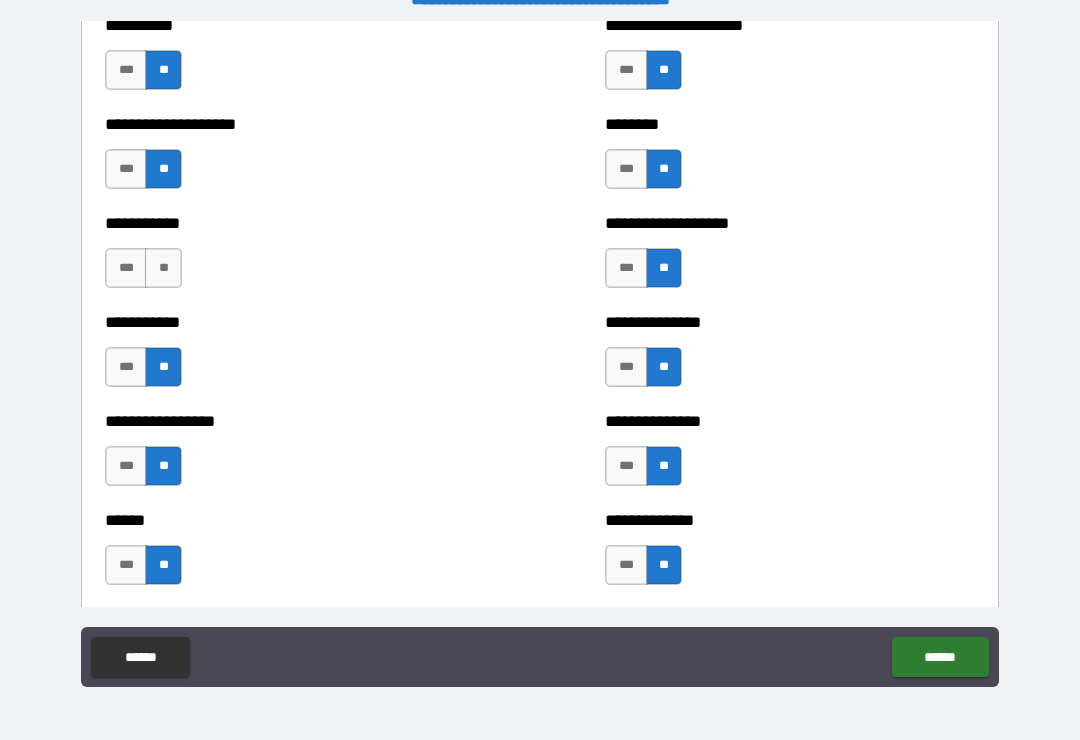 click on "**" at bounding box center [163, 268] 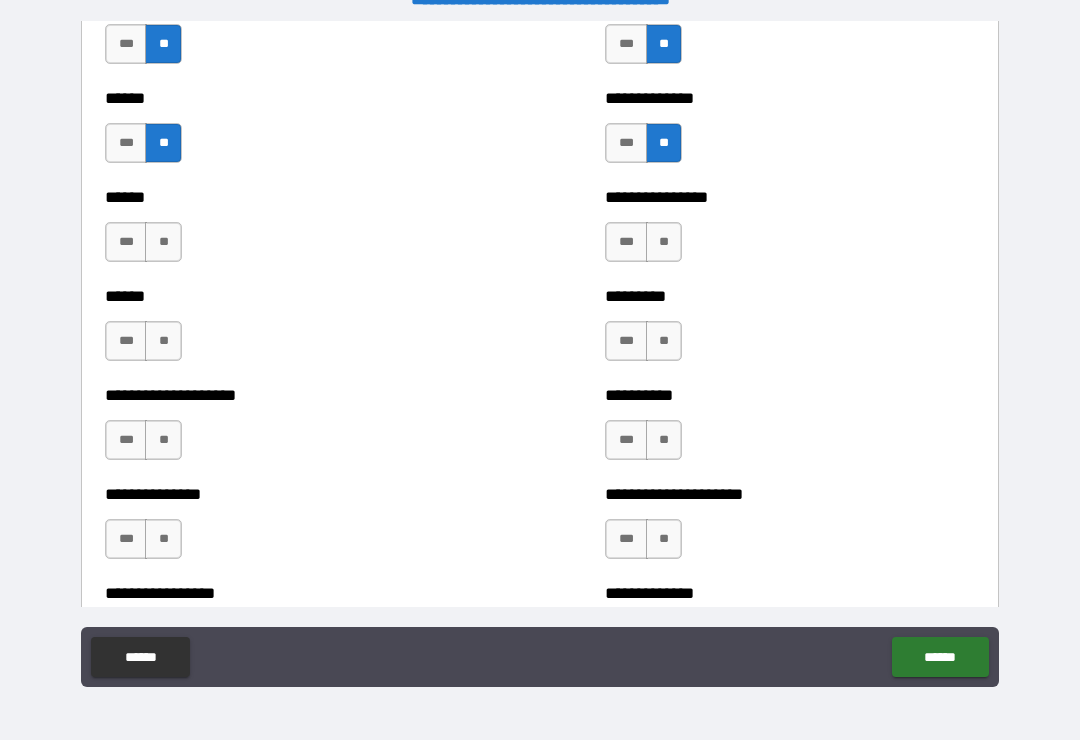 scroll, scrollTop: 3060, scrollLeft: 0, axis: vertical 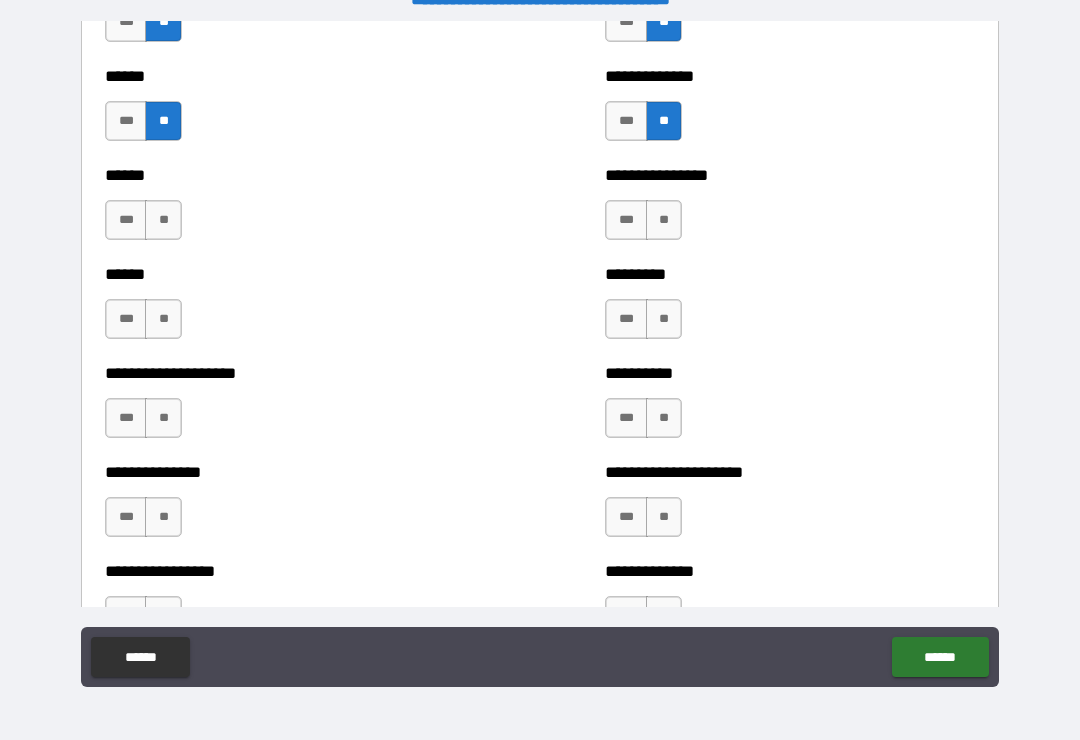 click on "**" at bounding box center (664, 220) 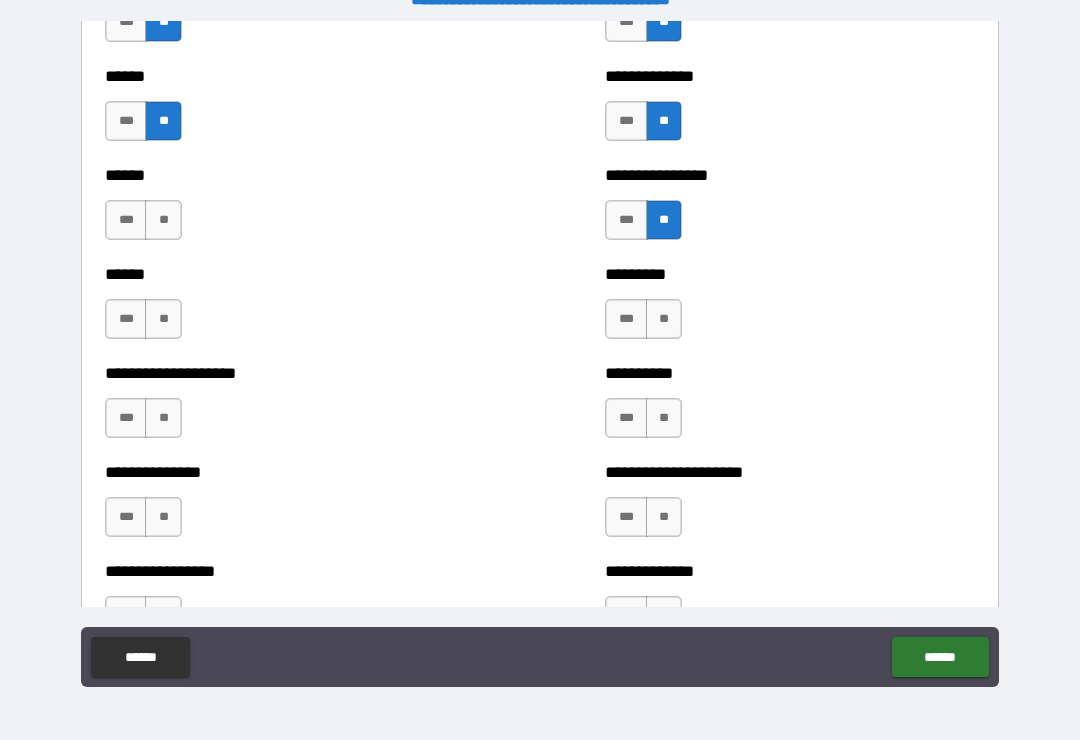 click on "**" at bounding box center [664, 319] 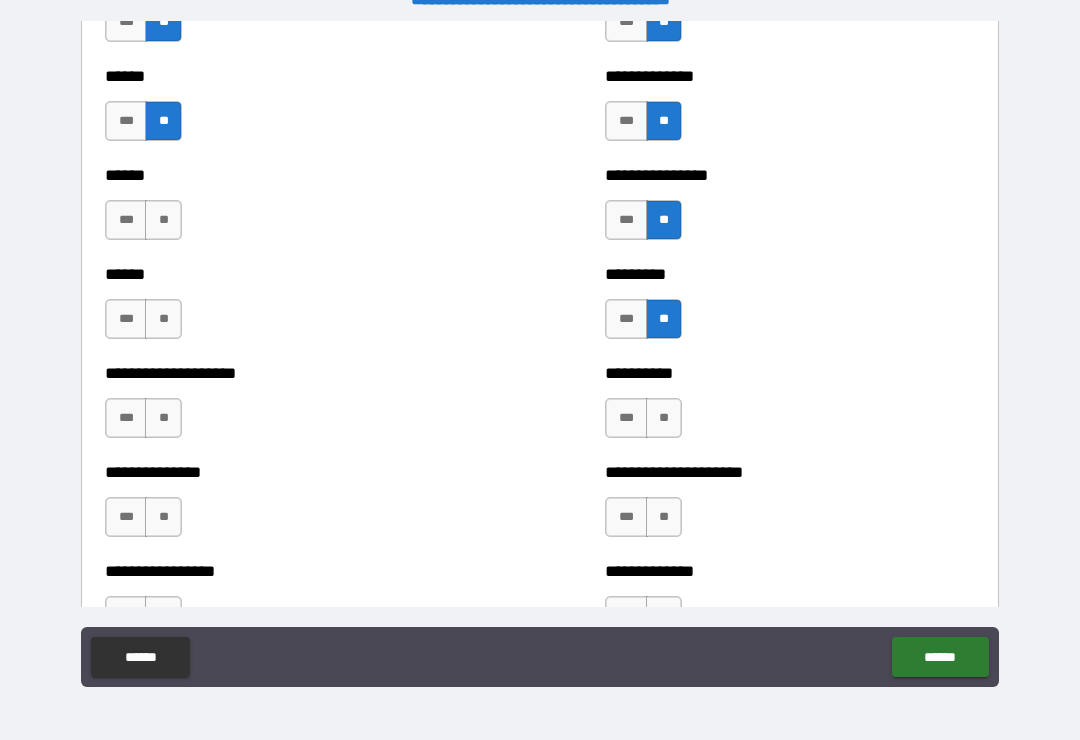 click on "**" at bounding box center [664, 418] 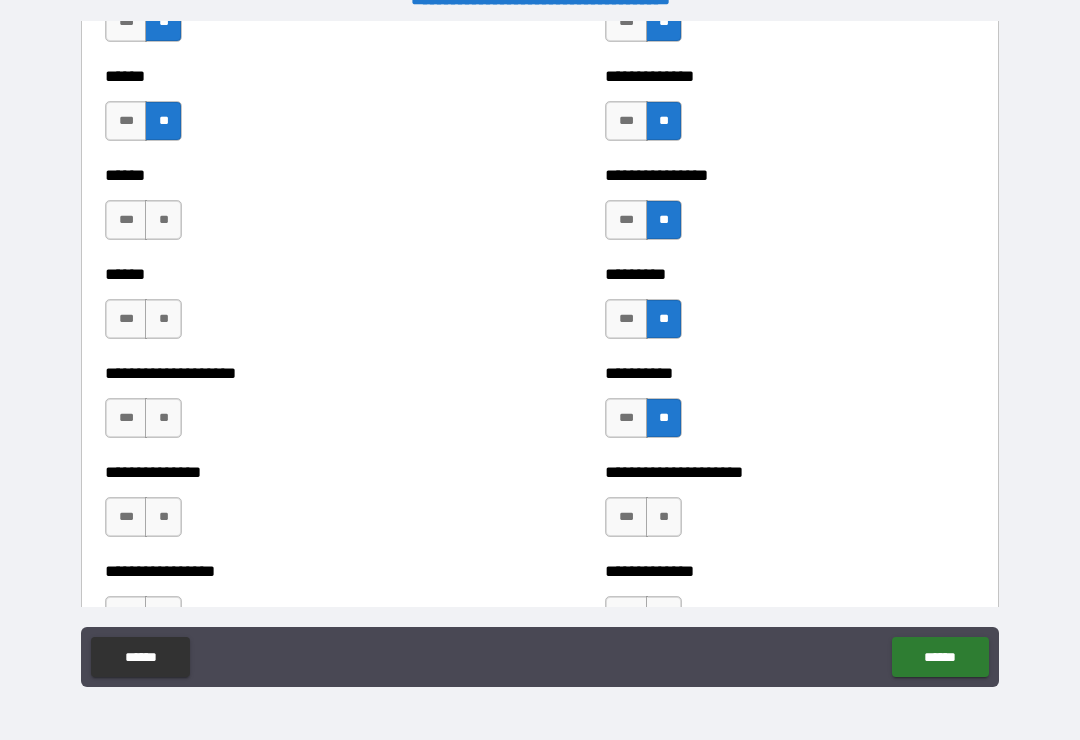 click on "**" at bounding box center [664, 517] 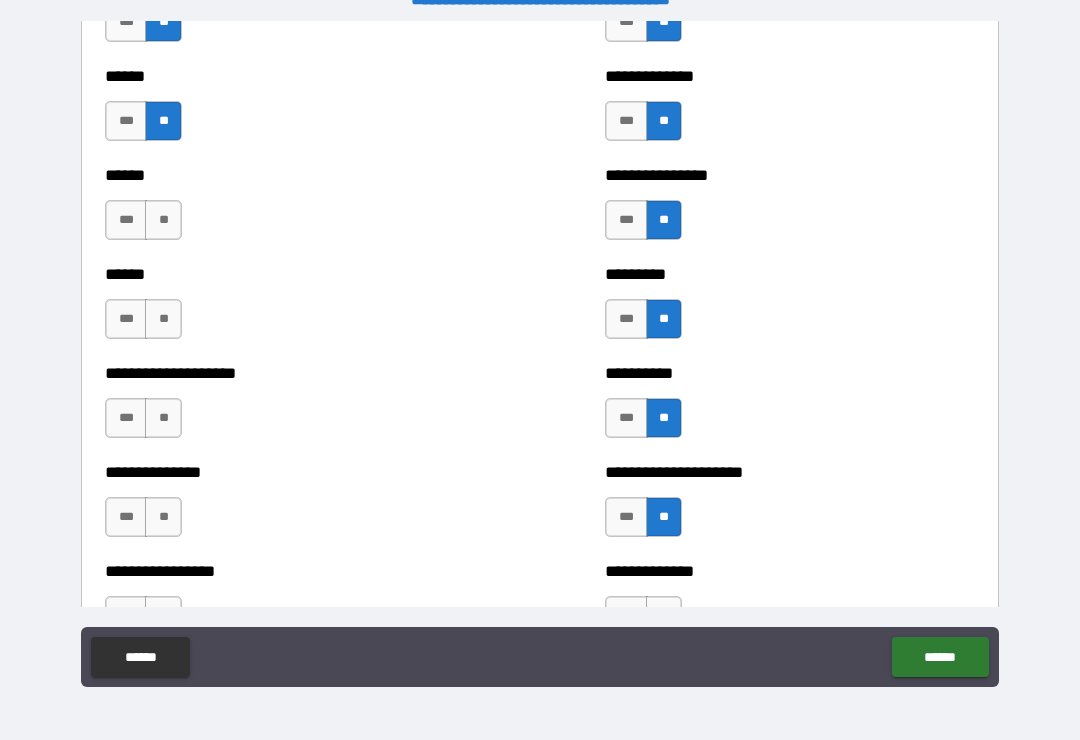 click on "**" at bounding box center [163, 517] 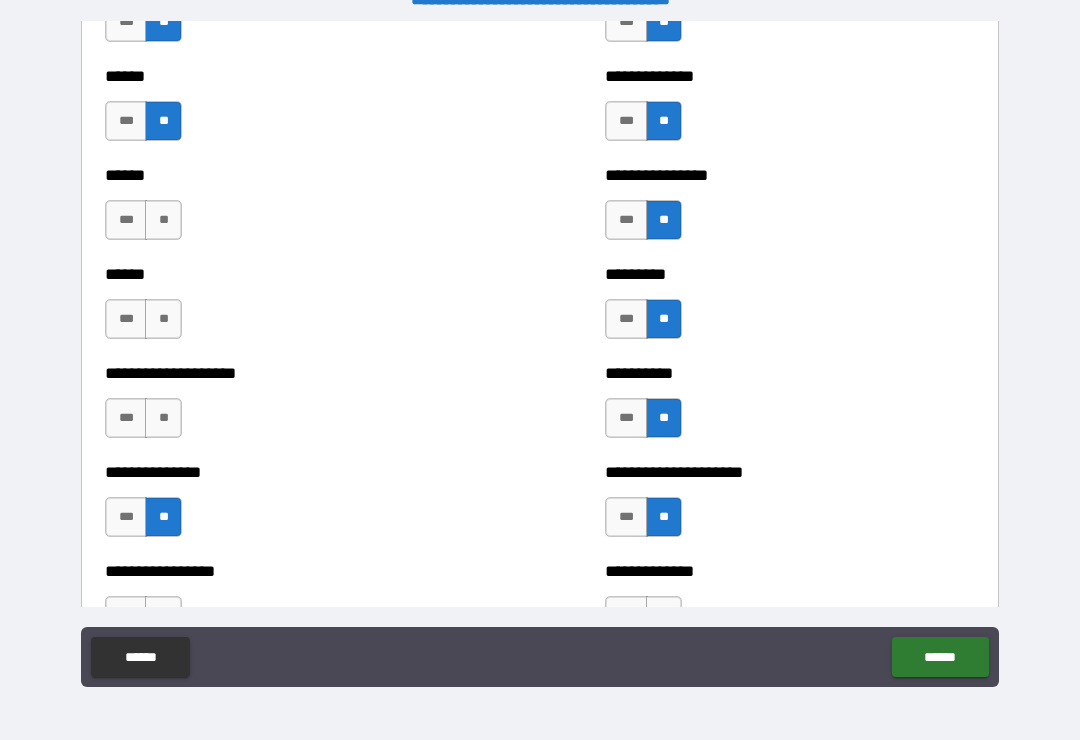 click on "**" at bounding box center (163, 418) 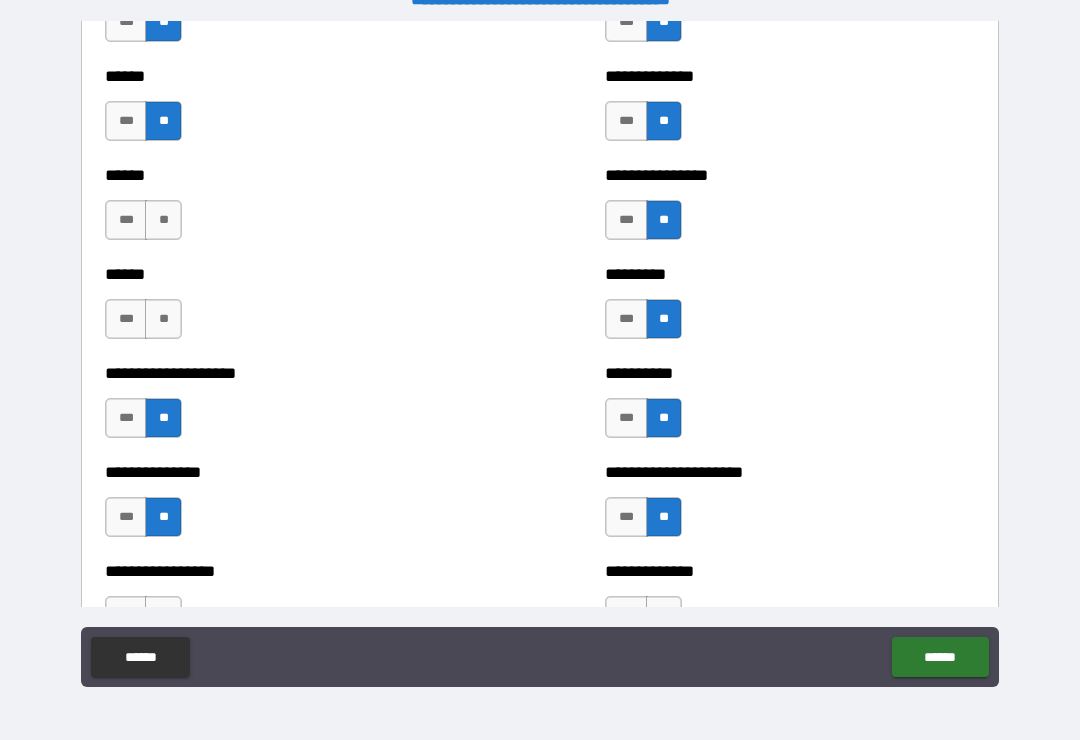 click on "**" at bounding box center (163, 319) 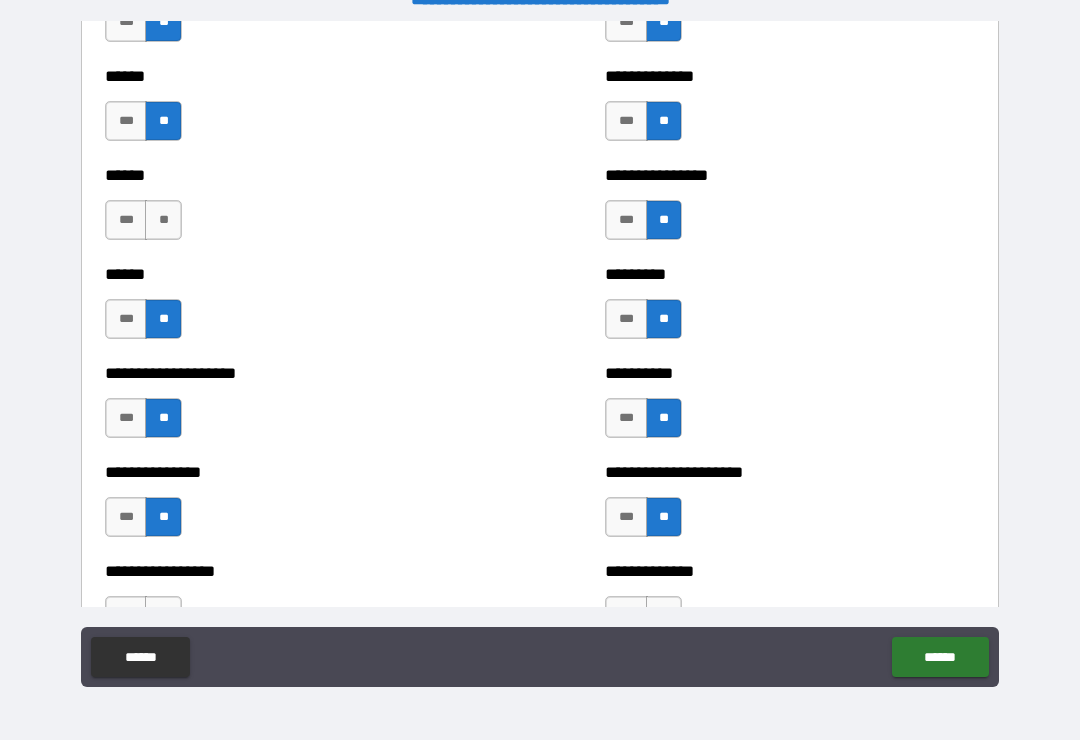 click on "**" at bounding box center (163, 220) 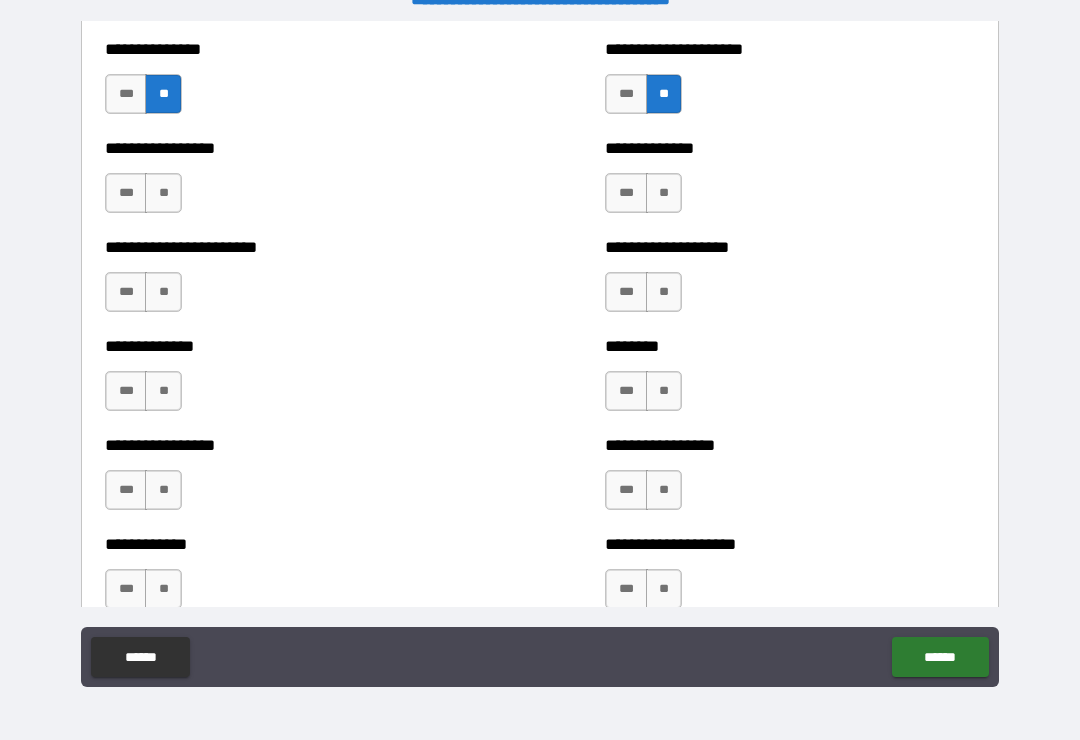 scroll, scrollTop: 3487, scrollLeft: 0, axis: vertical 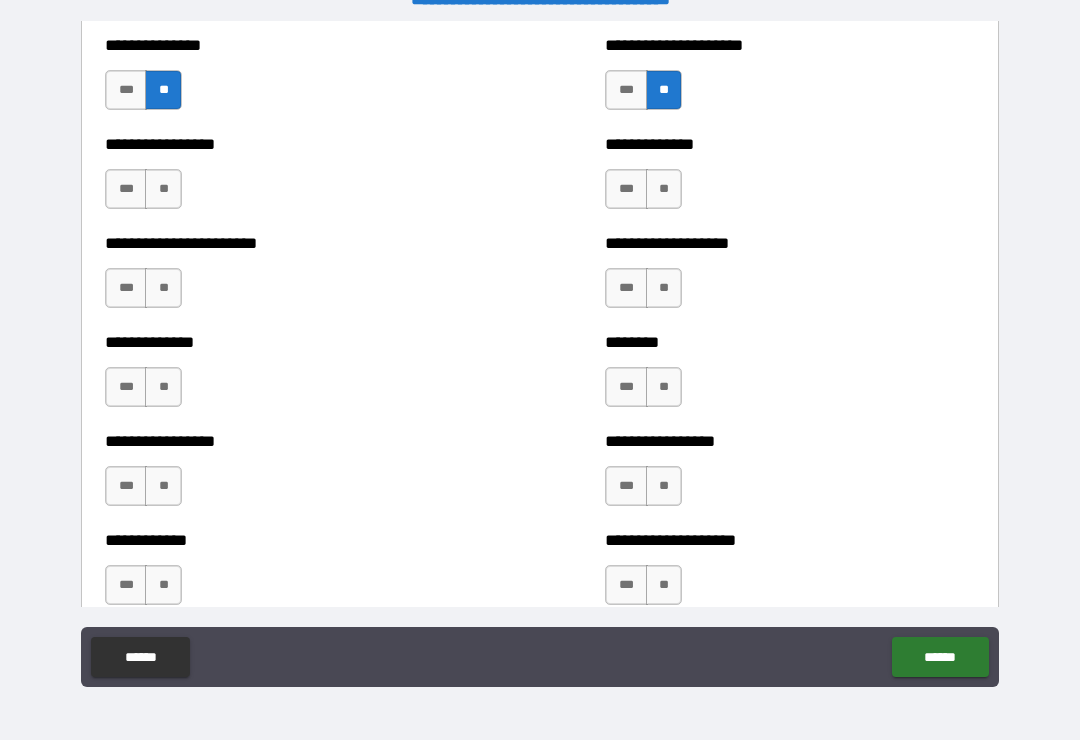 click on "**" at bounding box center (163, 189) 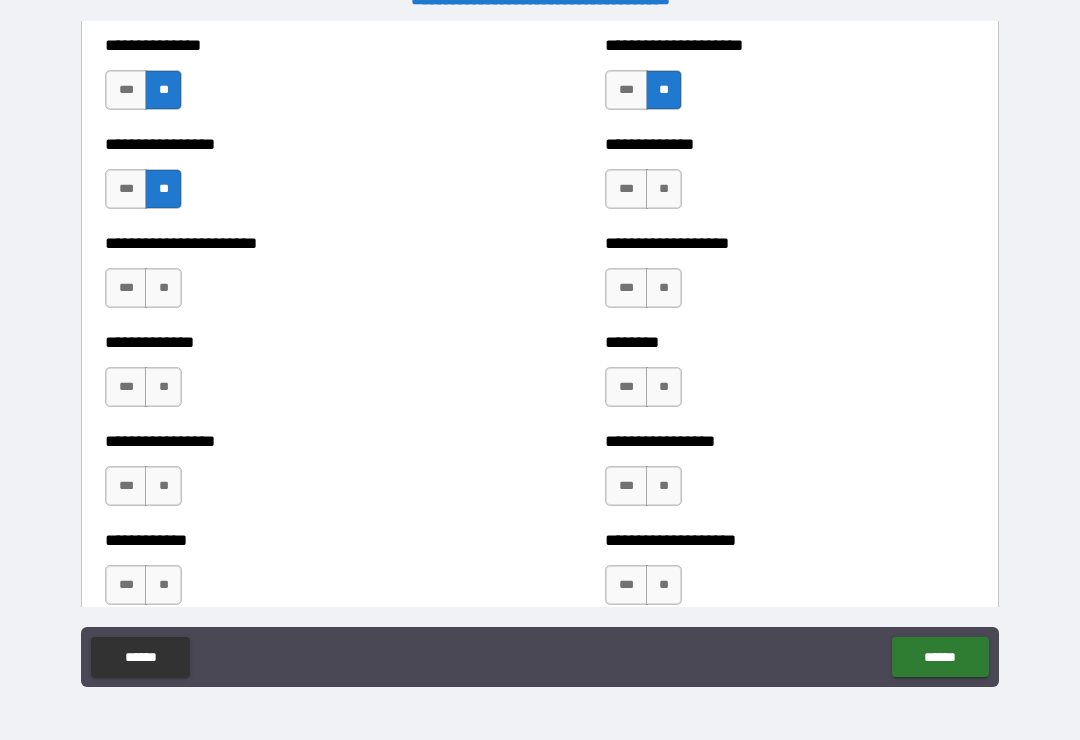 click on "**" at bounding box center (163, 288) 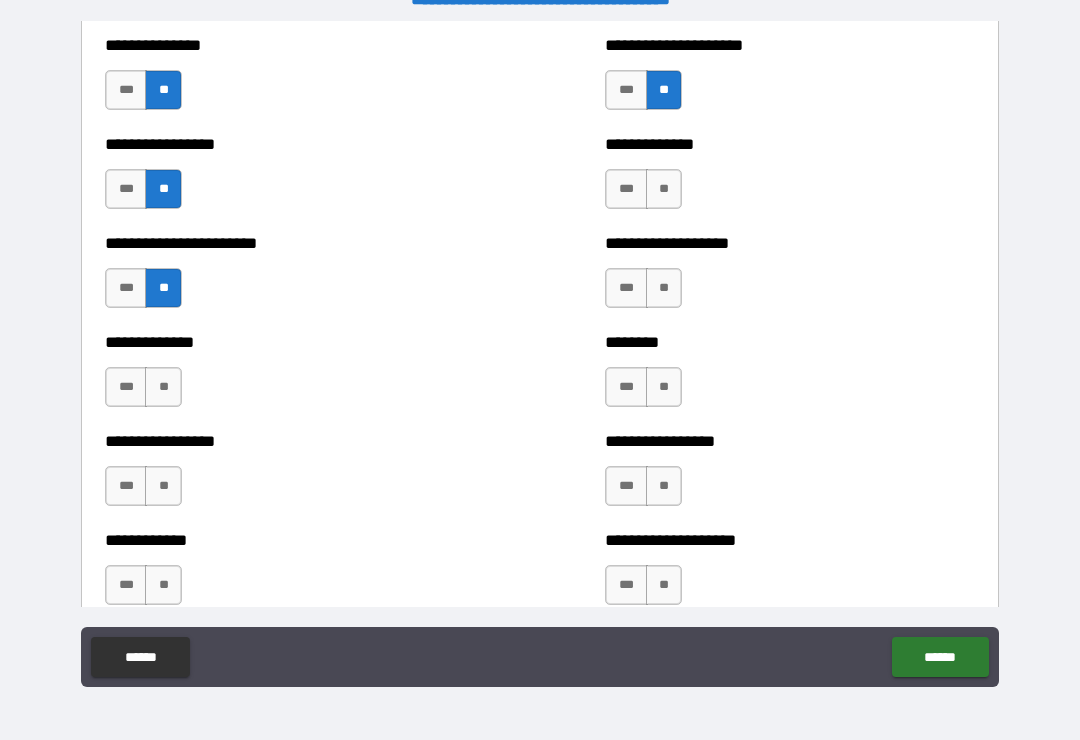 click on "**" at bounding box center (163, 387) 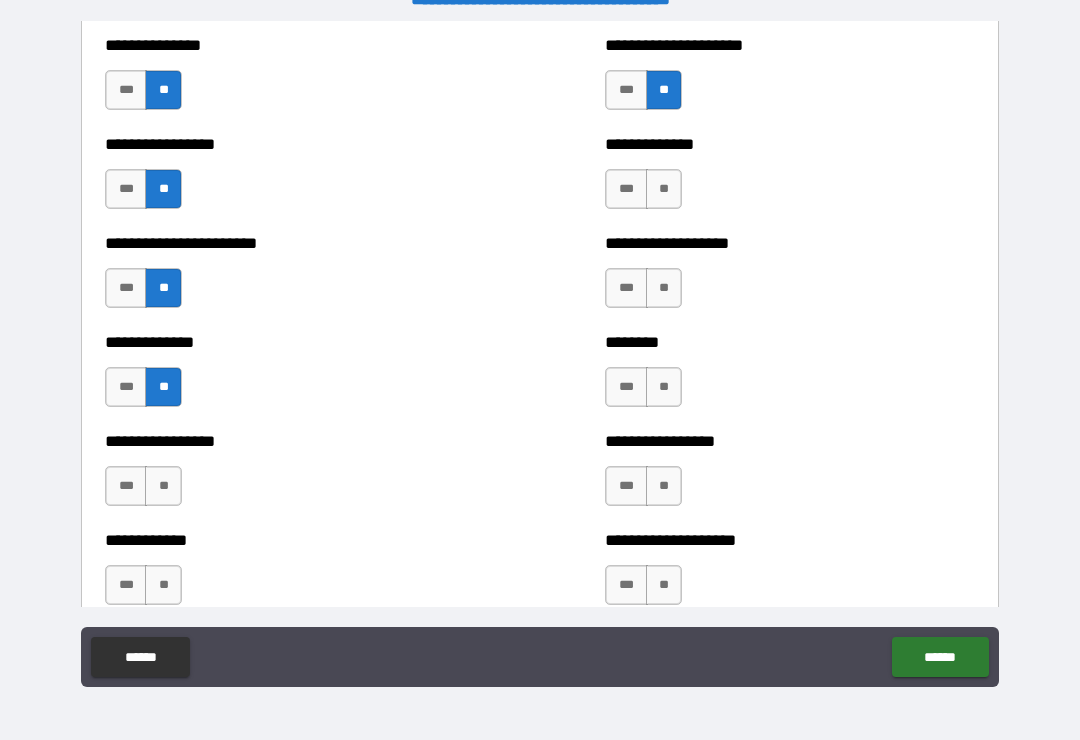 click on "**" at bounding box center [163, 486] 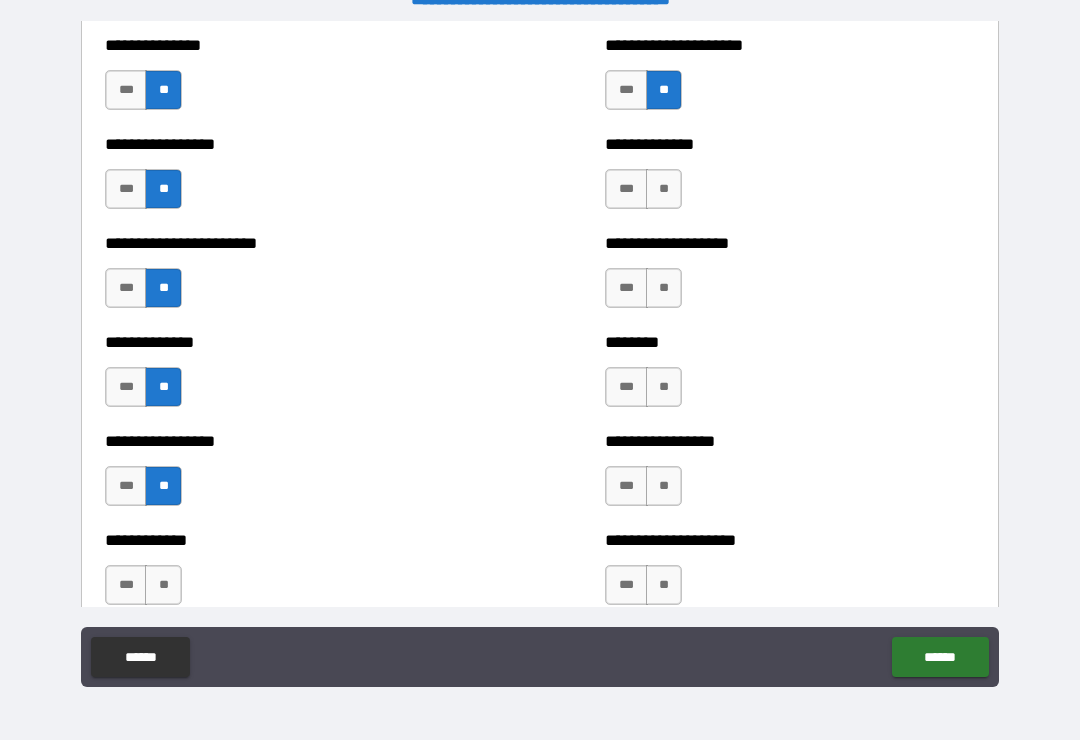 click on "**" at bounding box center (163, 585) 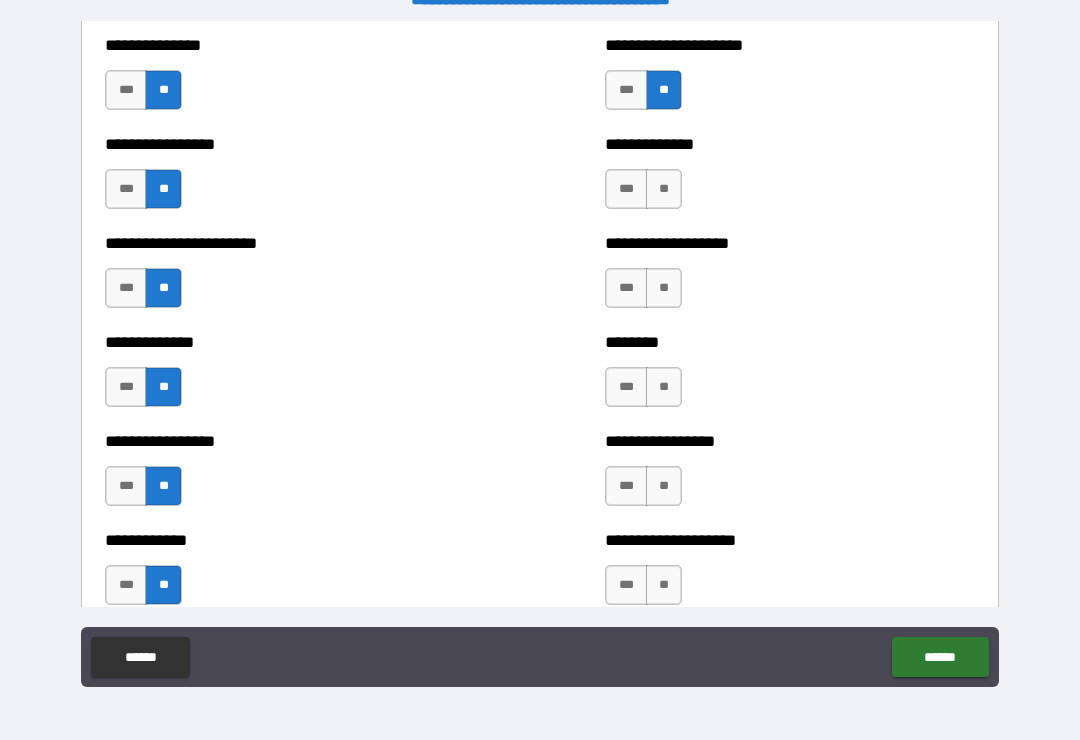 click on "**" at bounding box center [664, 585] 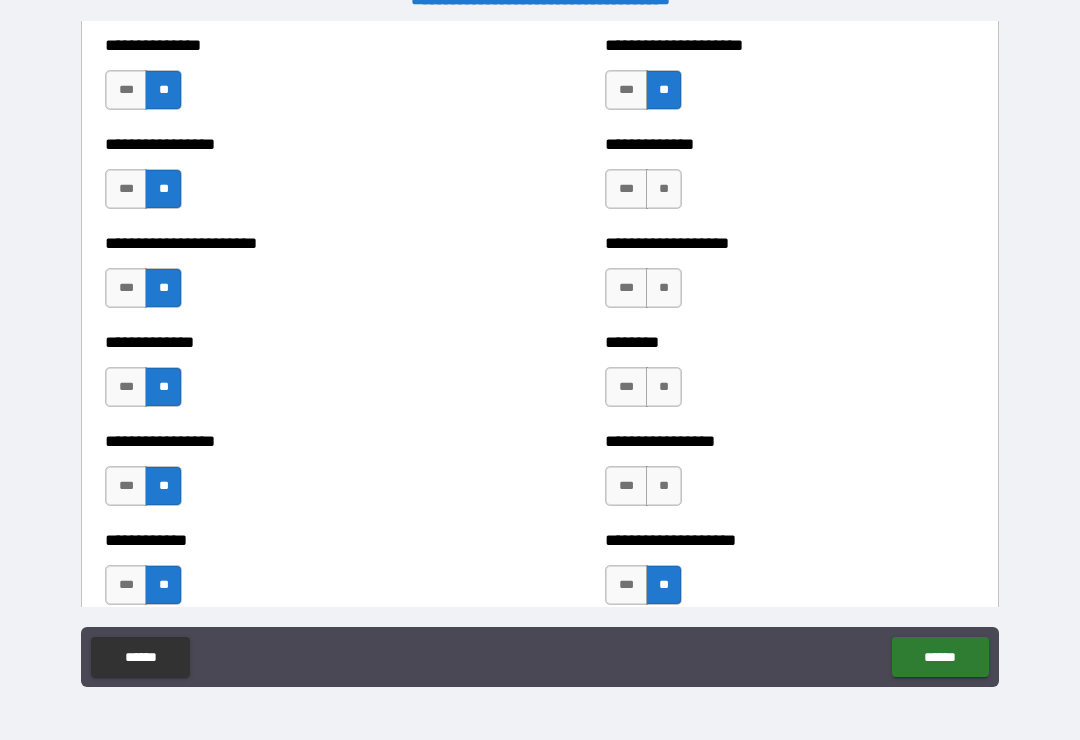 click on "**" at bounding box center (664, 486) 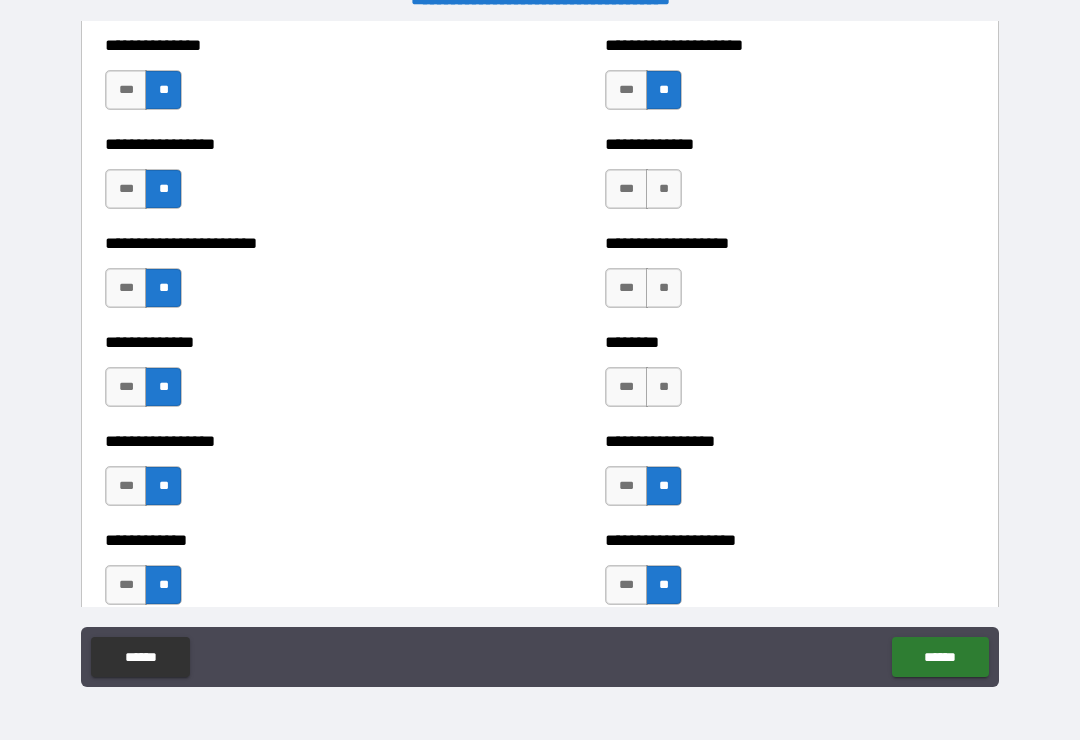 click on "**" at bounding box center (664, 387) 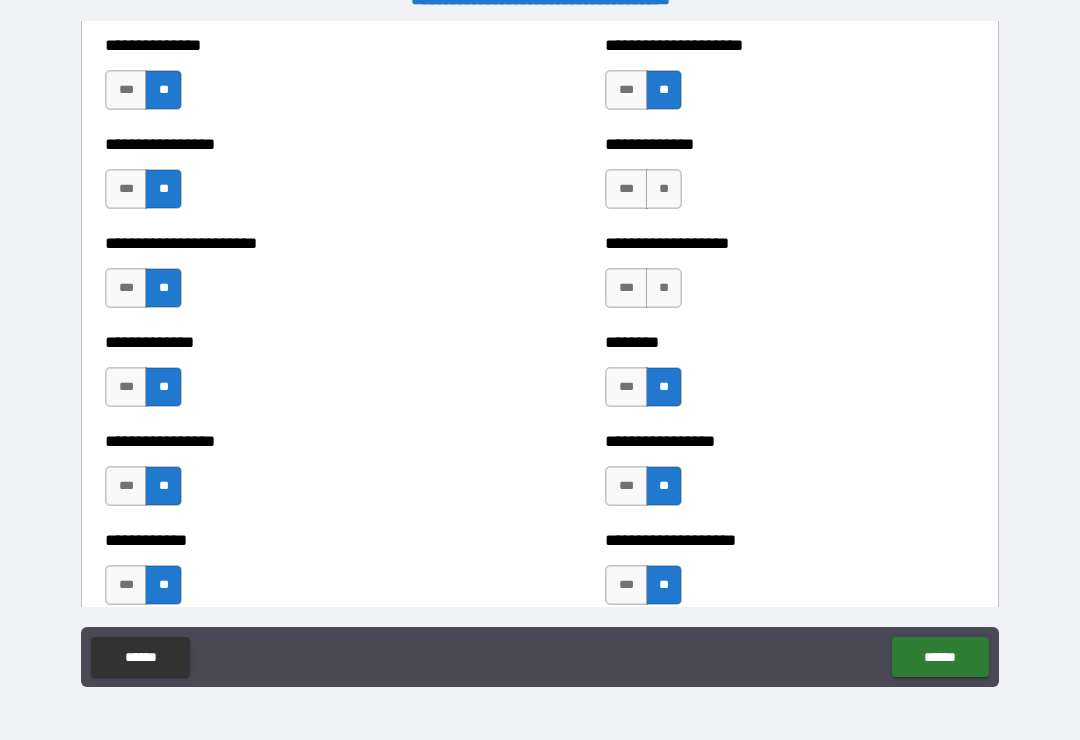 click on "**" at bounding box center (664, 288) 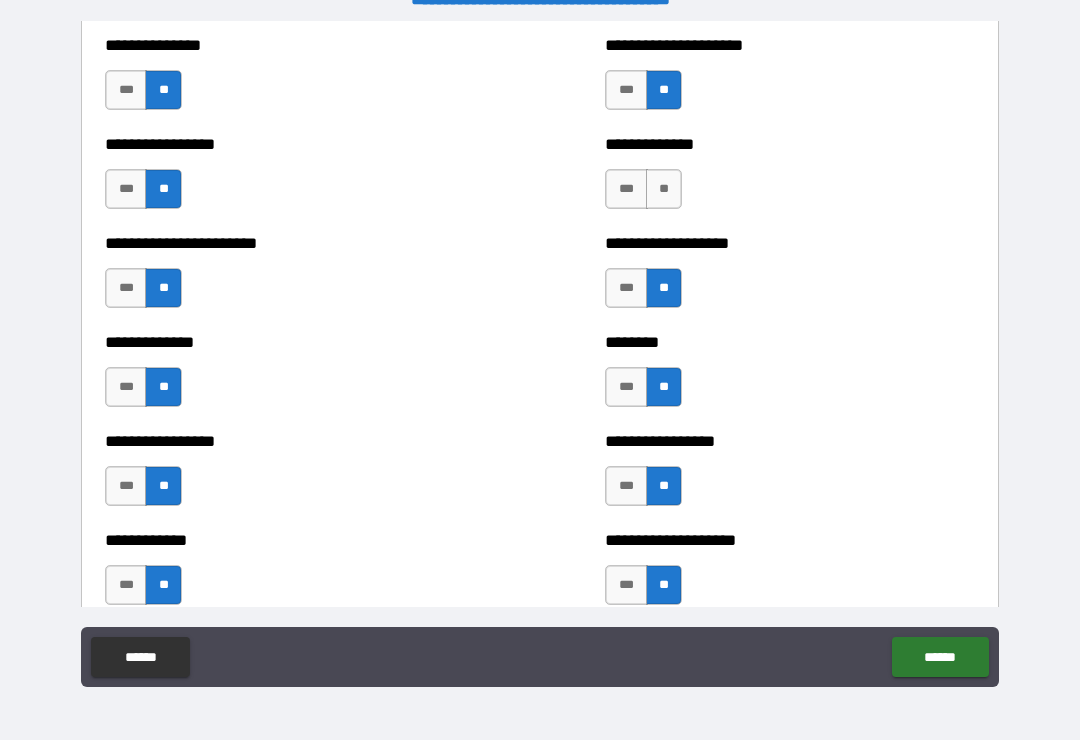 click on "**" at bounding box center [664, 189] 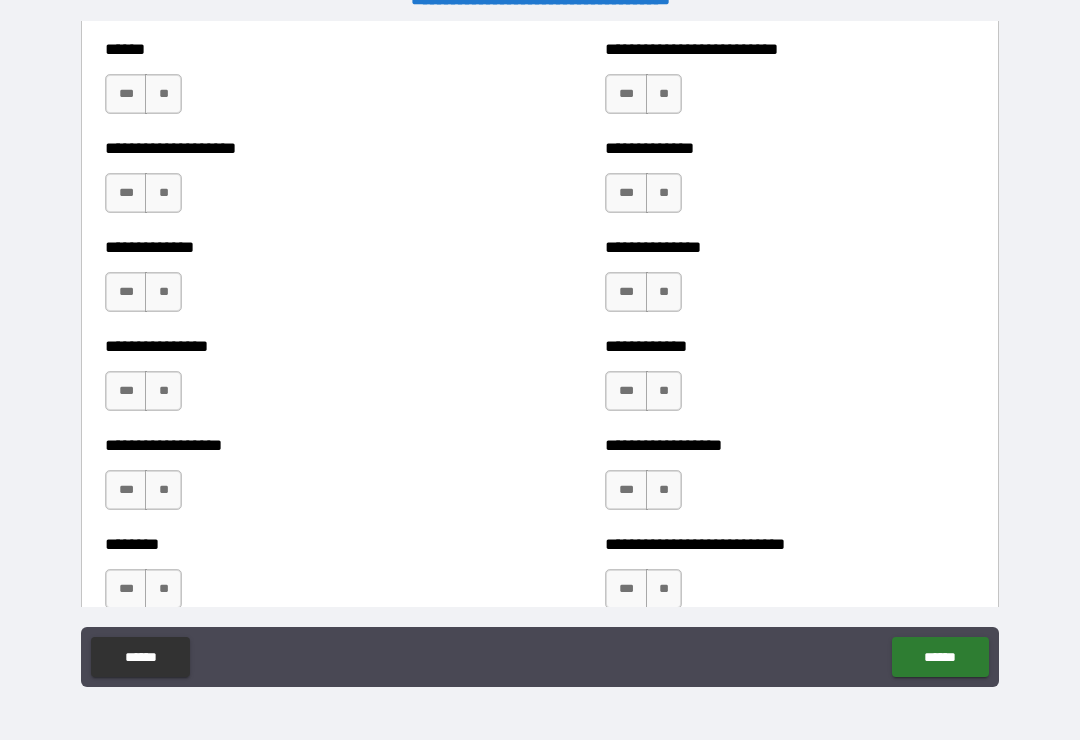 scroll, scrollTop: 4049, scrollLeft: 0, axis: vertical 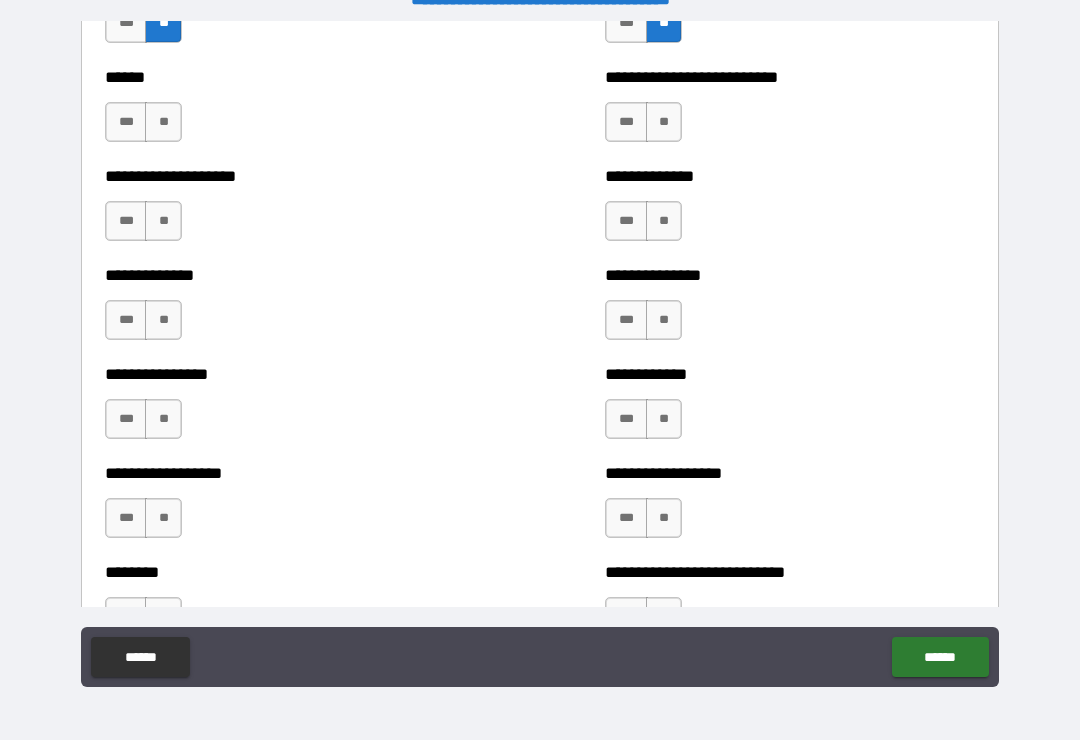 click on "**" at bounding box center [664, 122] 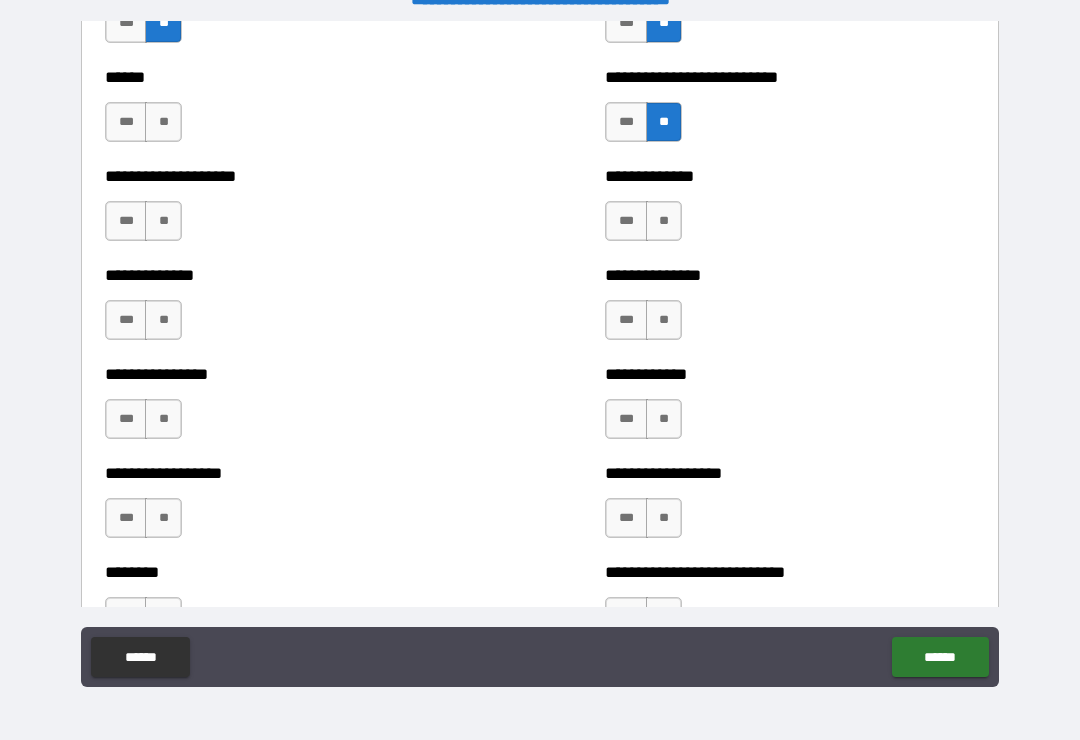 click on "**" at bounding box center (664, 221) 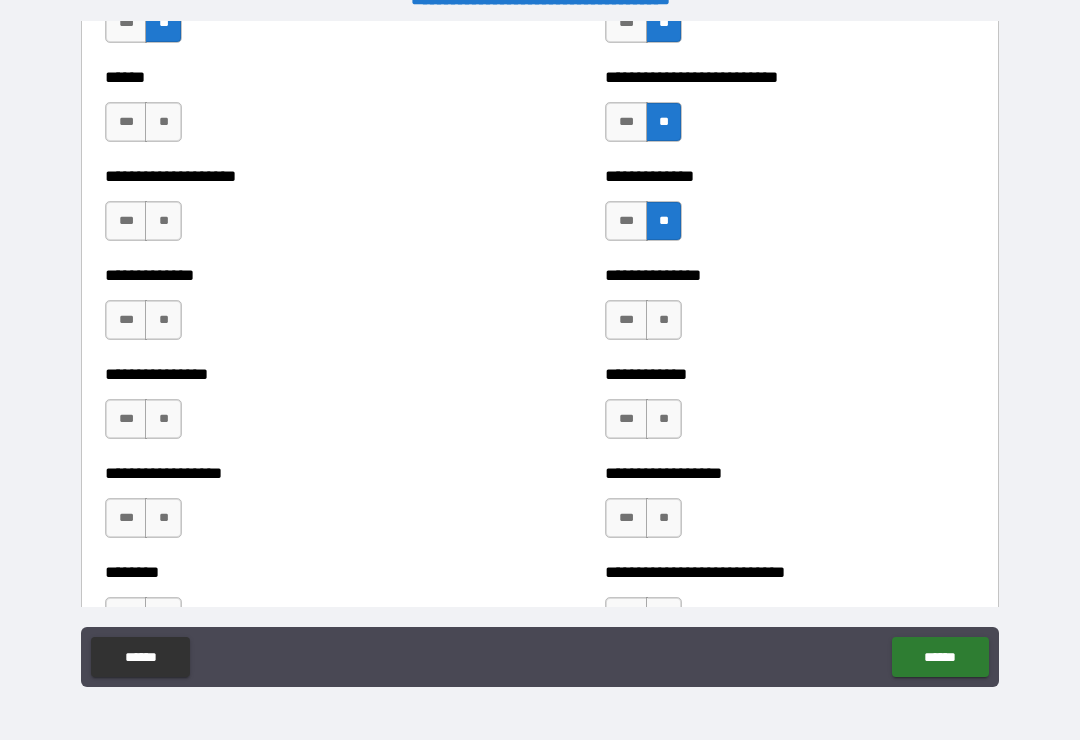 click on "**" at bounding box center (664, 320) 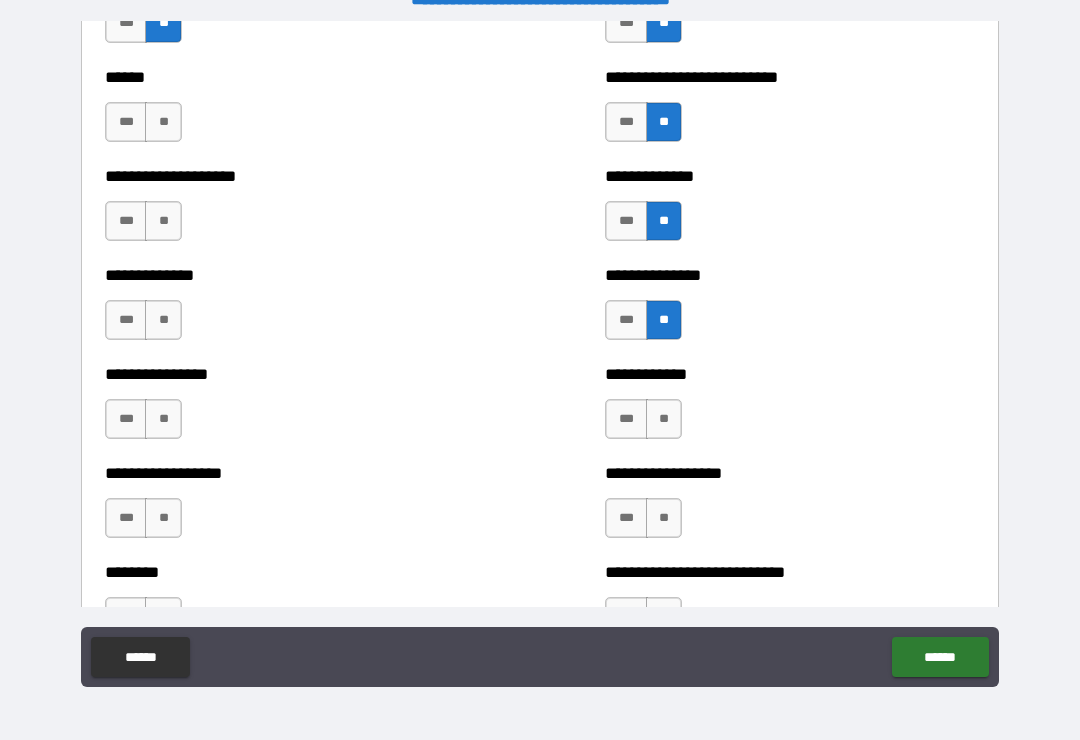 click on "**" at bounding box center (664, 419) 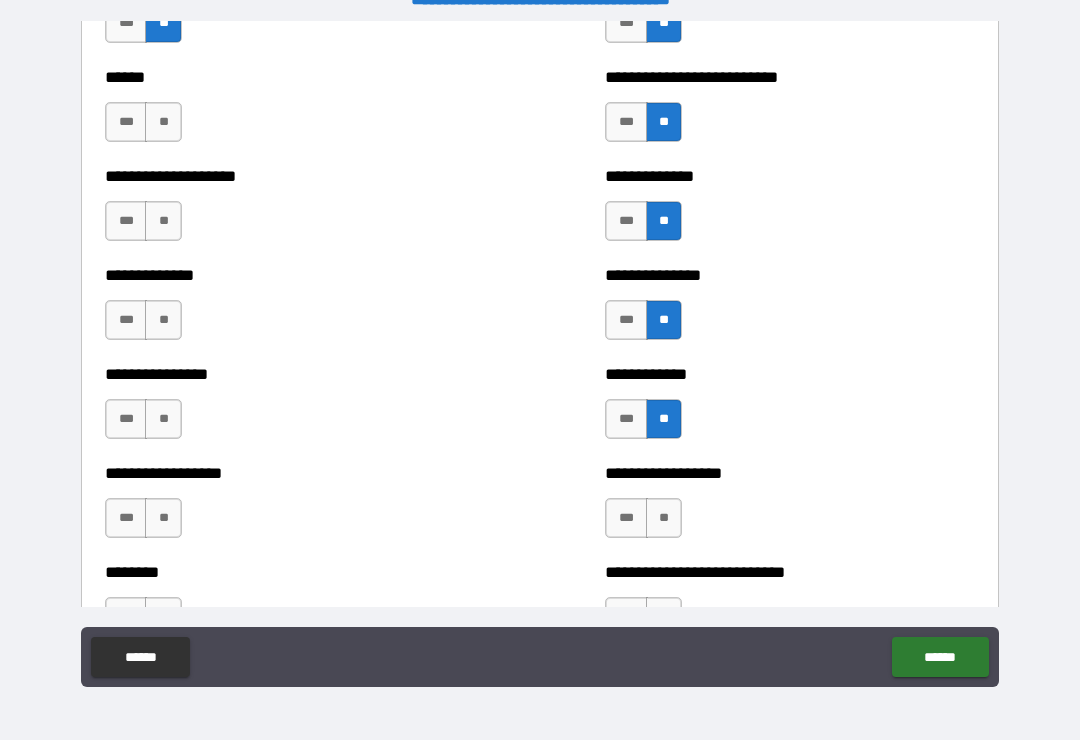 click on "**" at bounding box center [664, 518] 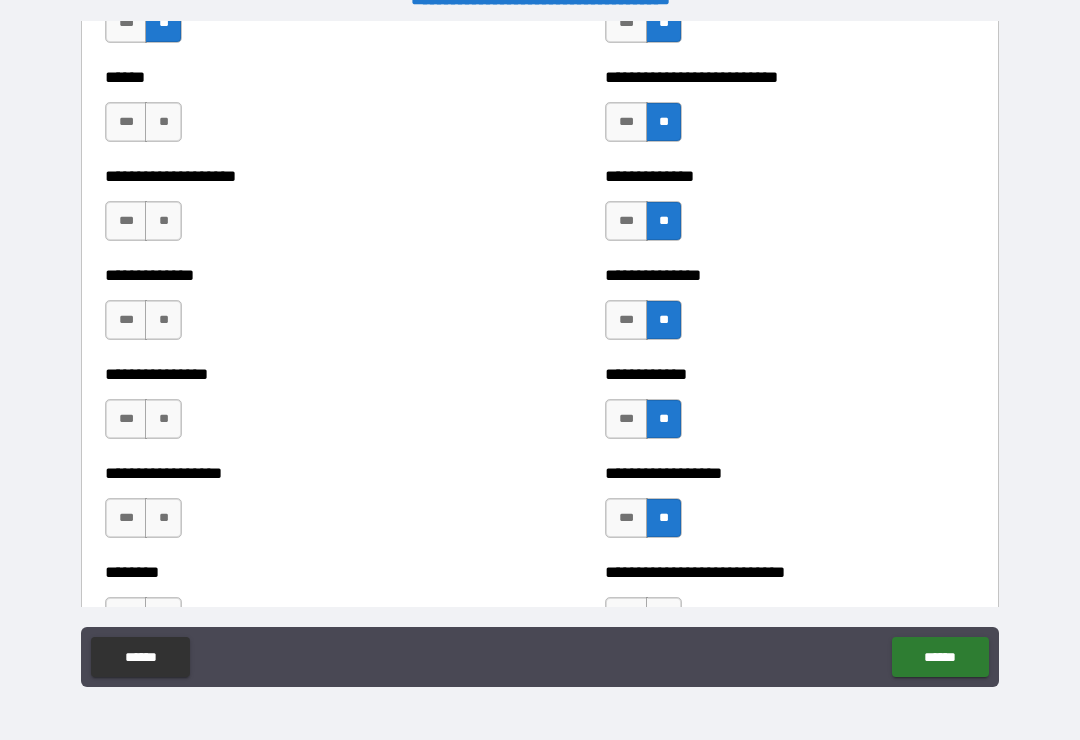 click on "**" at bounding box center (163, 518) 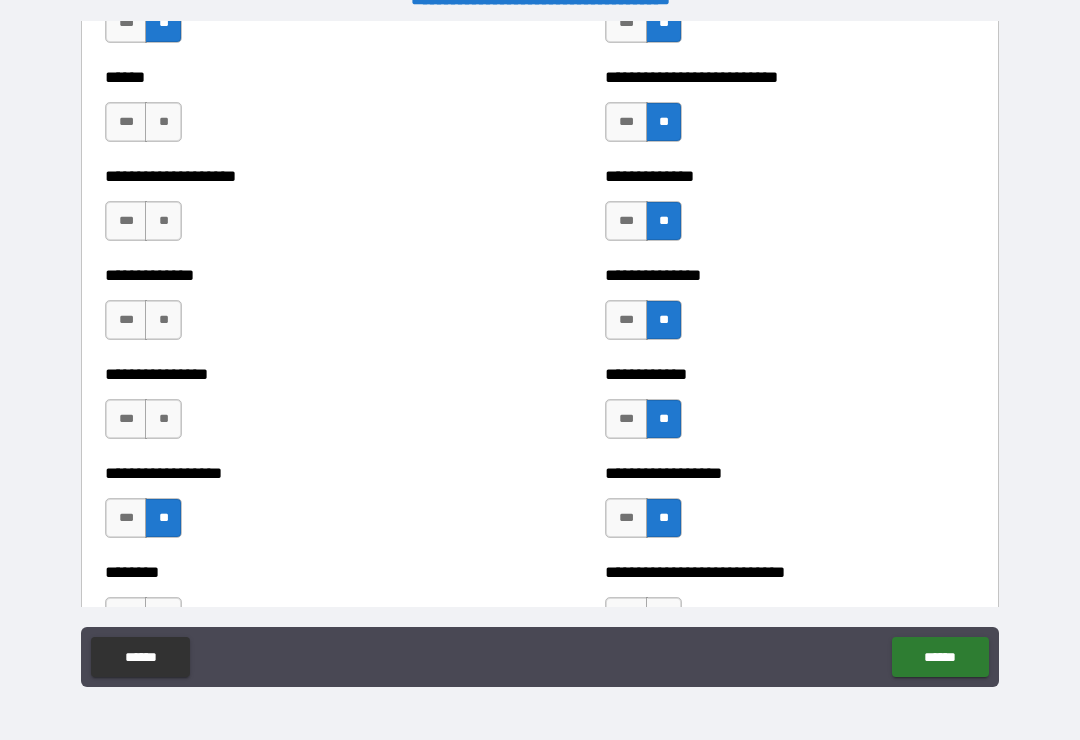 click on "**" at bounding box center (163, 419) 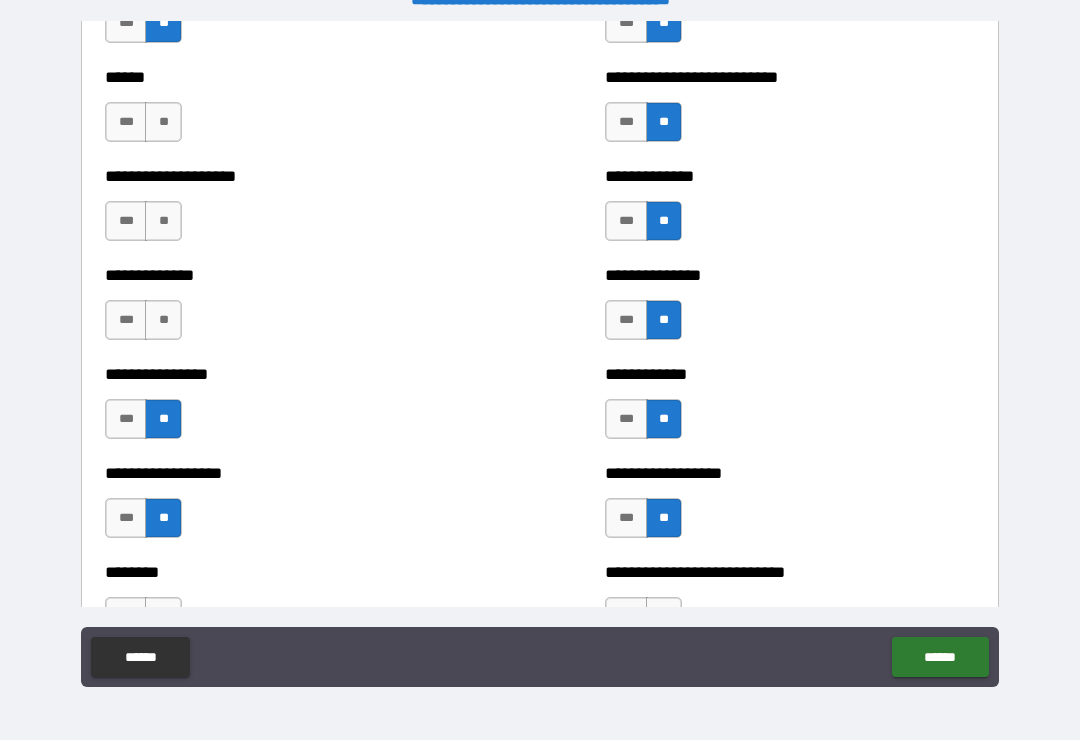 click on "**" at bounding box center (163, 320) 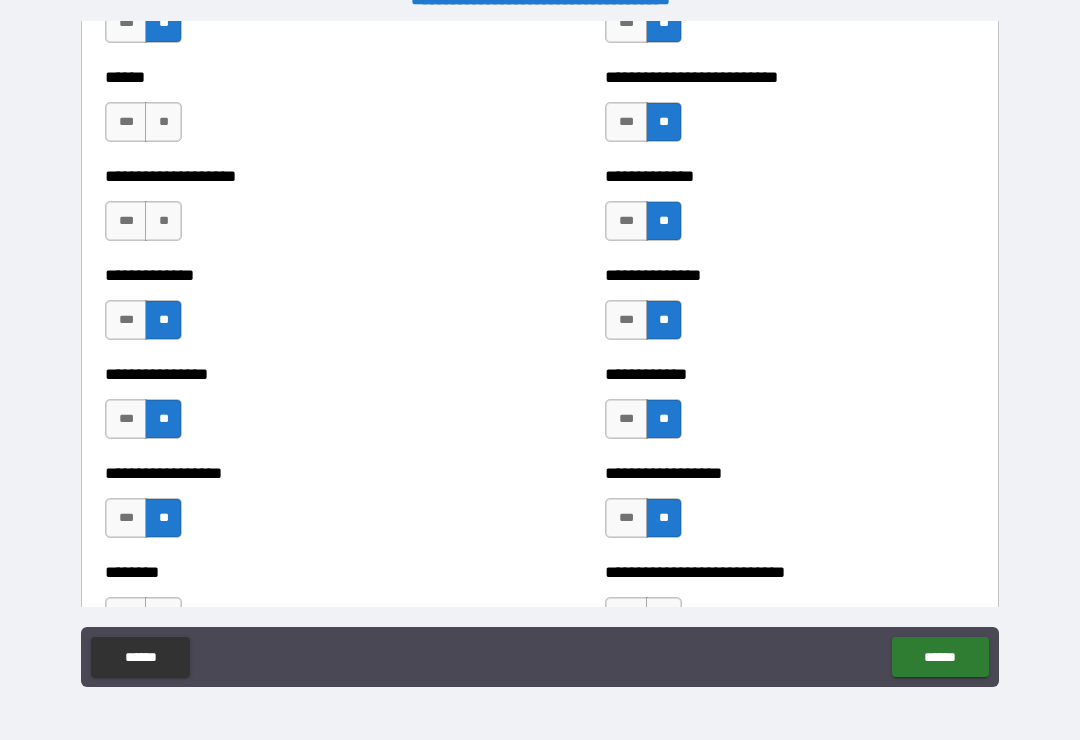 click on "**" at bounding box center [163, 221] 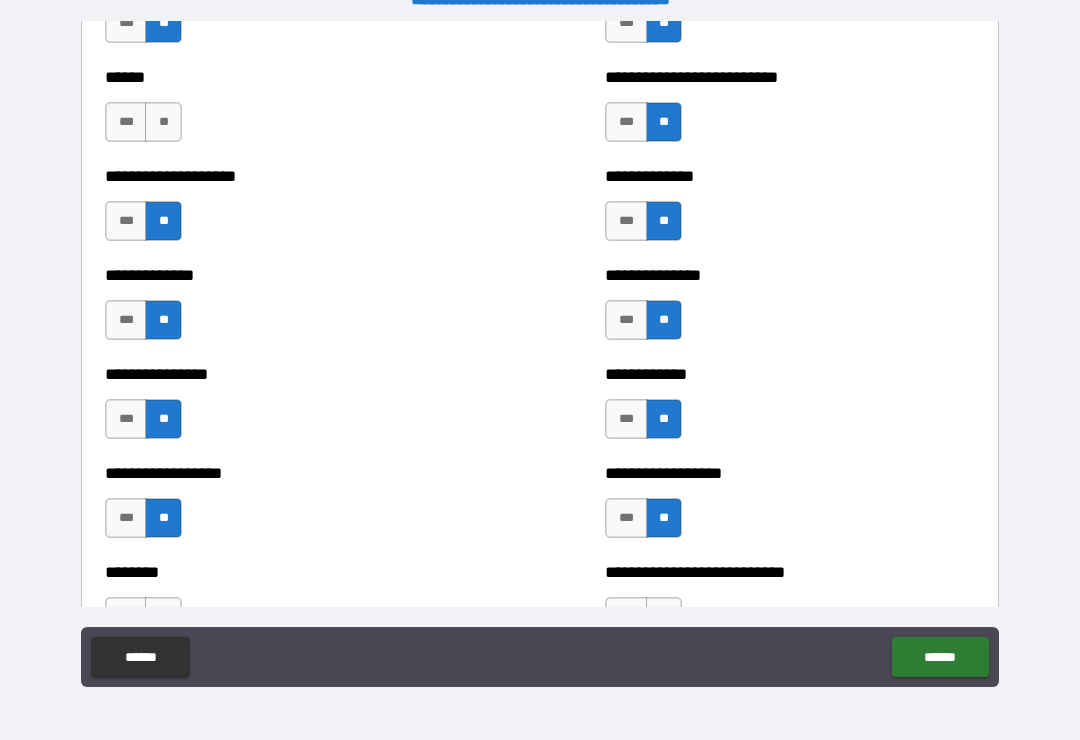 click on "**" at bounding box center [163, 122] 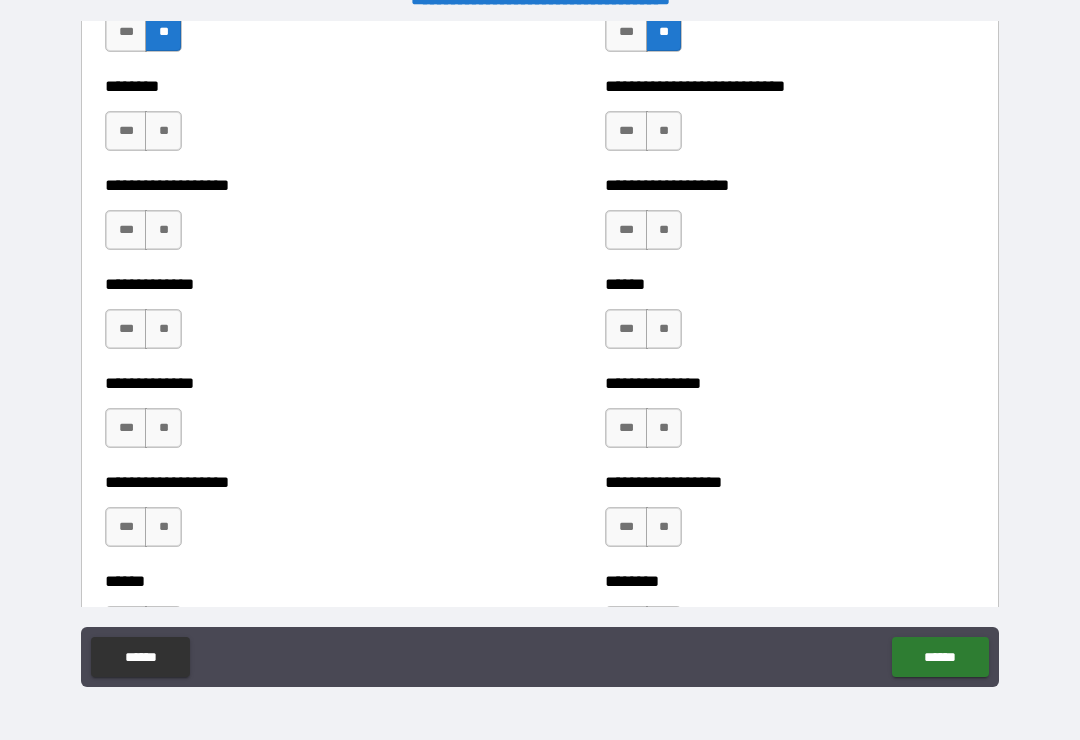 scroll, scrollTop: 4537, scrollLeft: 0, axis: vertical 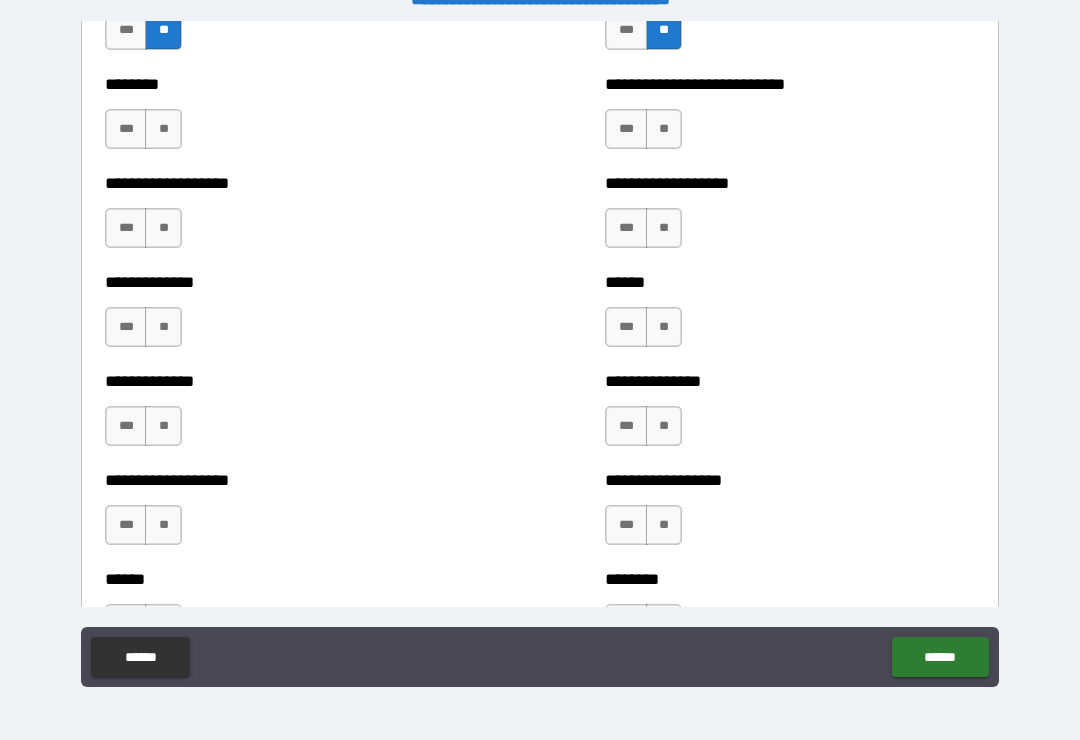 click on "**" at bounding box center (163, 129) 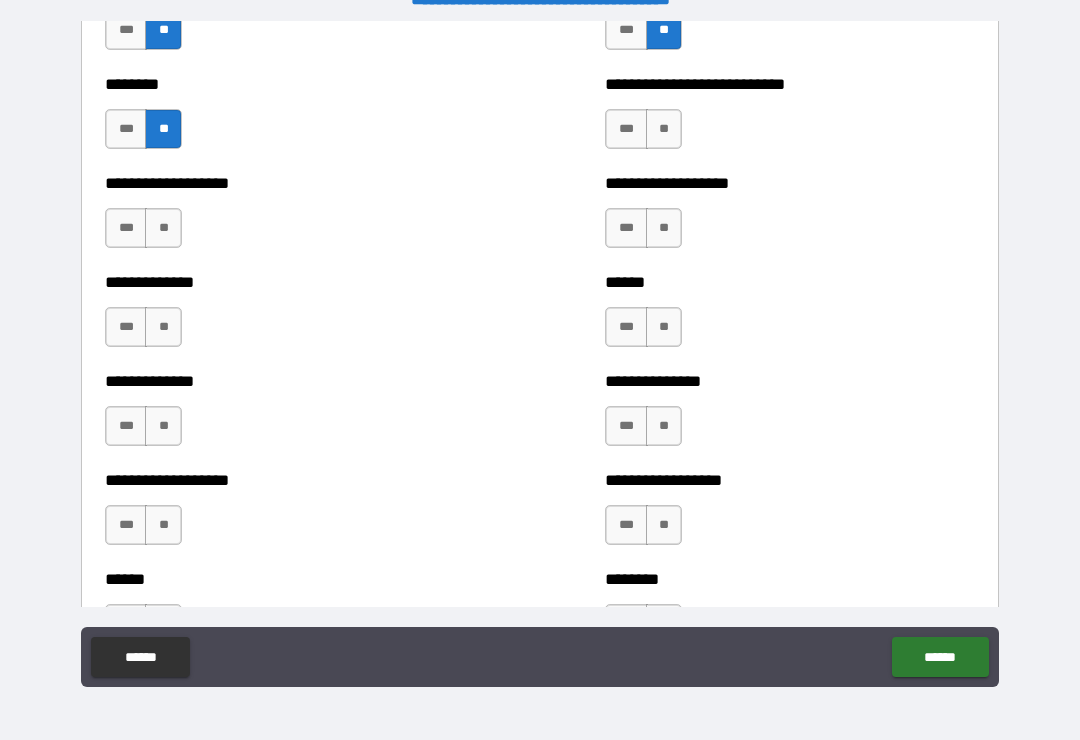 click on "**" at bounding box center [163, 228] 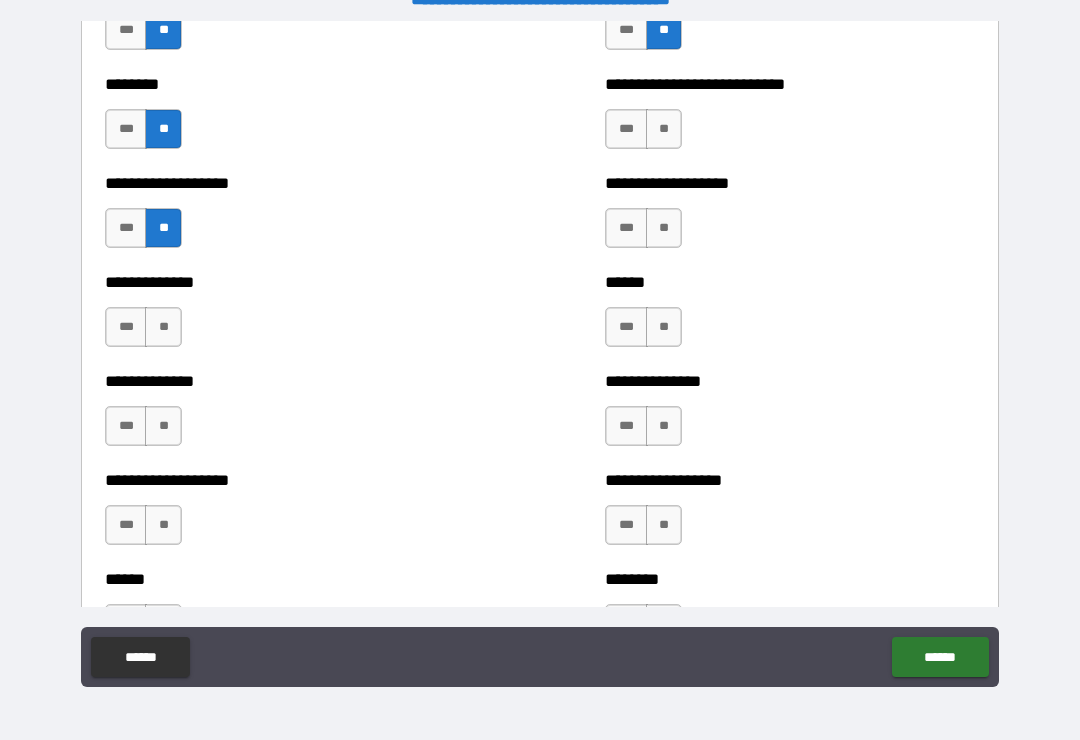 click on "**" at bounding box center [163, 327] 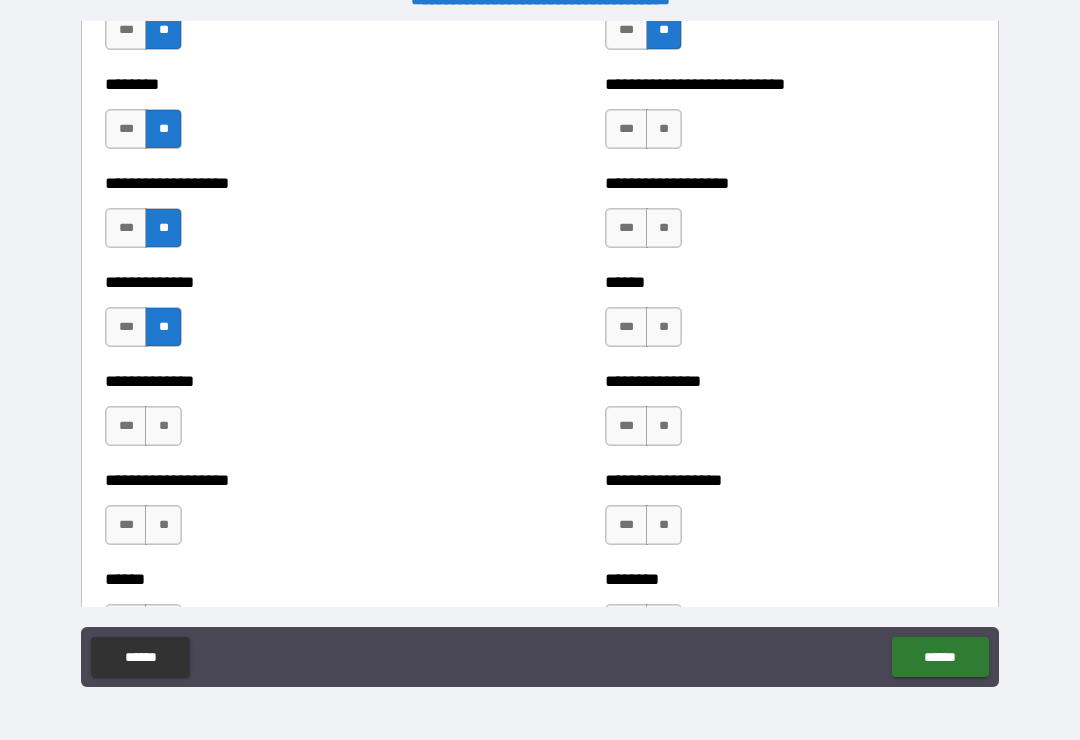 click on "**" at bounding box center (163, 426) 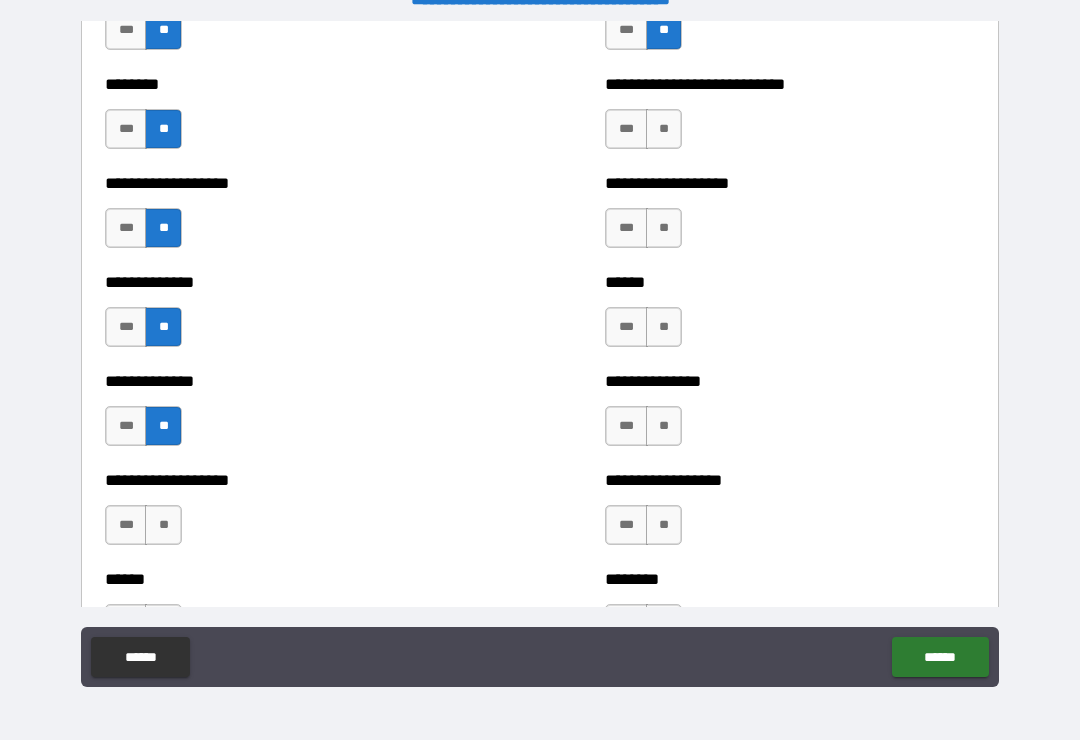 click on "**" at bounding box center [163, 525] 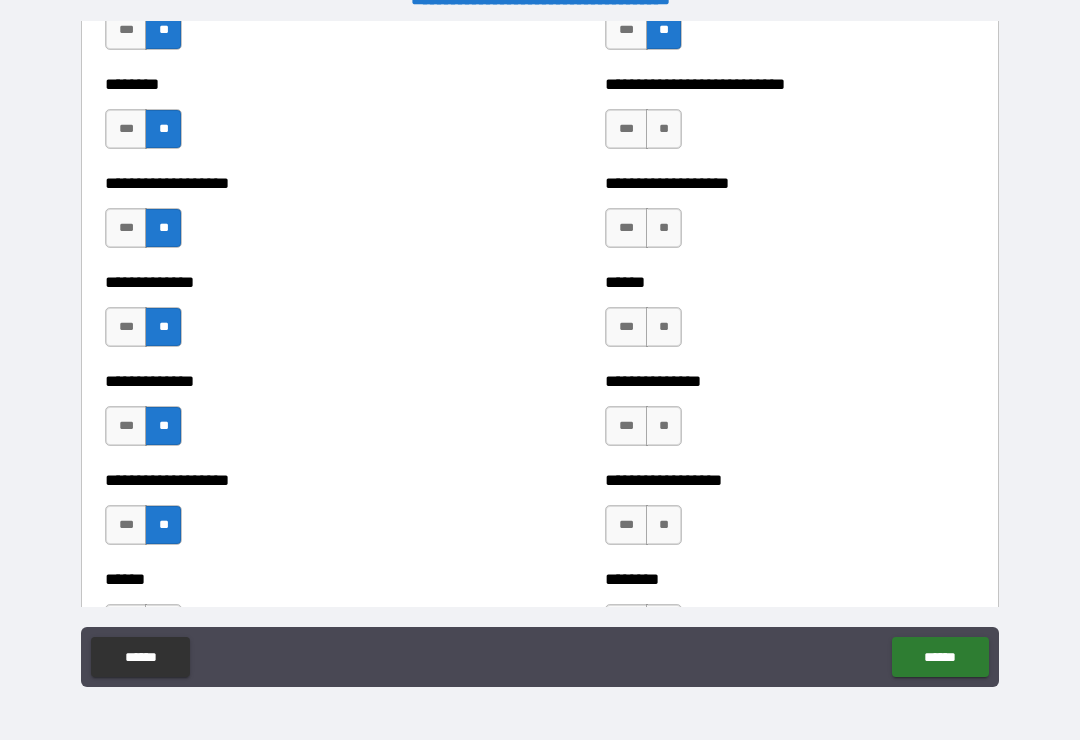 click on "**" at bounding box center [664, 129] 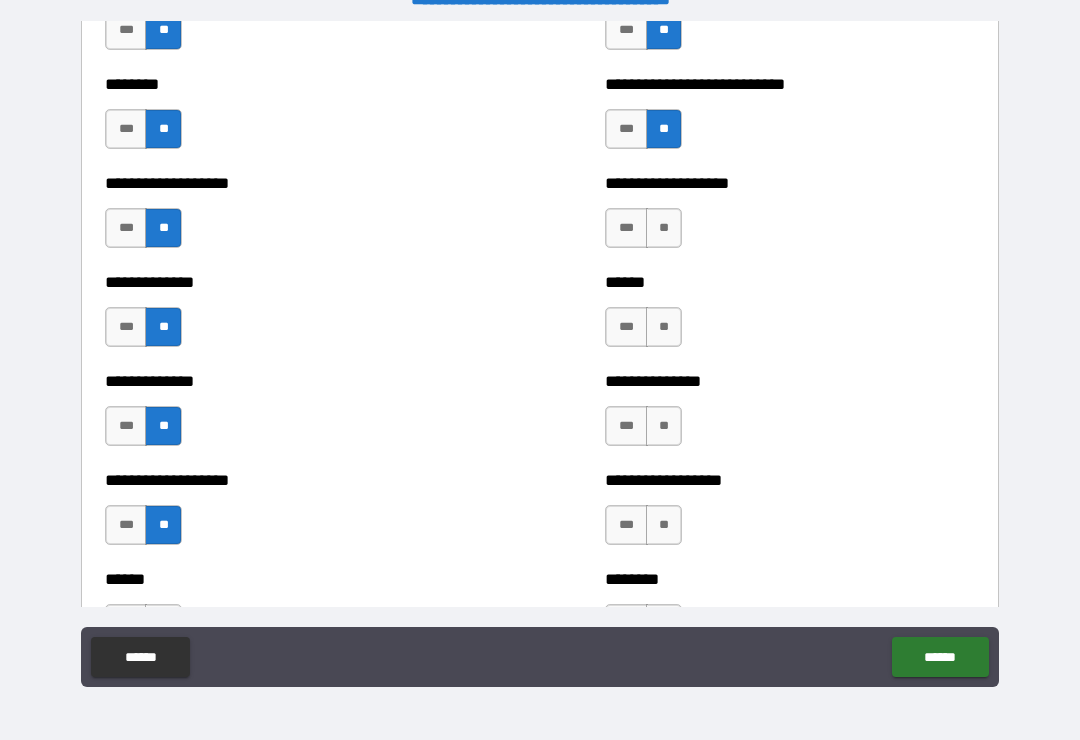 click on "**" at bounding box center [664, 228] 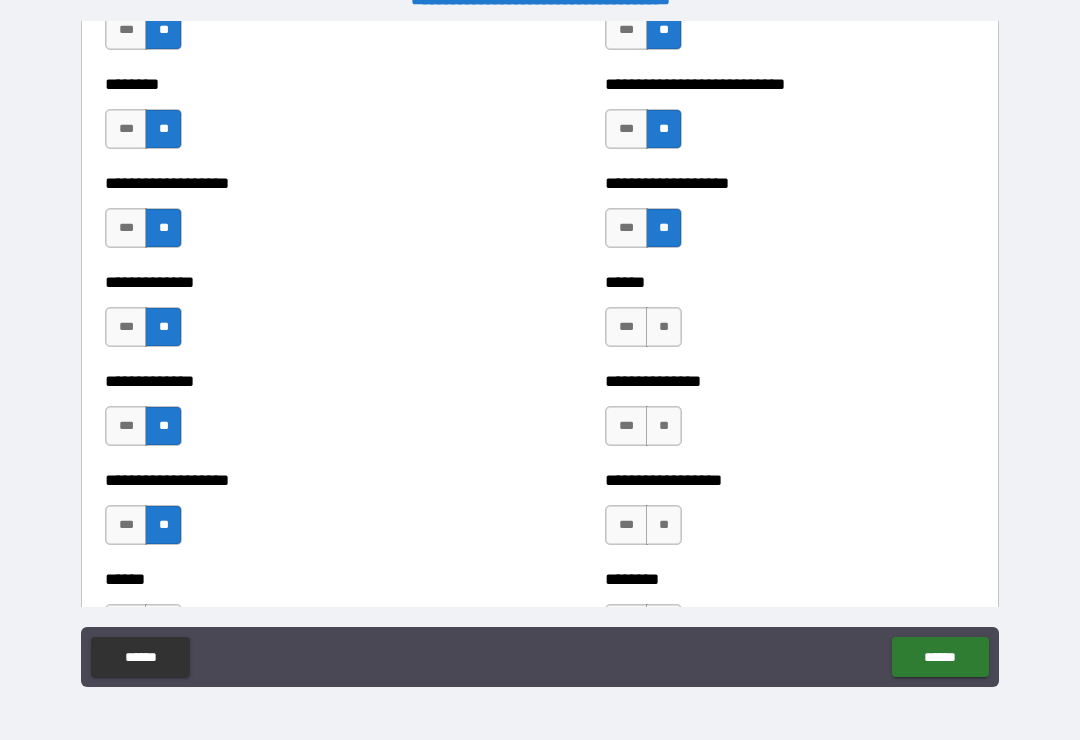 click on "**" at bounding box center [664, 327] 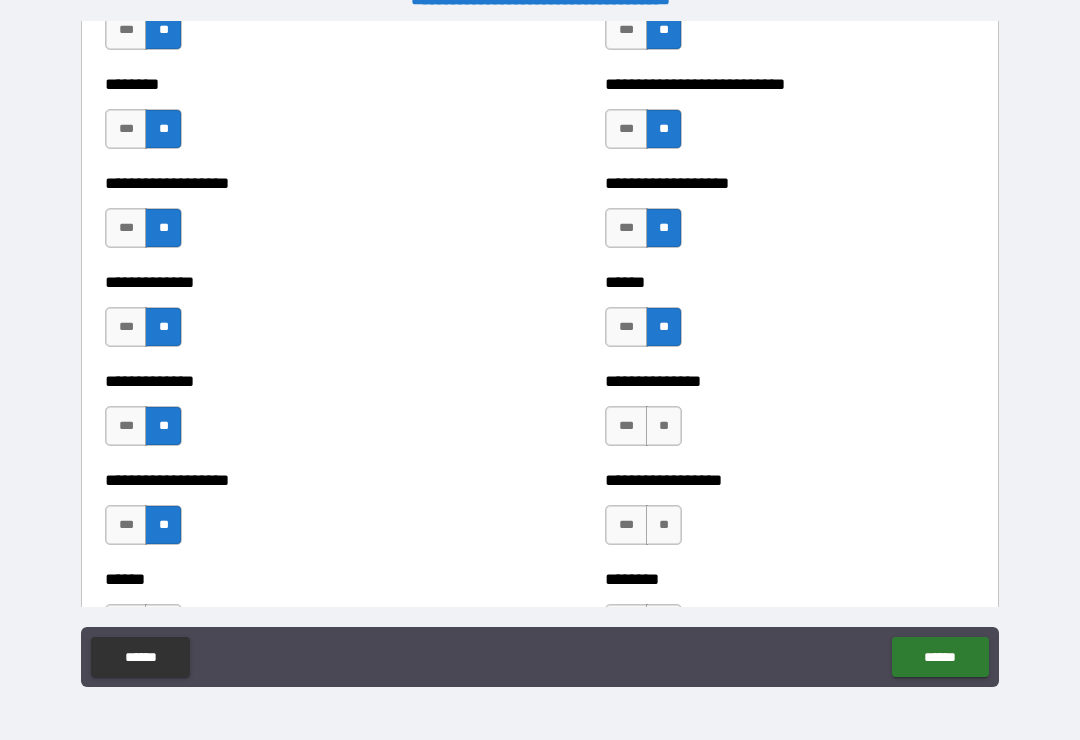 click on "**" at bounding box center (664, 426) 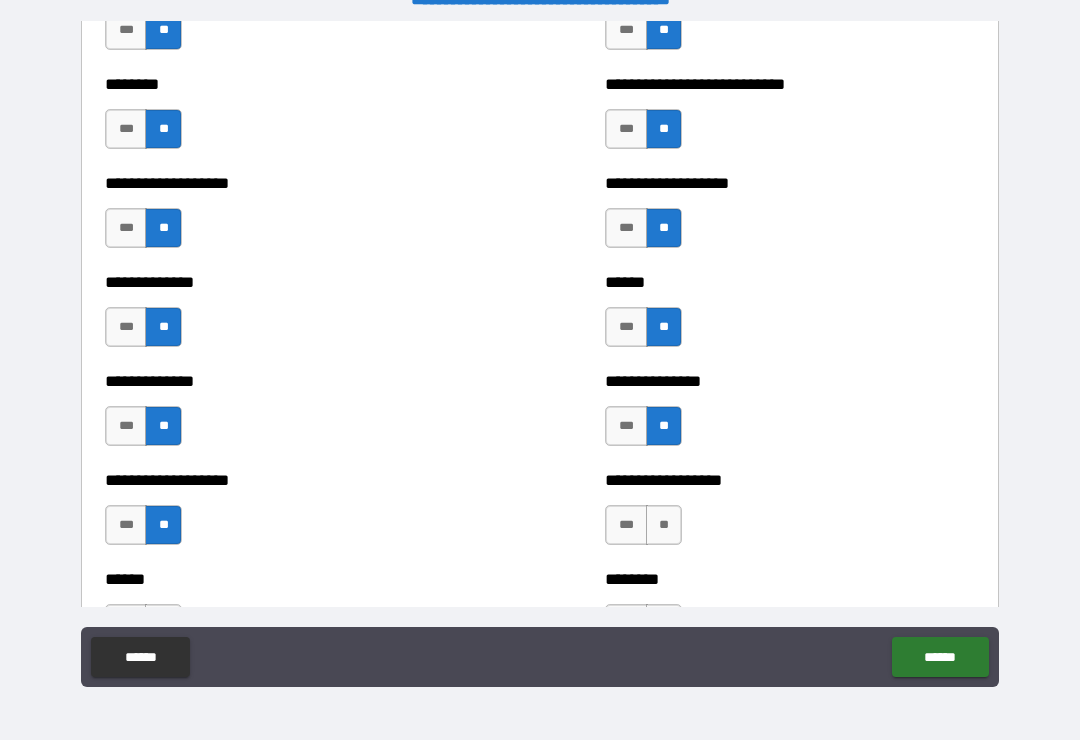 click on "**" at bounding box center [664, 525] 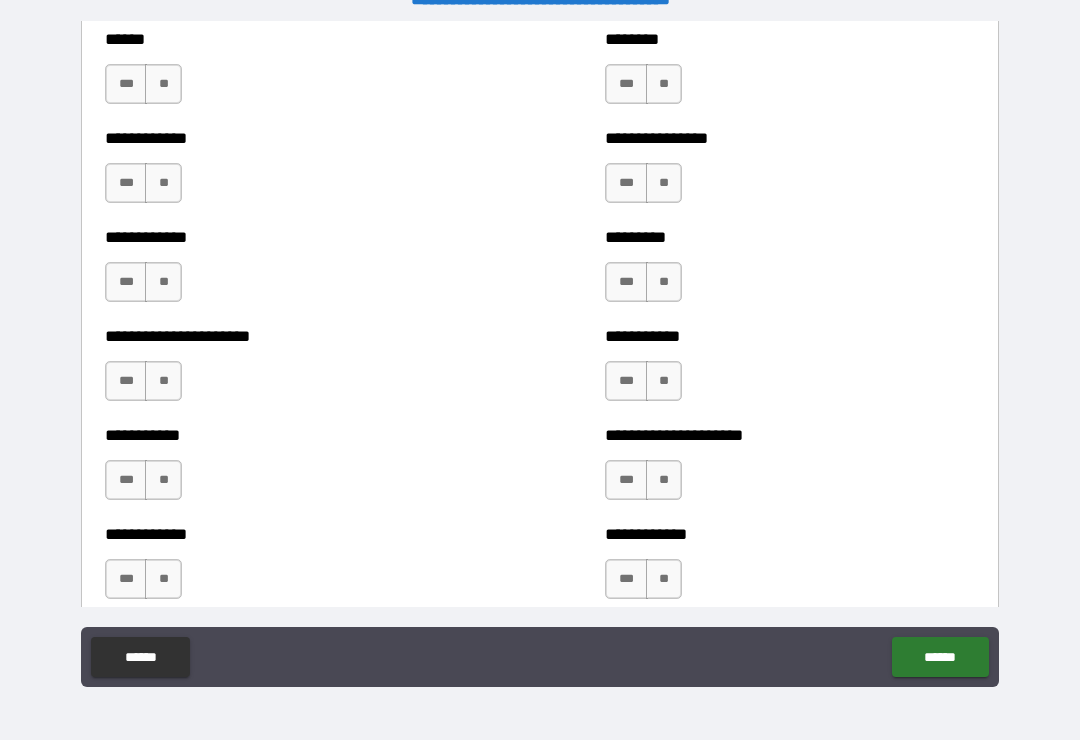 scroll, scrollTop: 5084, scrollLeft: 0, axis: vertical 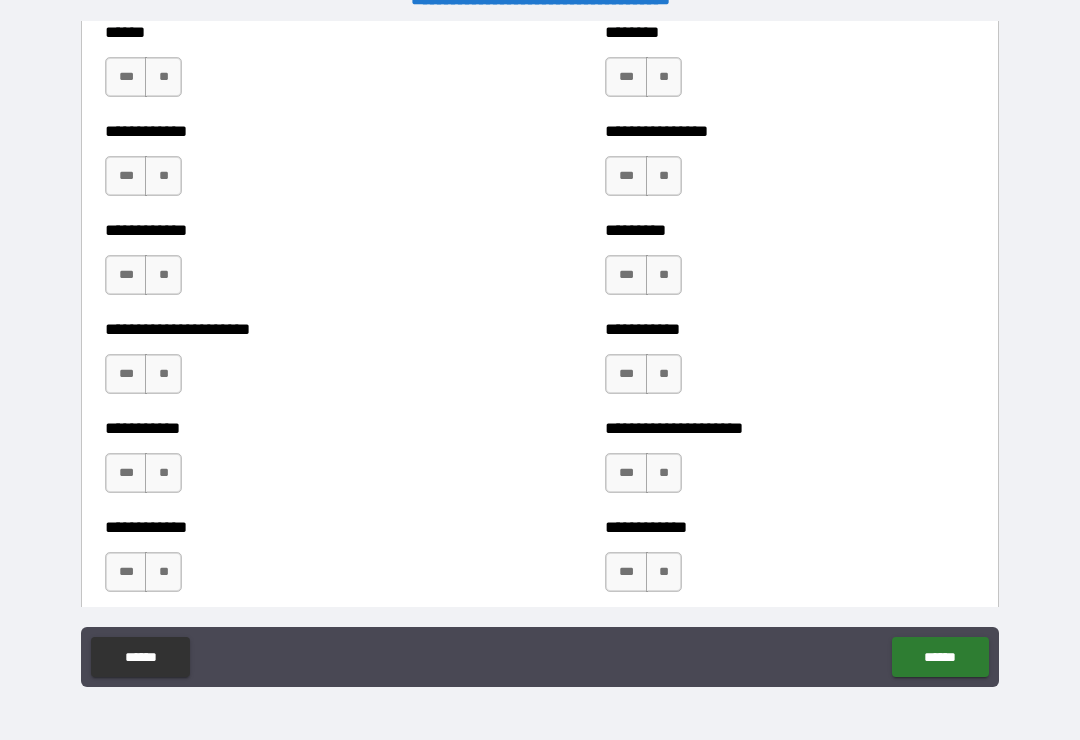 click on "**" at bounding box center [664, 77] 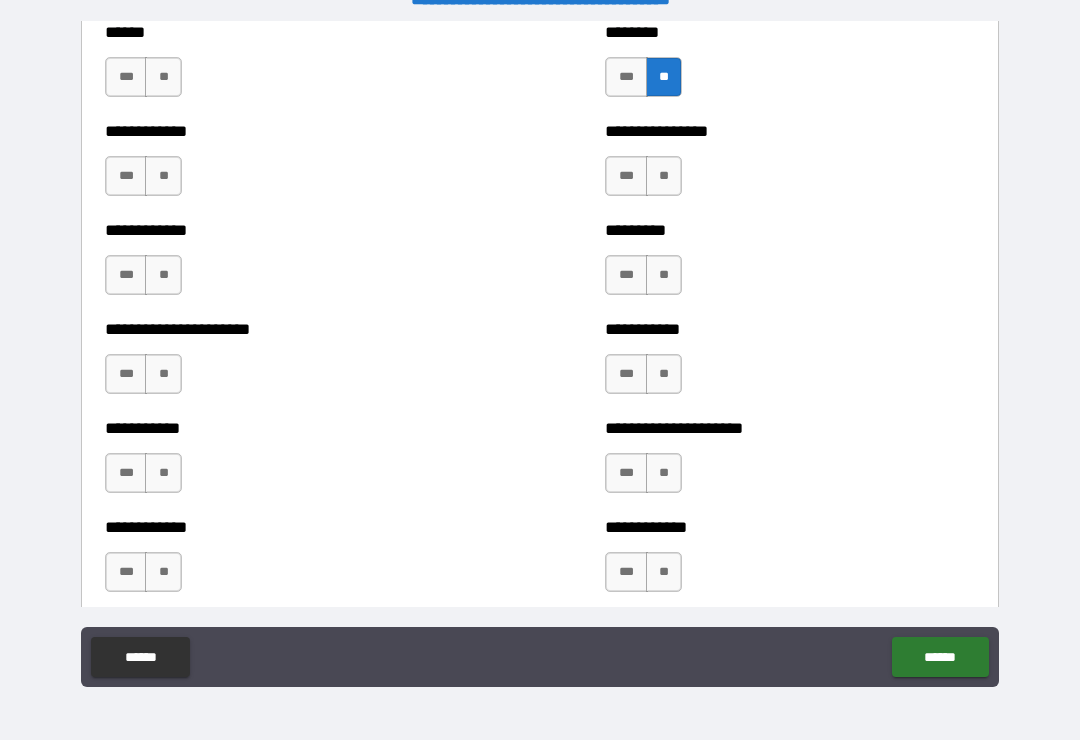 click on "**" at bounding box center [664, 176] 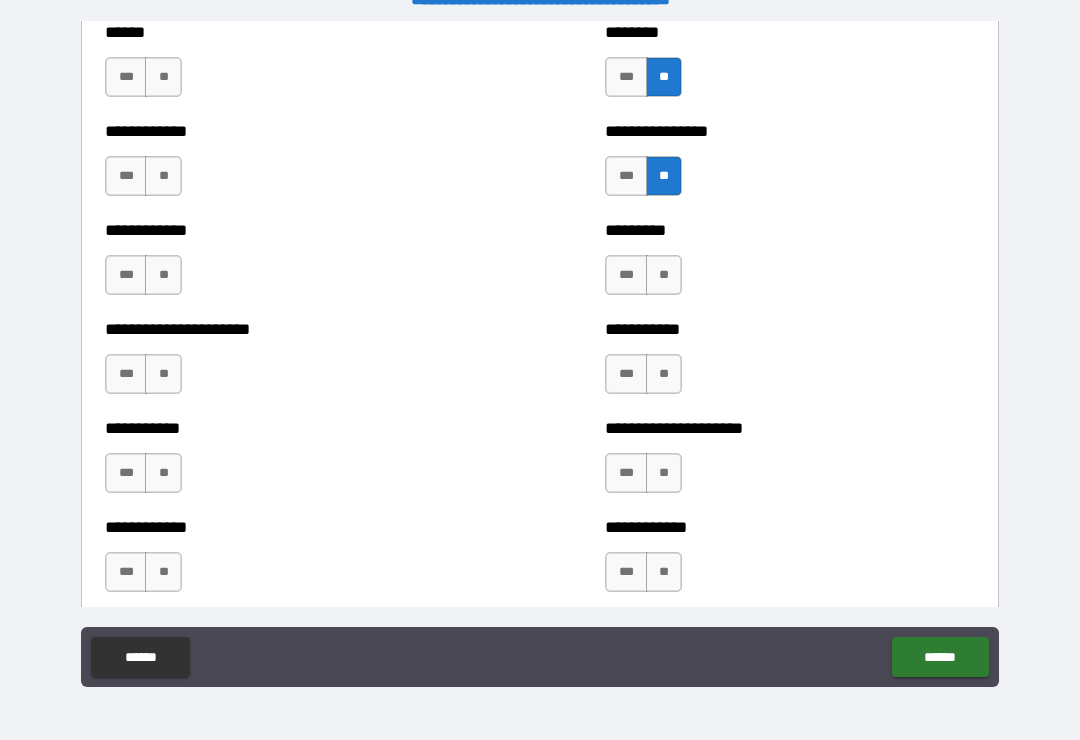 click on "**" at bounding box center (664, 275) 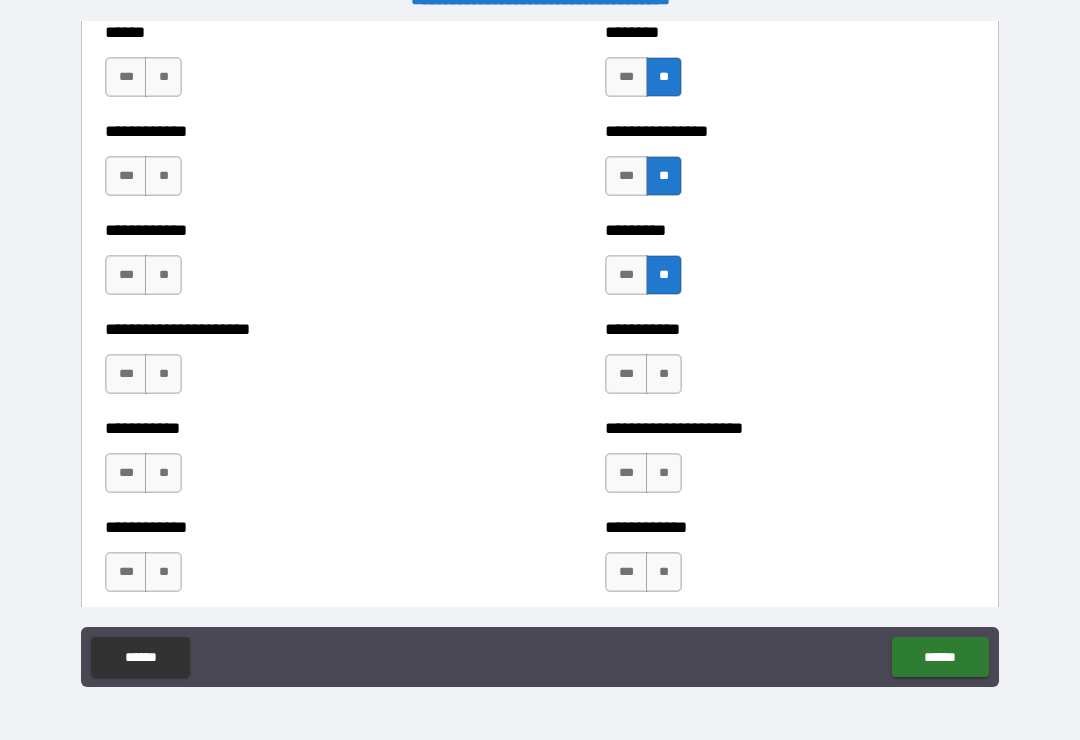 click on "**" at bounding box center [664, 374] 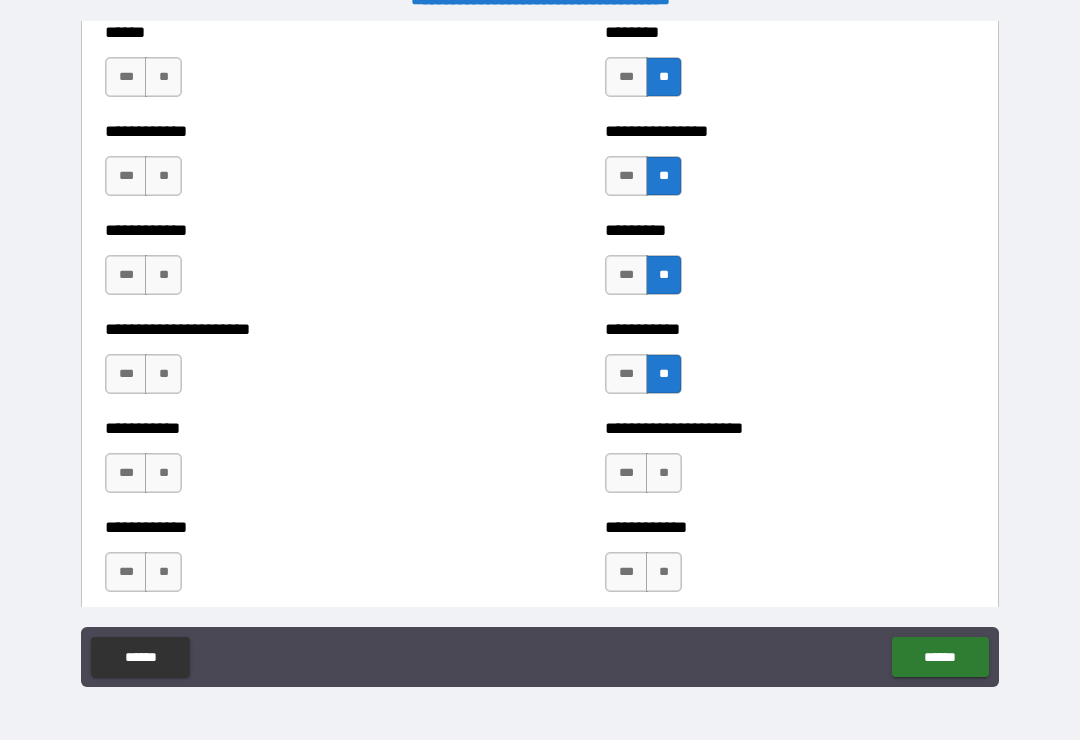 click on "**********" at bounding box center (790, 463) 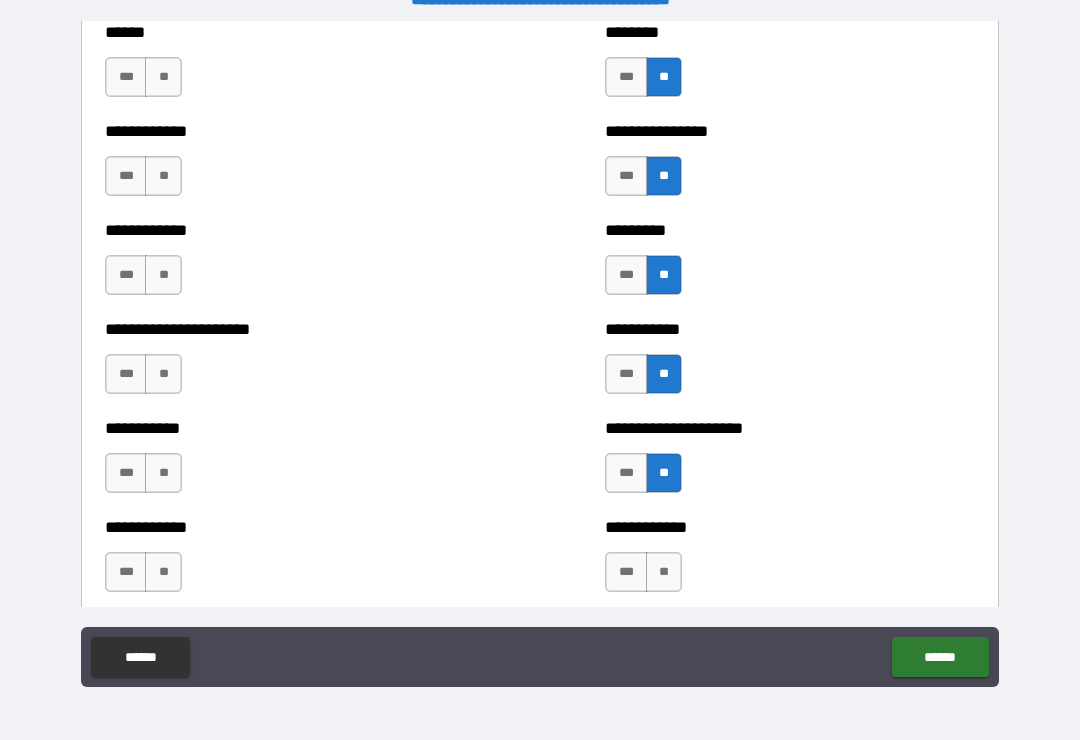 click on "**" at bounding box center (664, 572) 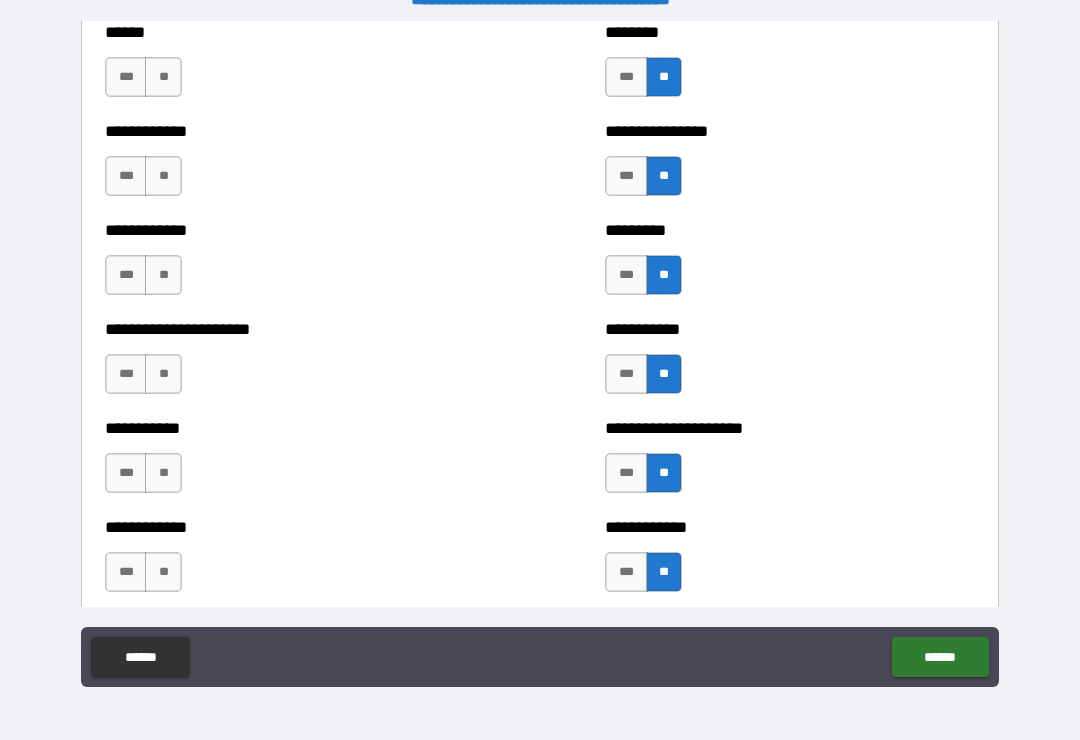 click on "**" at bounding box center [163, 572] 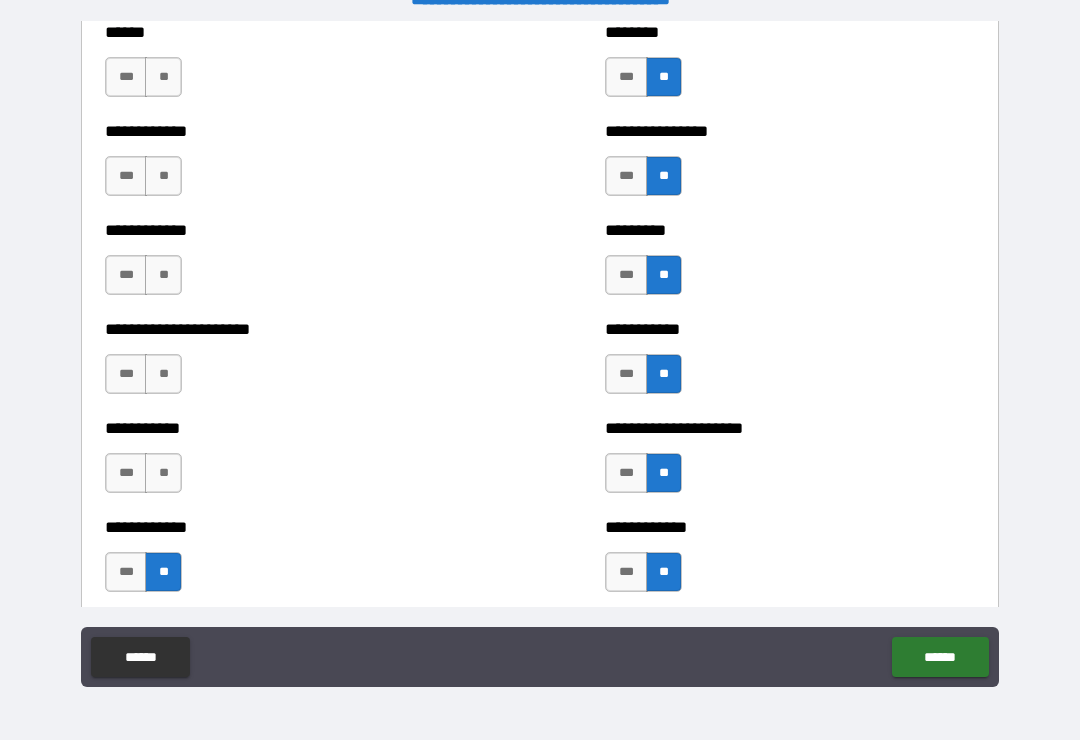 click on "**" at bounding box center [163, 473] 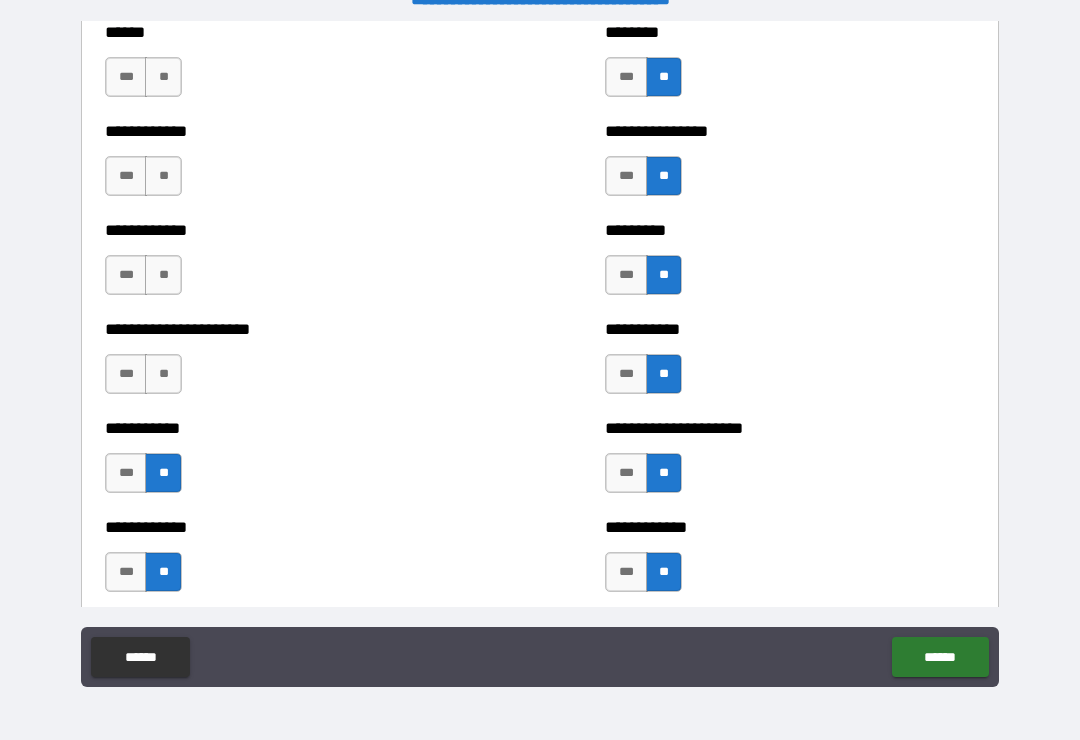 click on "**" at bounding box center [163, 374] 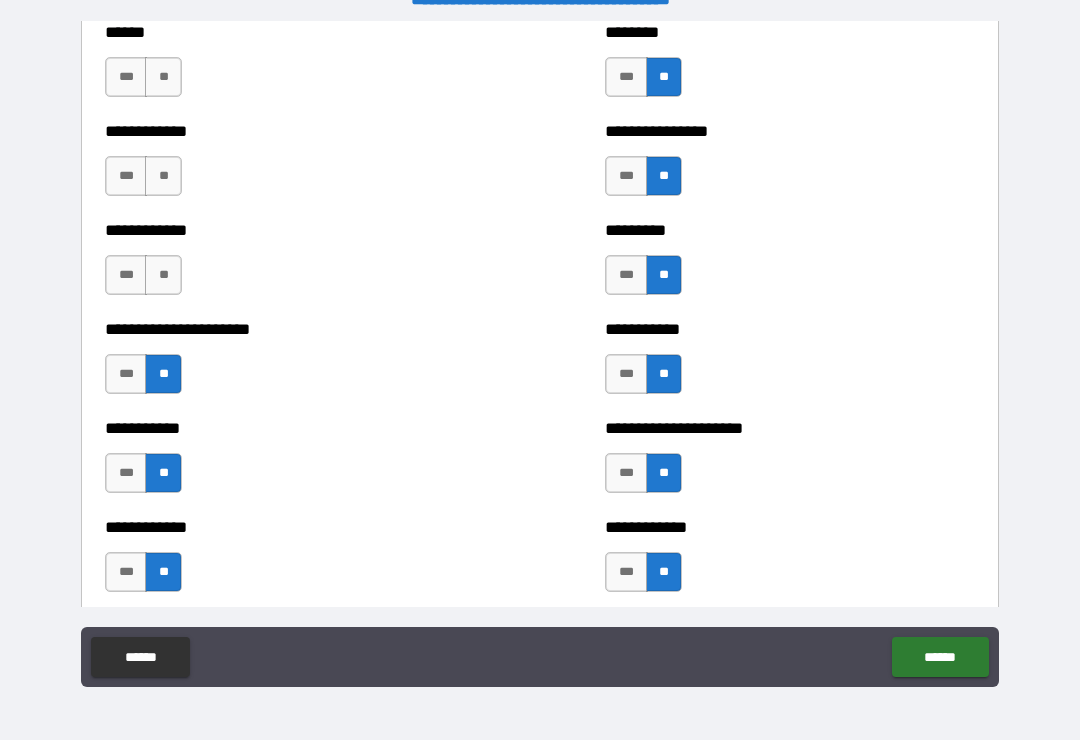 click on "**" at bounding box center [163, 275] 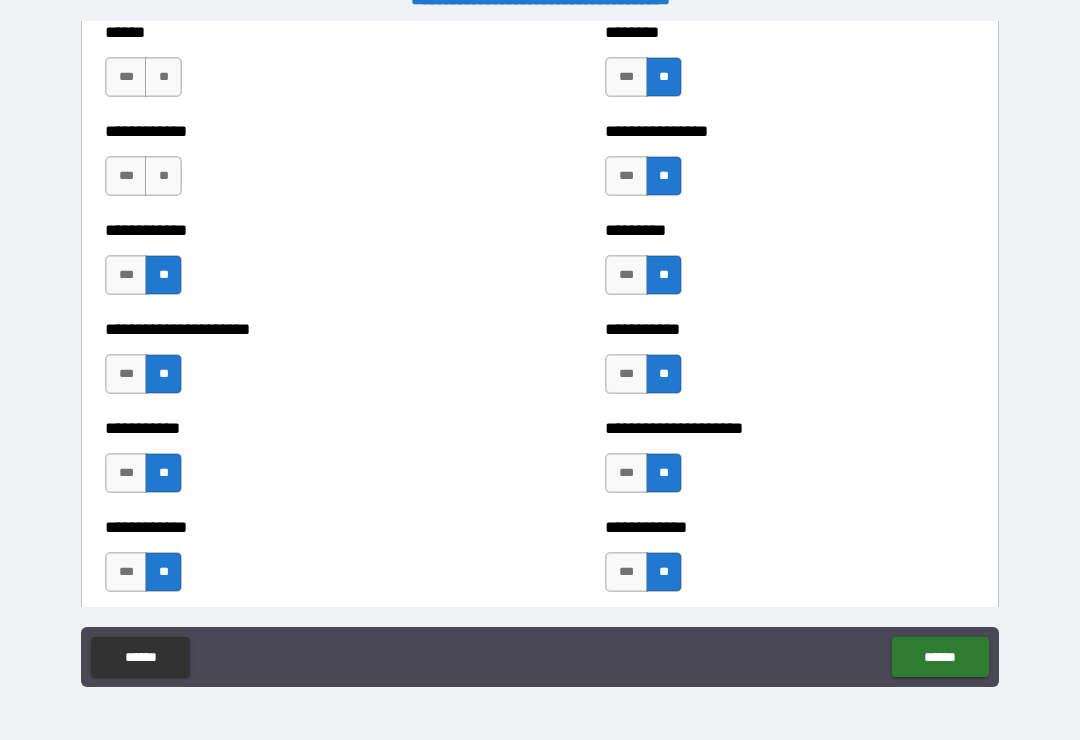 click on "**" at bounding box center [163, 176] 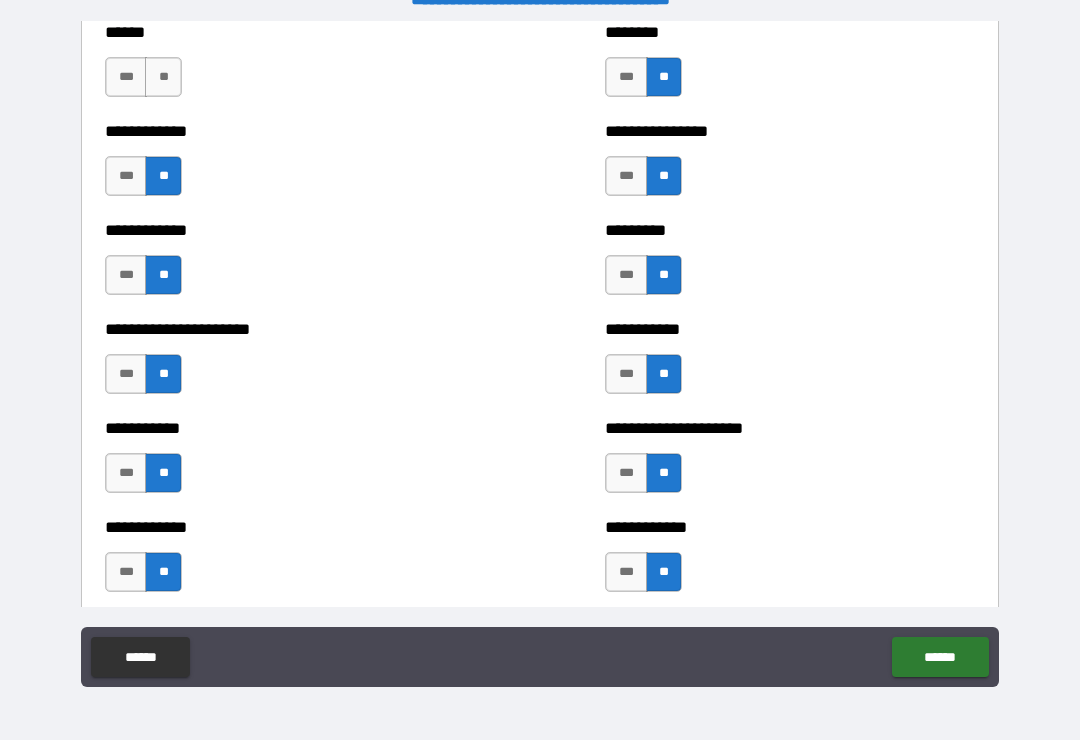 click on "**" at bounding box center (163, 77) 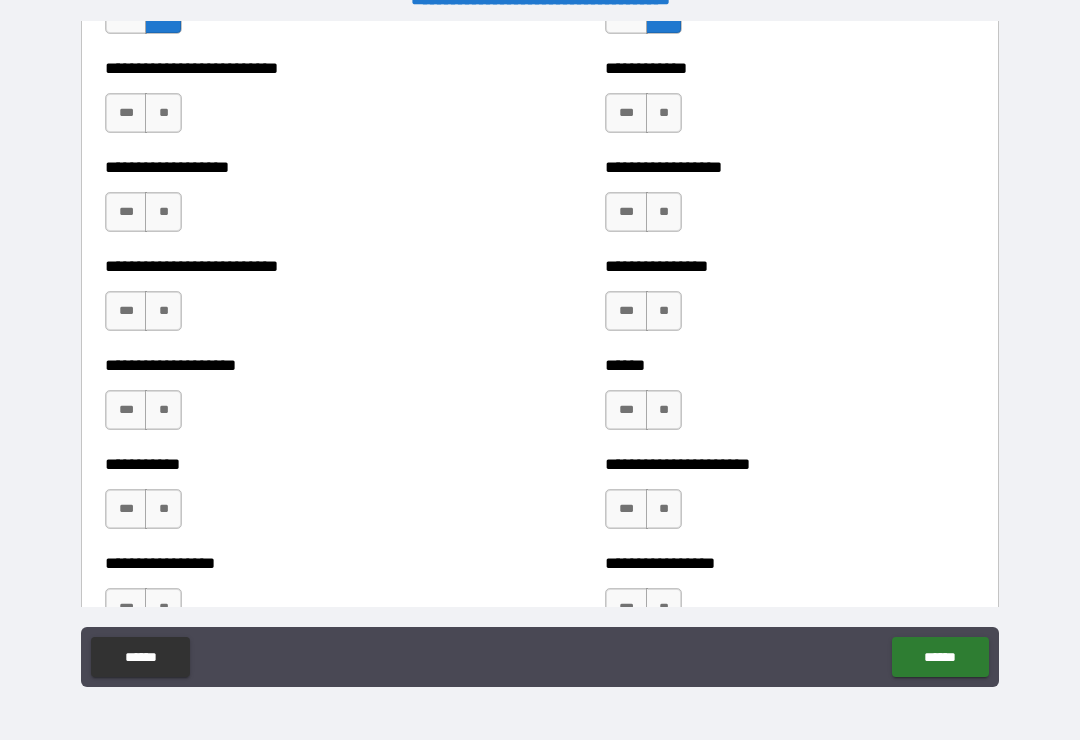scroll, scrollTop: 5640, scrollLeft: 0, axis: vertical 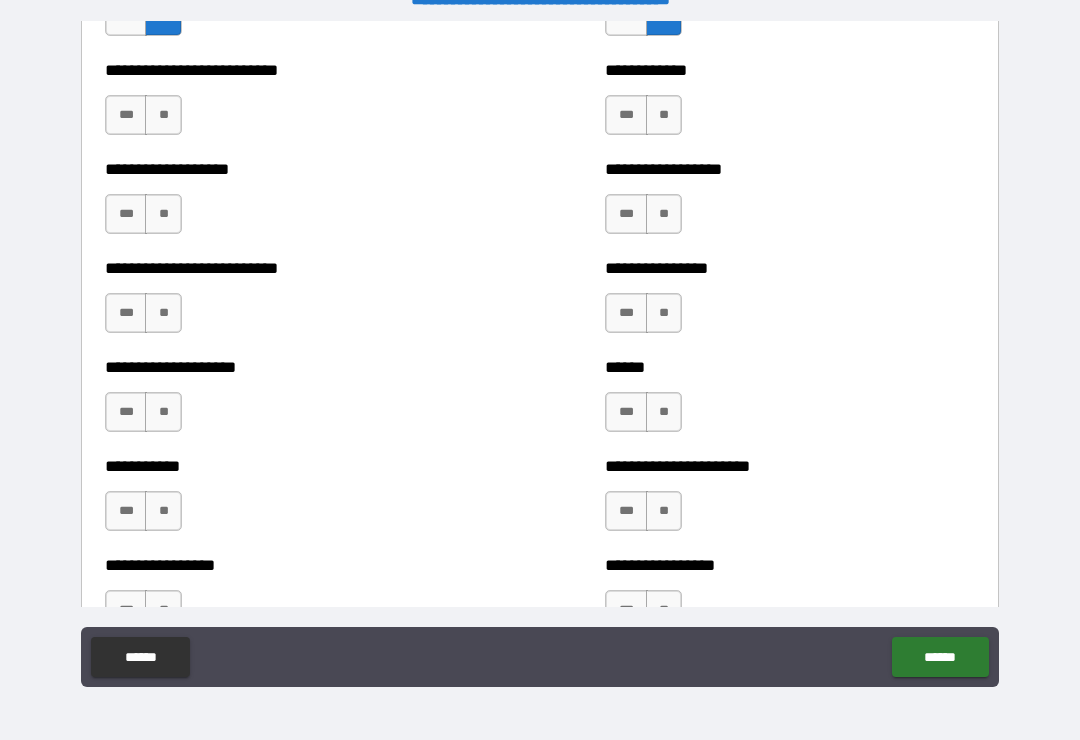 click on "**" at bounding box center (163, 115) 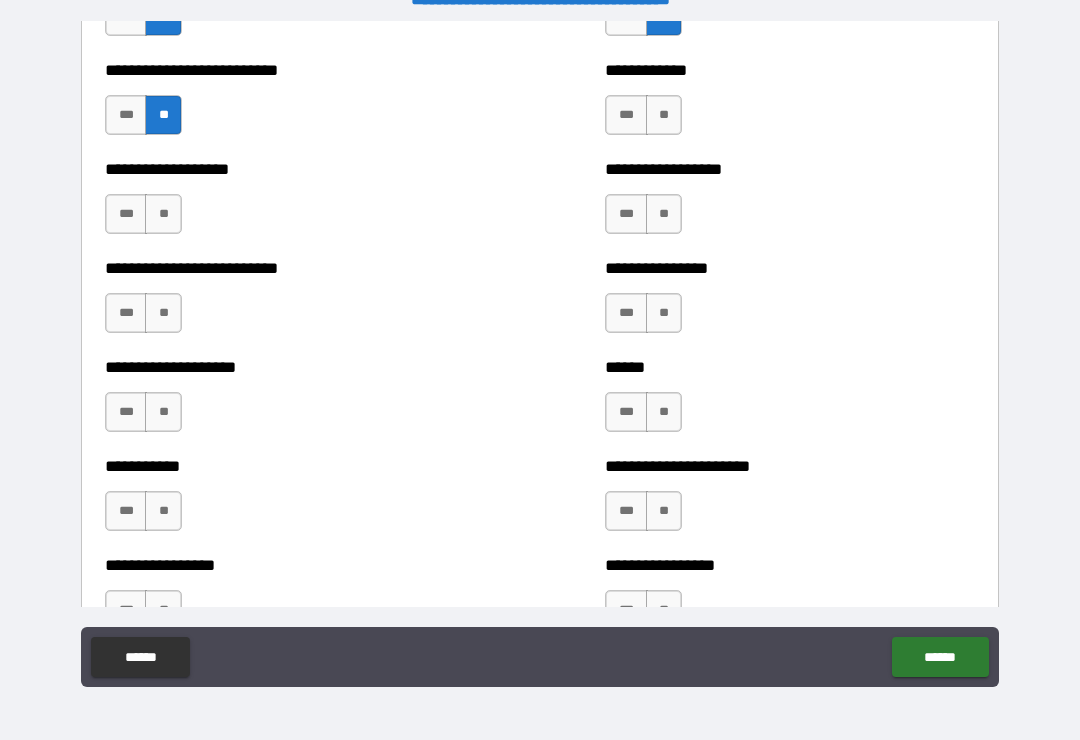 click on "**" at bounding box center [163, 214] 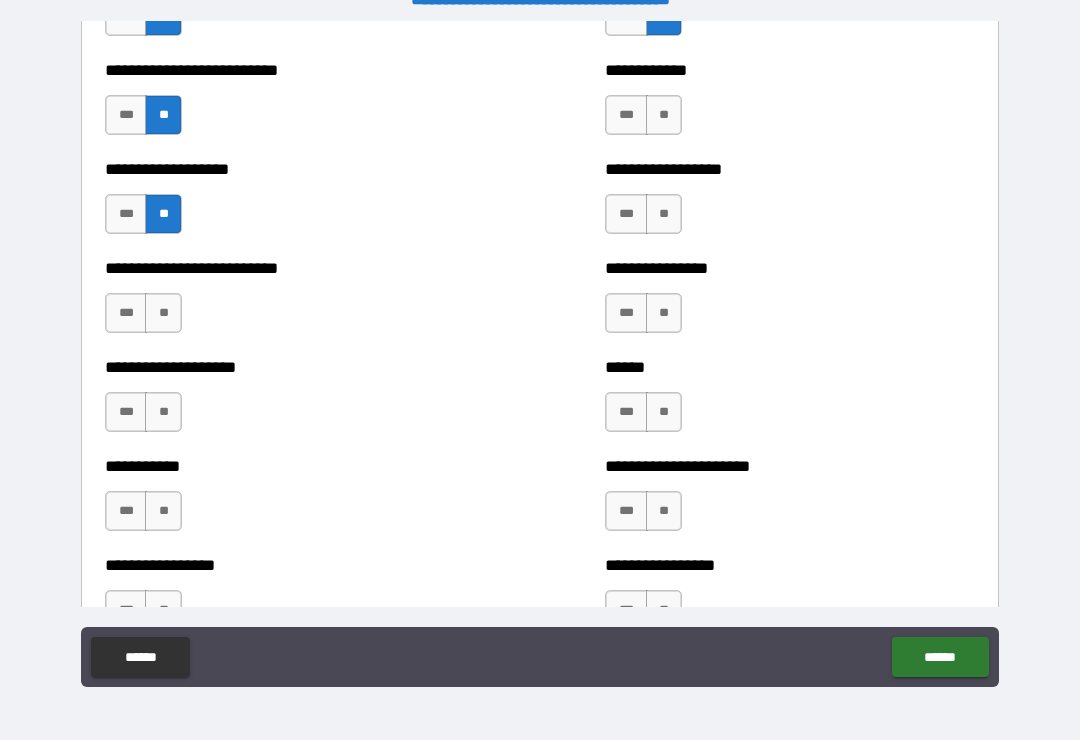 click on "**" at bounding box center [163, 313] 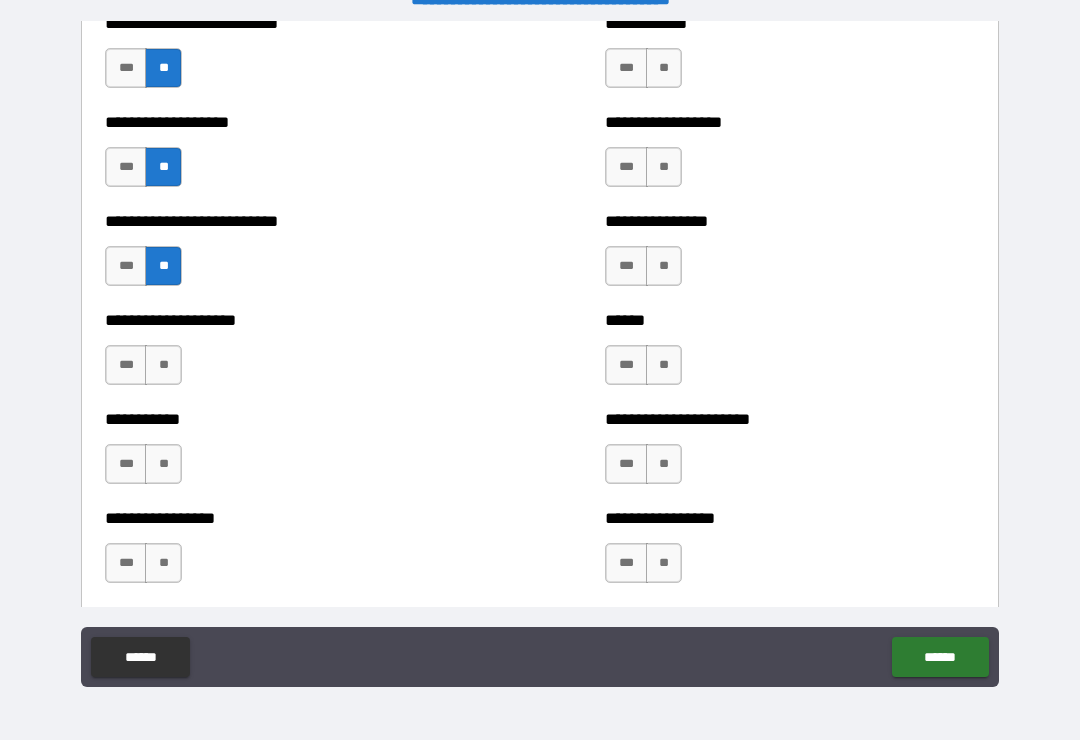 scroll, scrollTop: 5689, scrollLeft: 0, axis: vertical 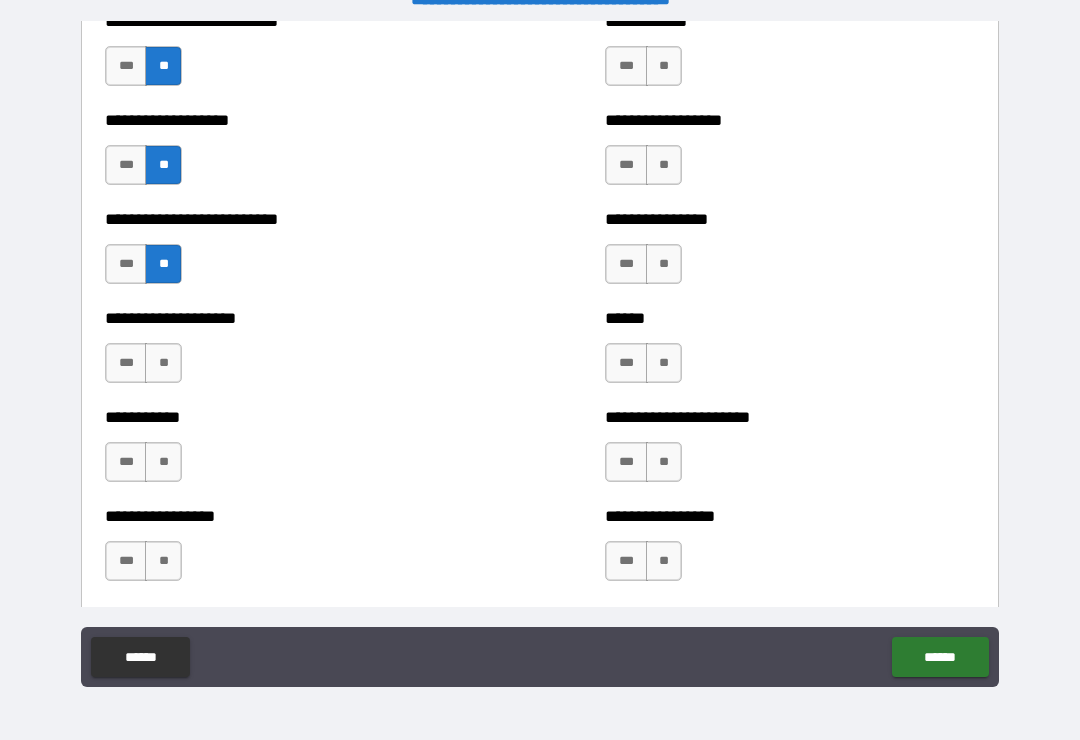 click on "**" at bounding box center (163, 363) 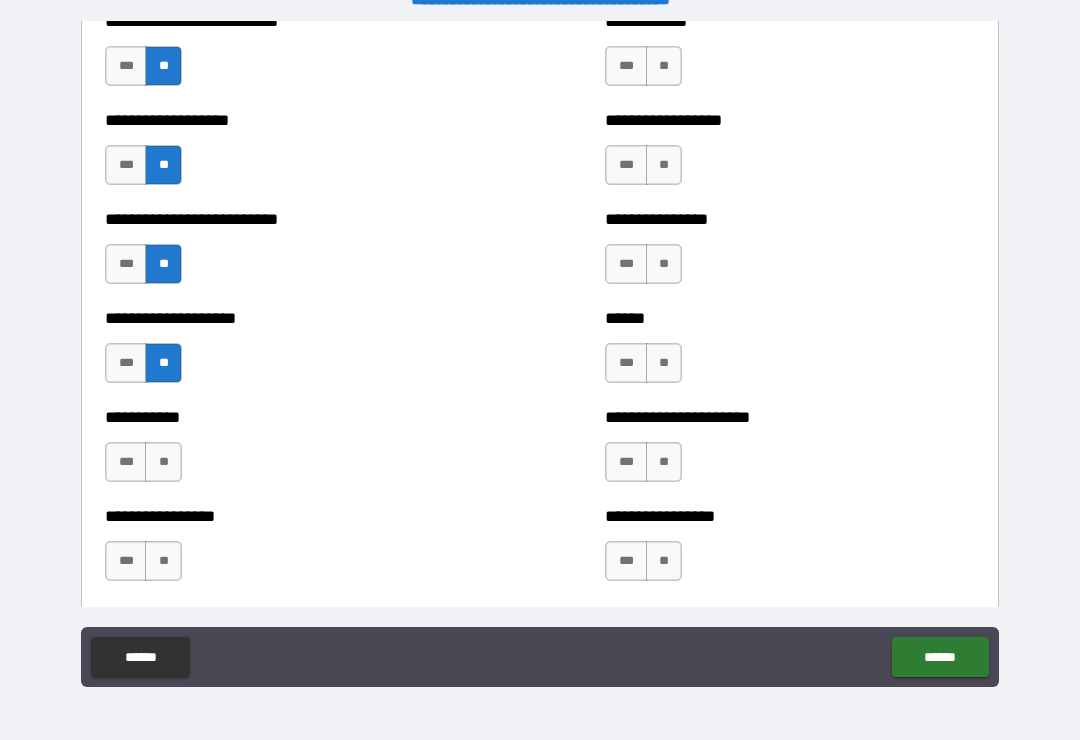 click on "**" at bounding box center (163, 462) 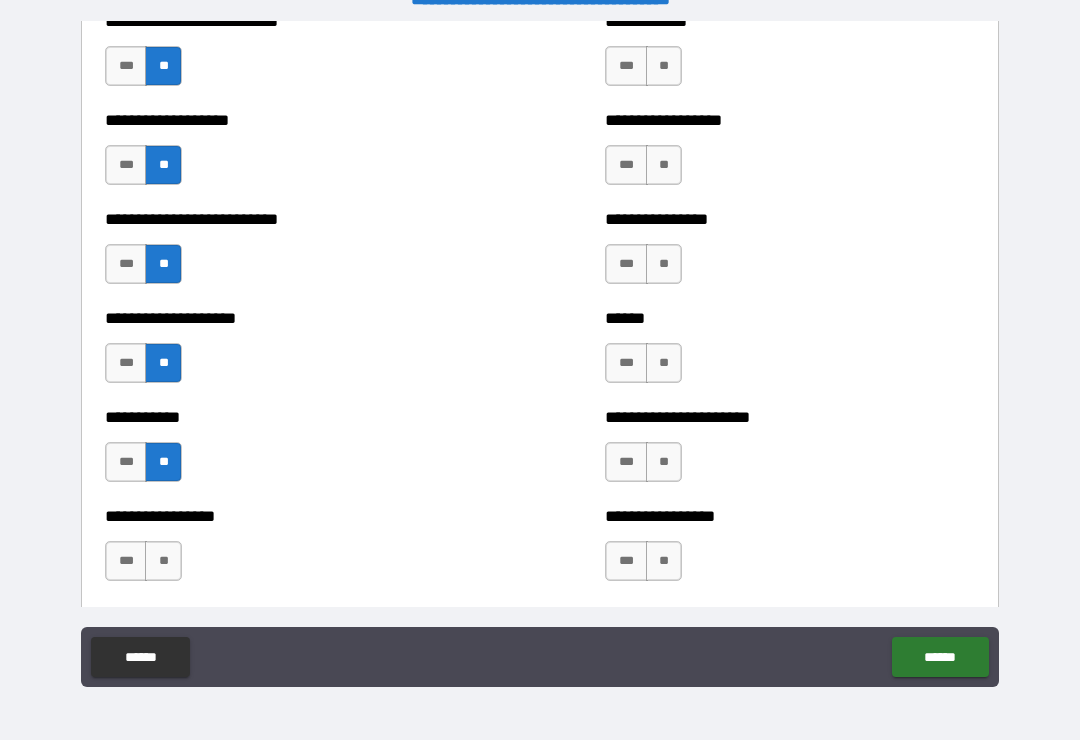 click on "**" at bounding box center (163, 561) 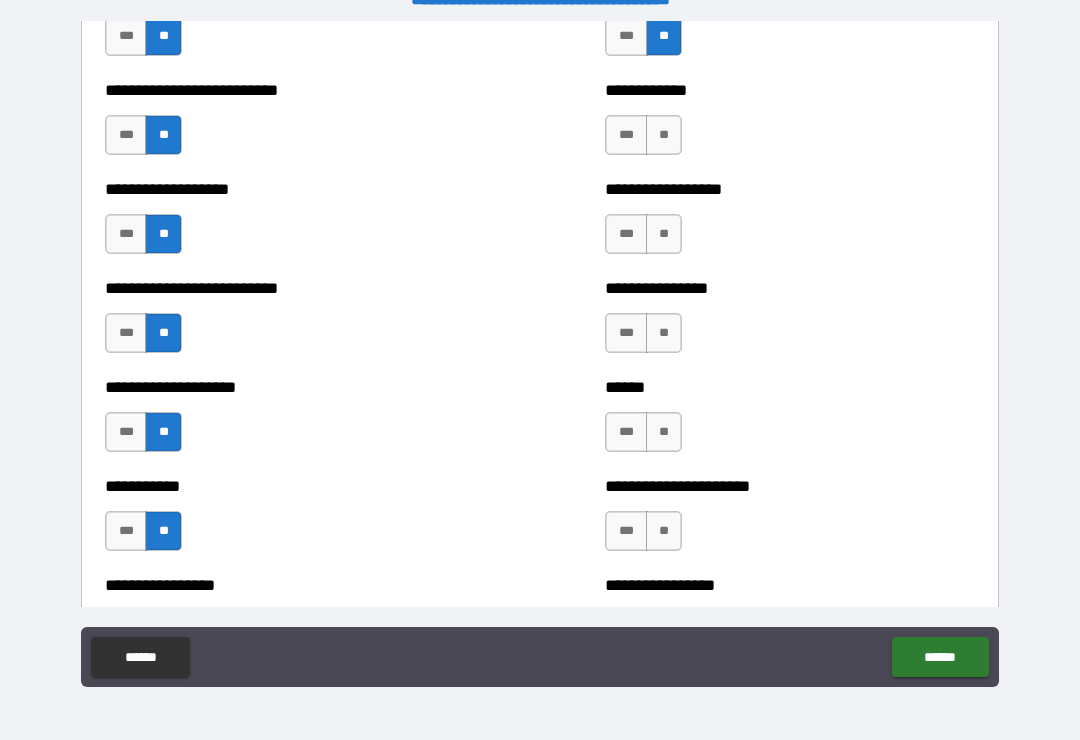 scroll, scrollTop: 5619, scrollLeft: 0, axis: vertical 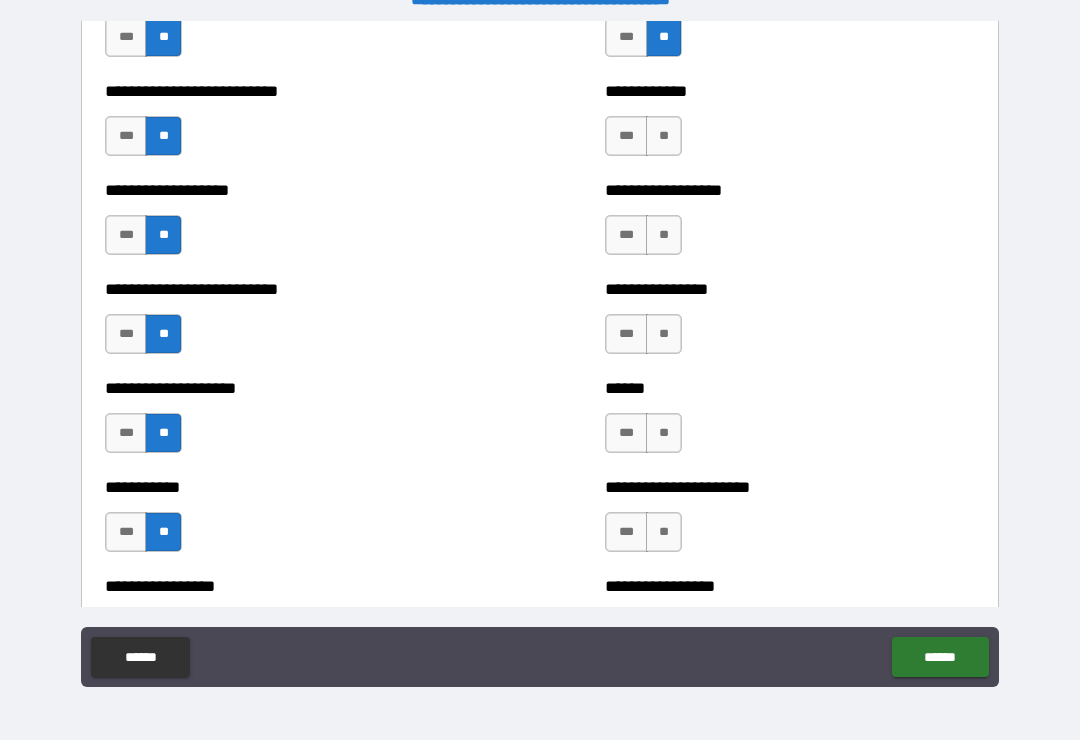 click on "**" at bounding box center [664, 136] 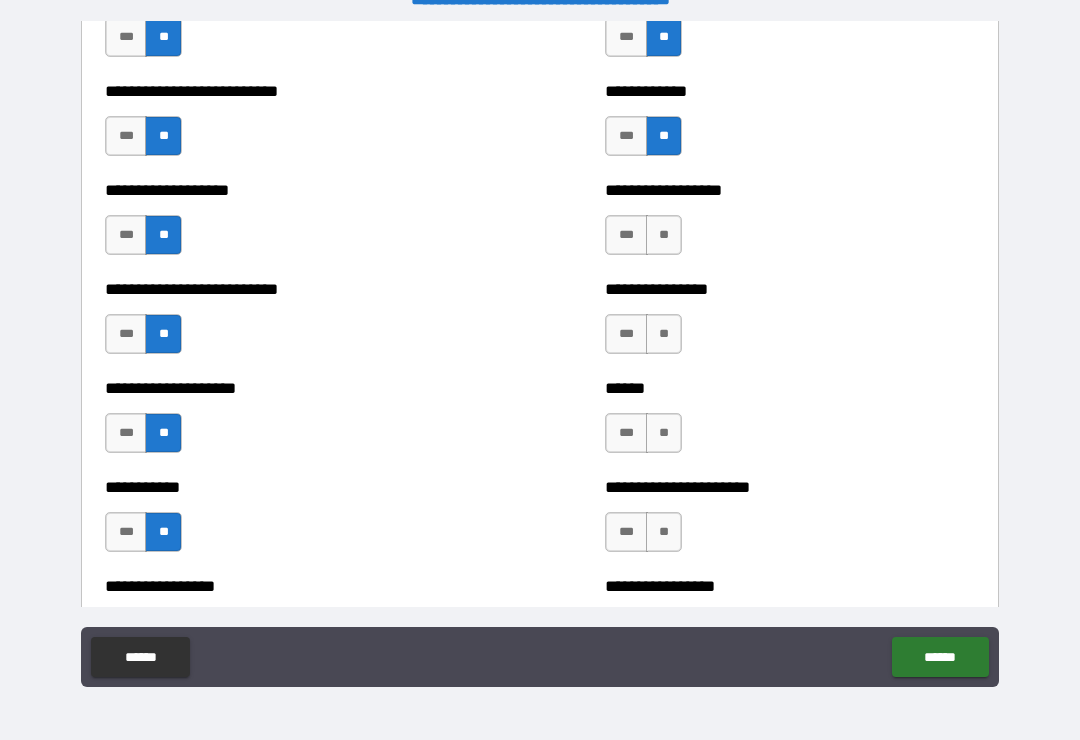 click on "**" at bounding box center (664, 235) 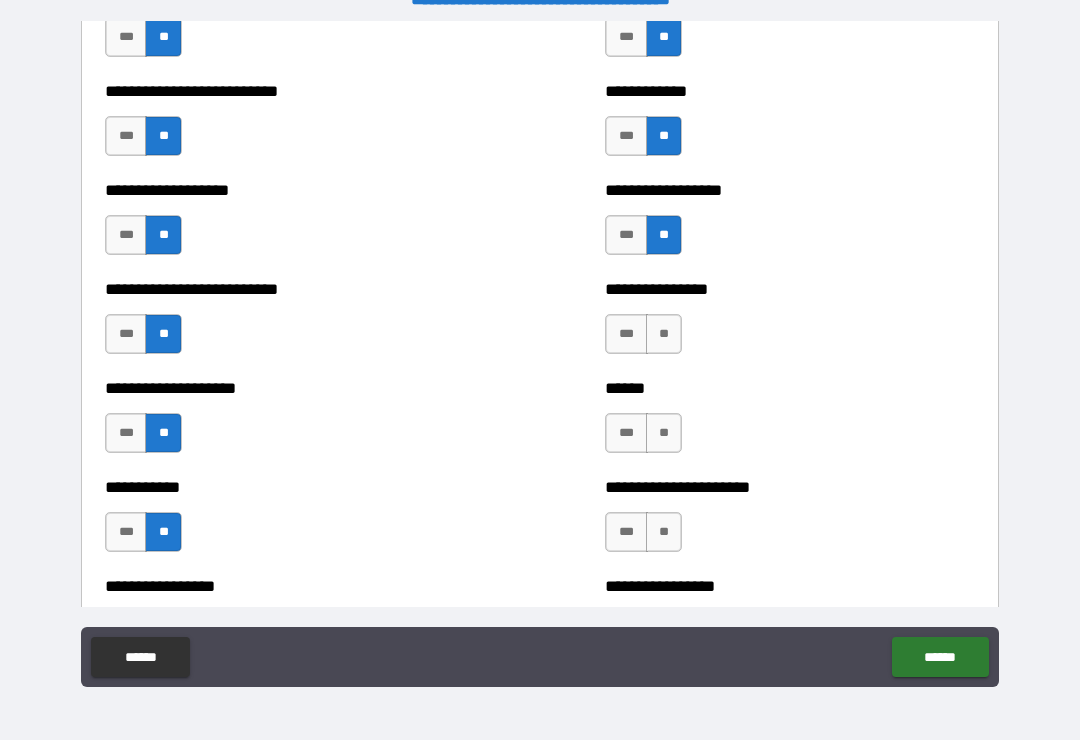 click on "**" at bounding box center [664, 334] 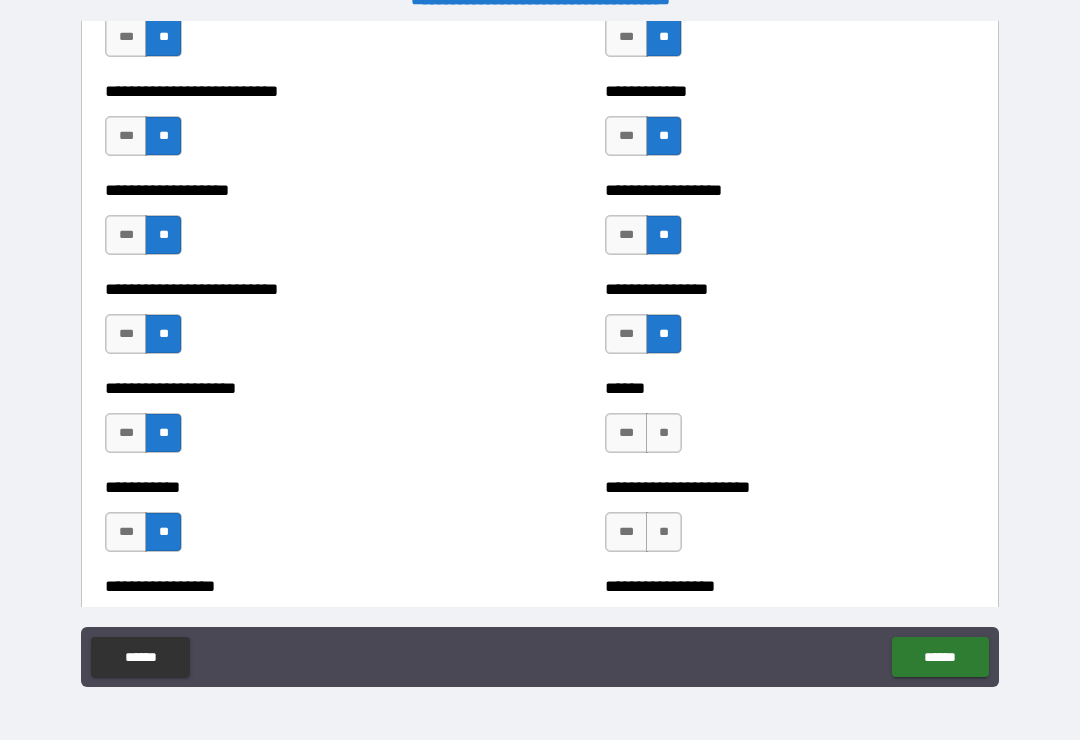 click on "**" at bounding box center [664, 433] 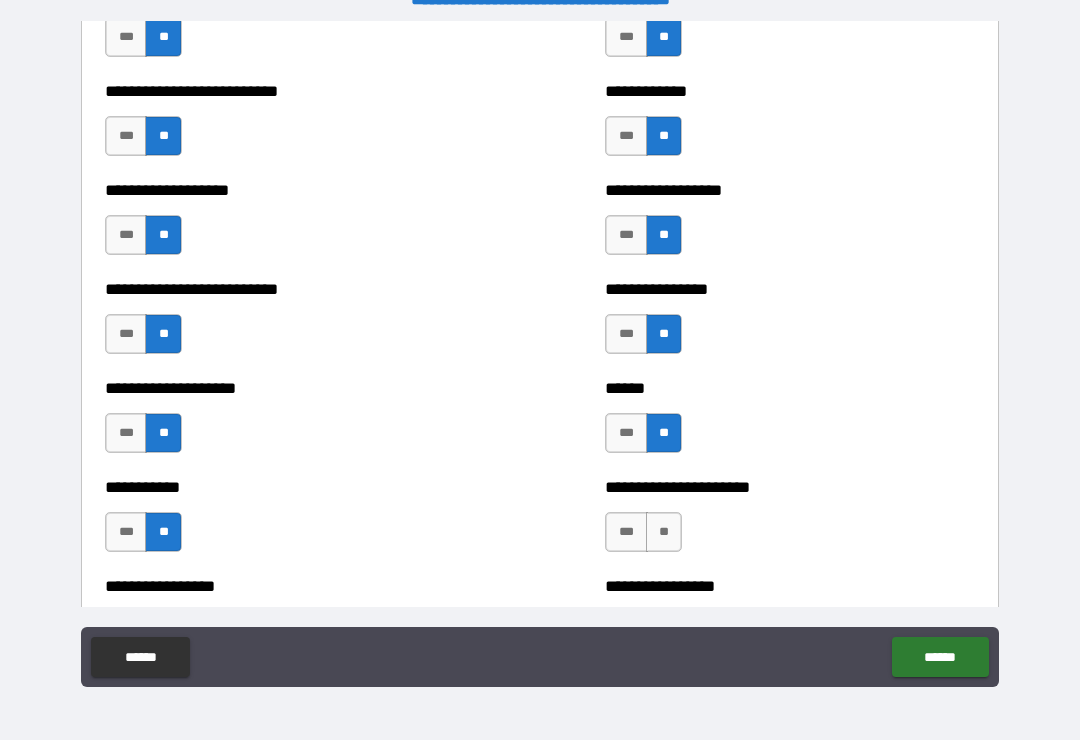 click on "**" at bounding box center [664, 532] 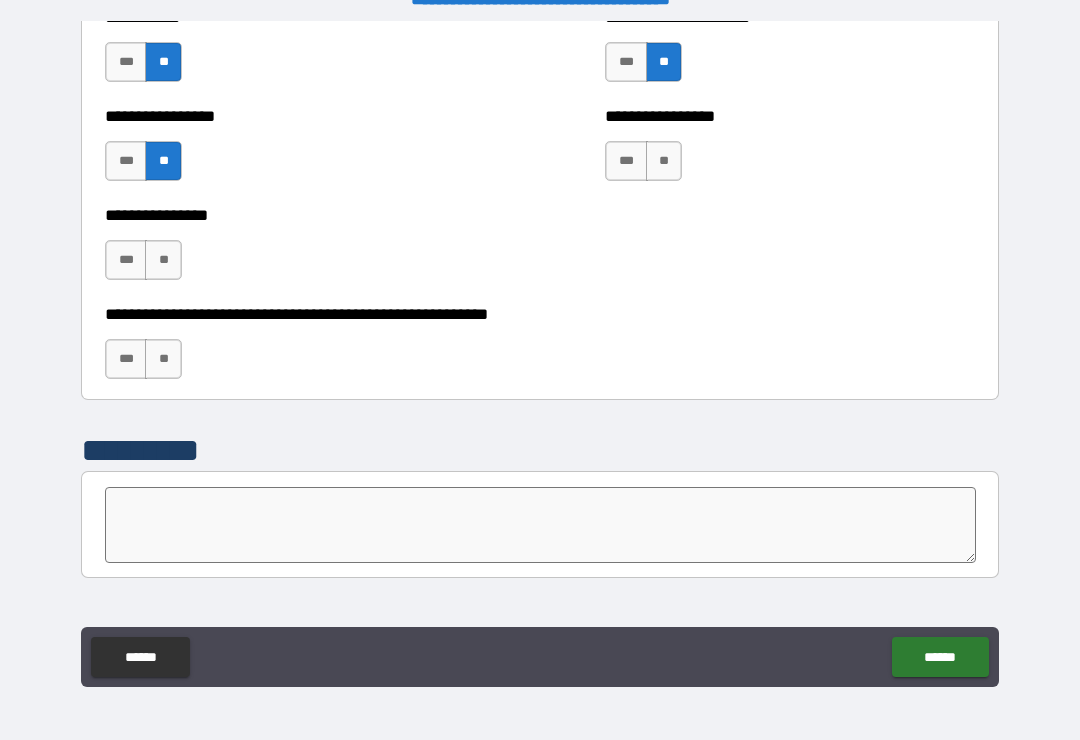 scroll, scrollTop: 6108, scrollLeft: 0, axis: vertical 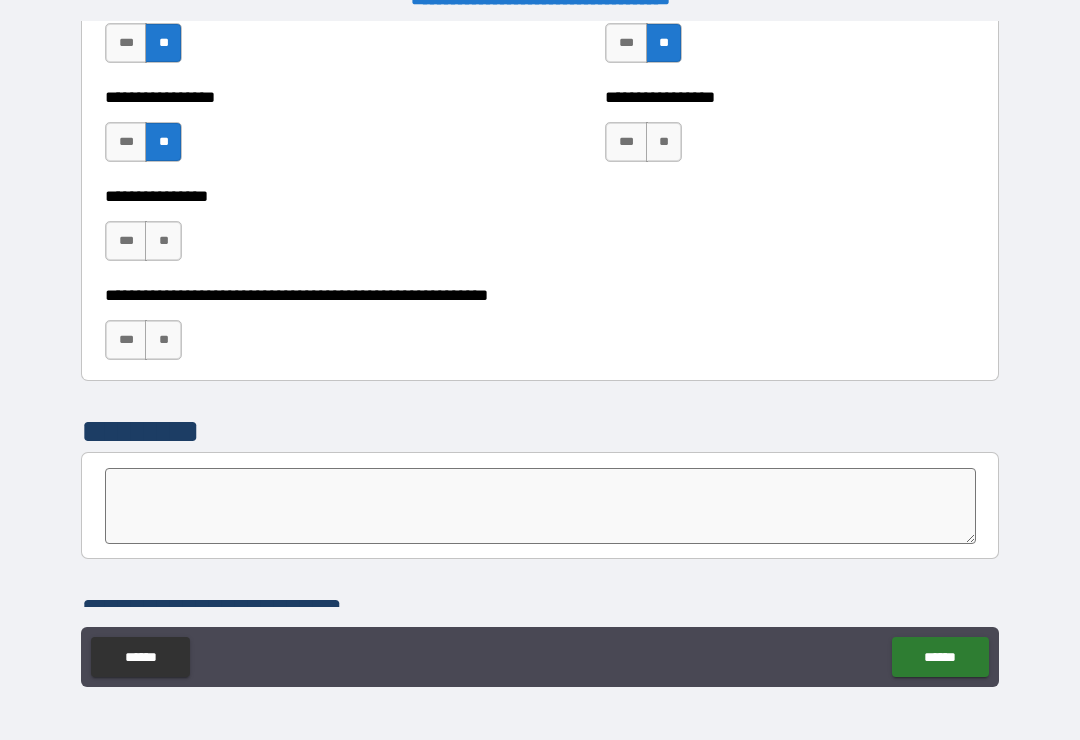 click on "**" at bounding box center [664, 142] 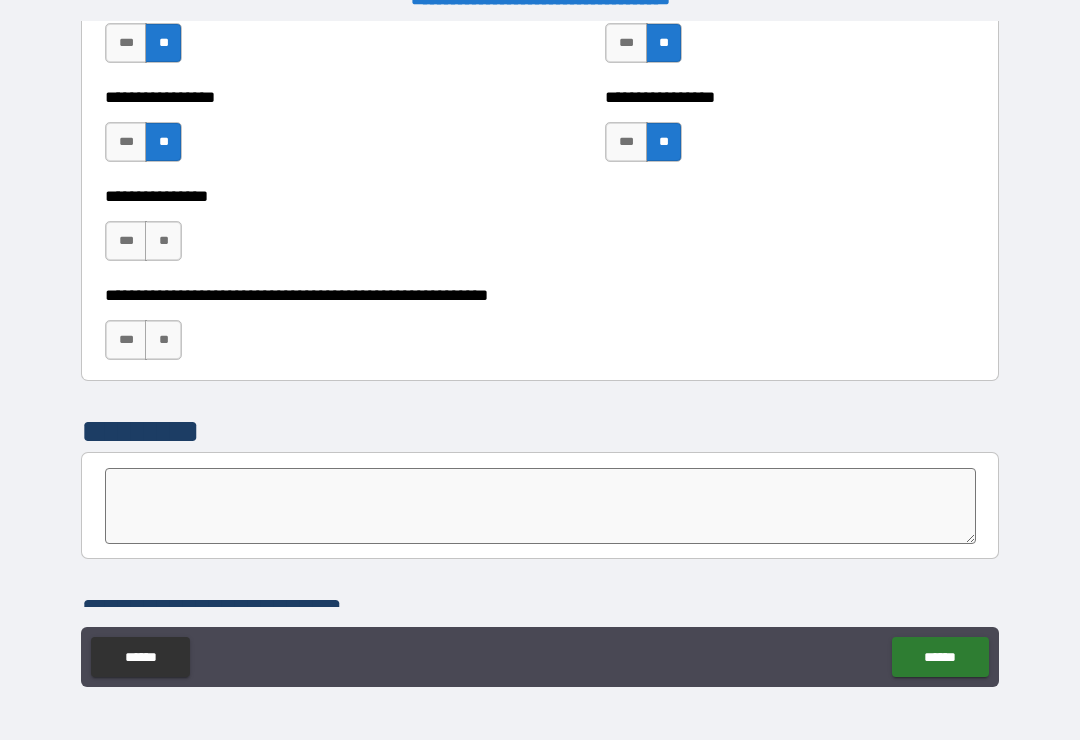 click on "**" at bounding box center (163, 241) 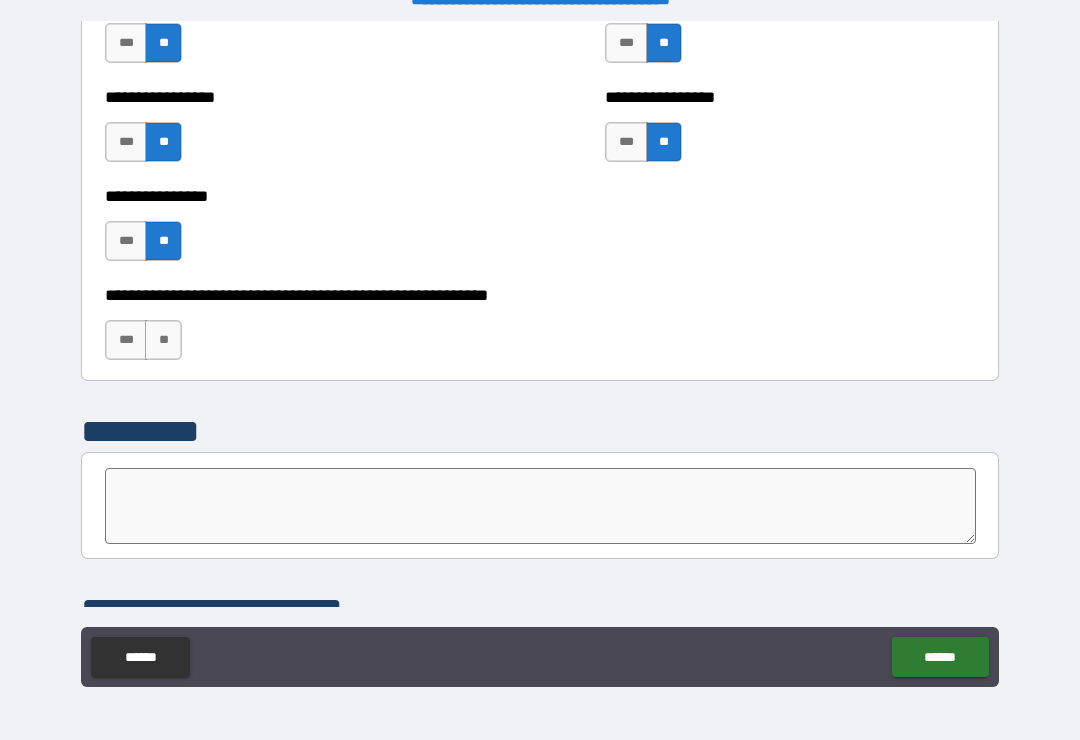 click on "**" at bounding box center (163, 340) 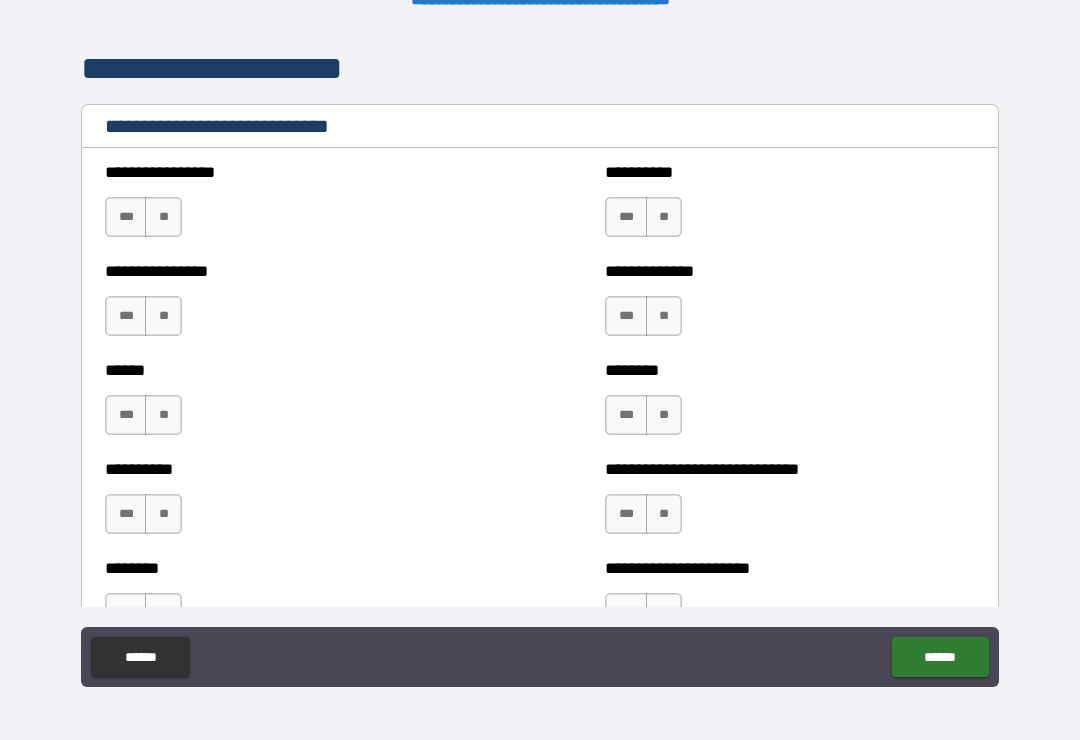 scroll, scrollTop: 6653, scrollLeft: 0, axis: vertical 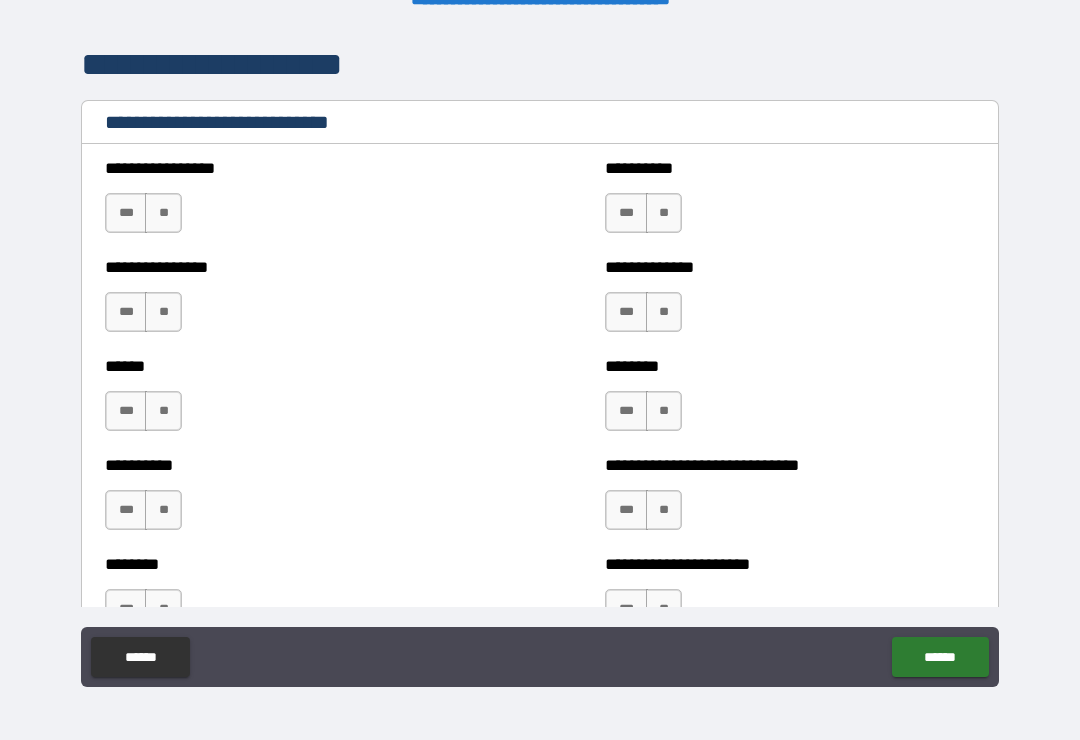 click on "**" at bounding box center (163, 213) 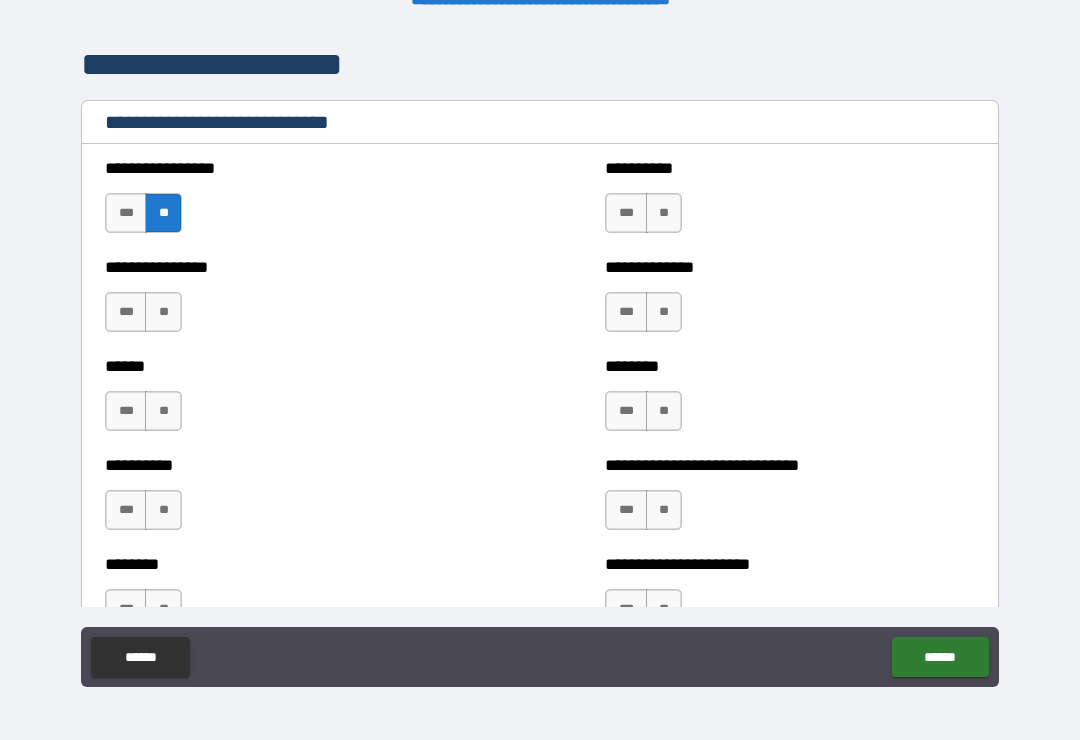 click on "**" at bounding box center [163, 312] 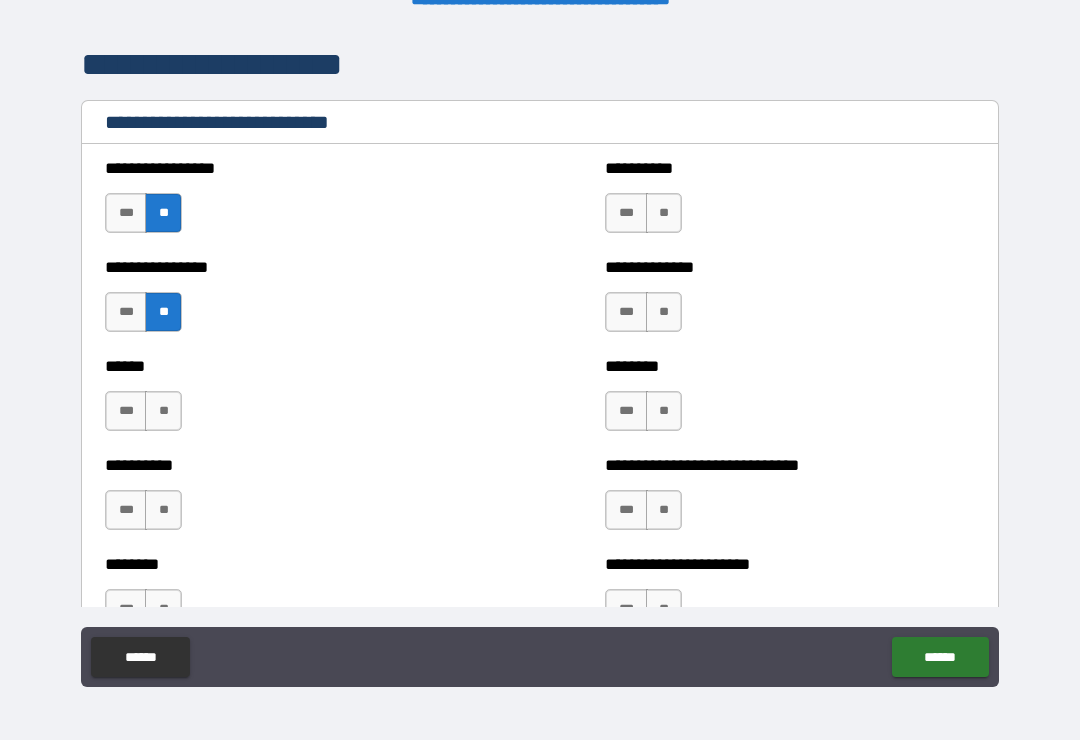click on "**" at bounding box center (163, 411) 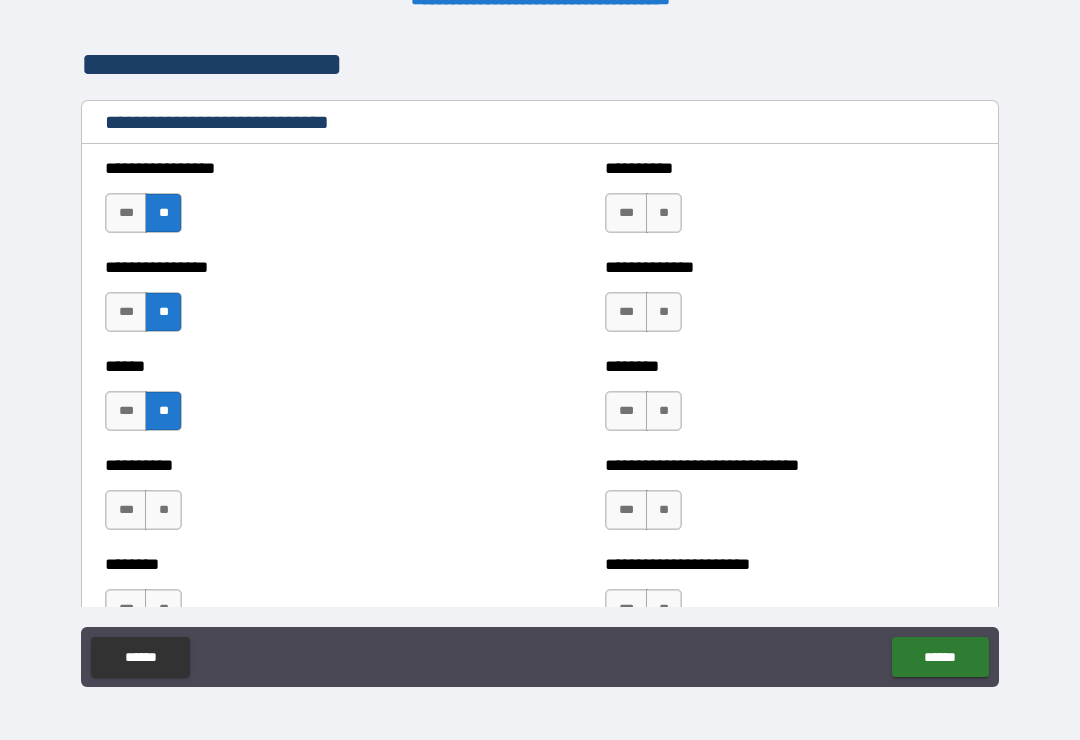 click on "**" at bounding box center [163, 510] 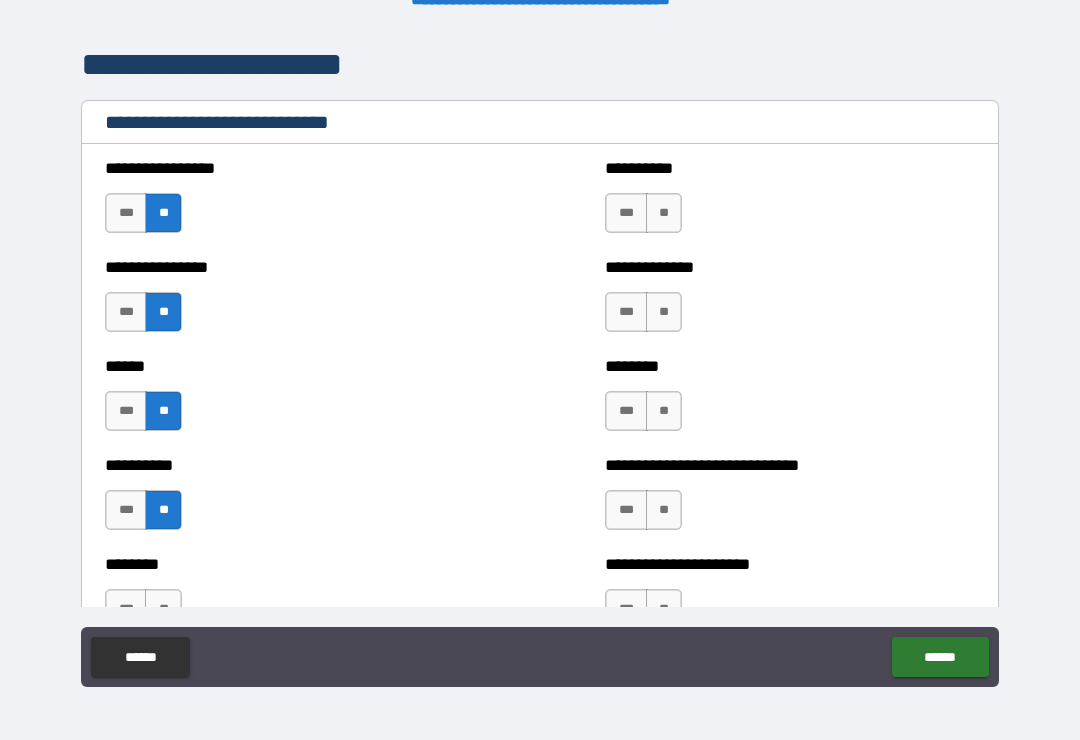 click on "**" at bounding box center [664, 213] 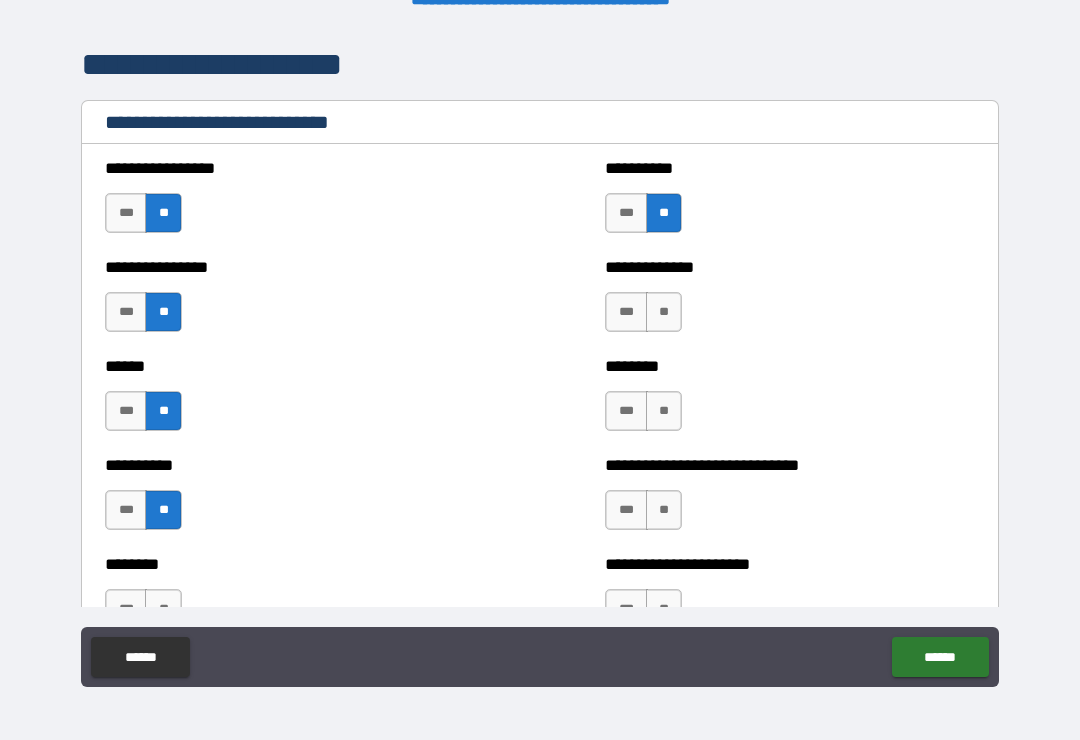 click on "**" at bounding box center [664, 312] 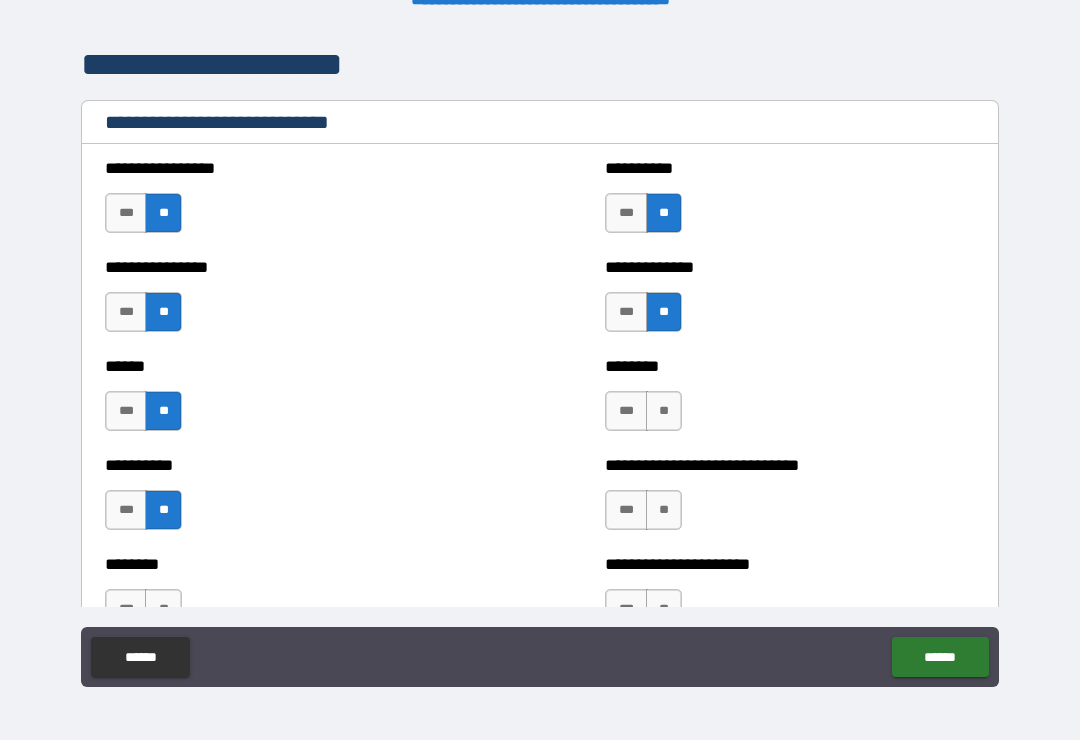click on "**" at bounding box center [664, 411] 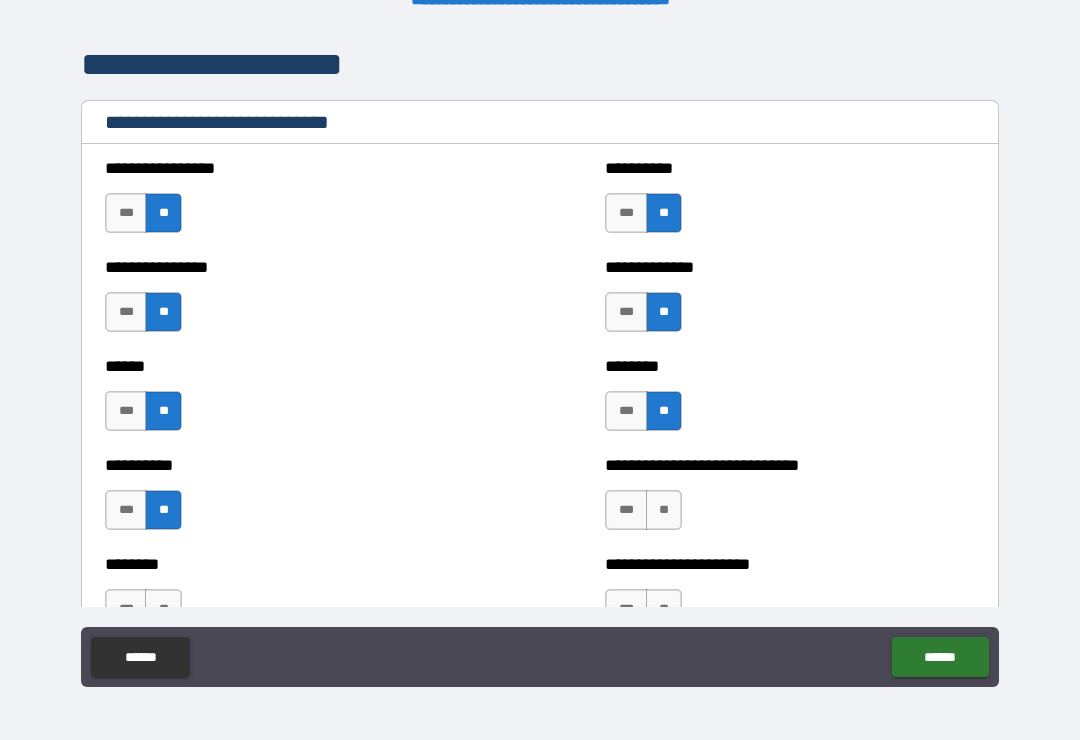 click on "**" at bounding box center [664, 510] 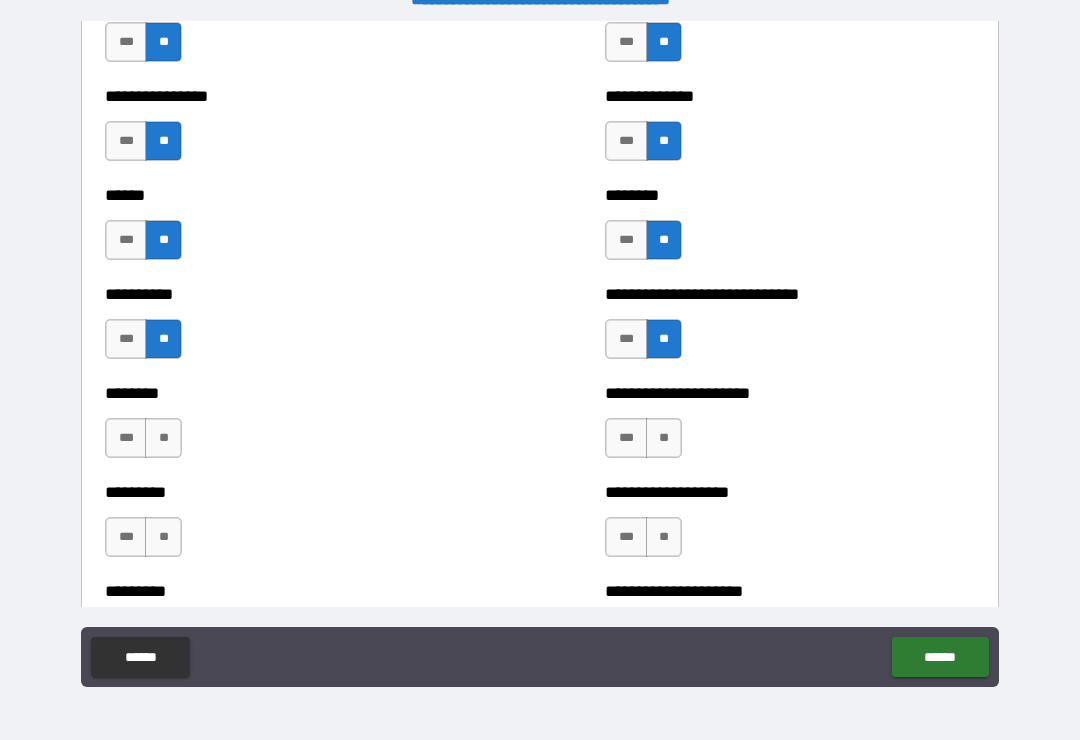 scroll, scrollTop: 6826, scrollLeft: 0, axis: vertical 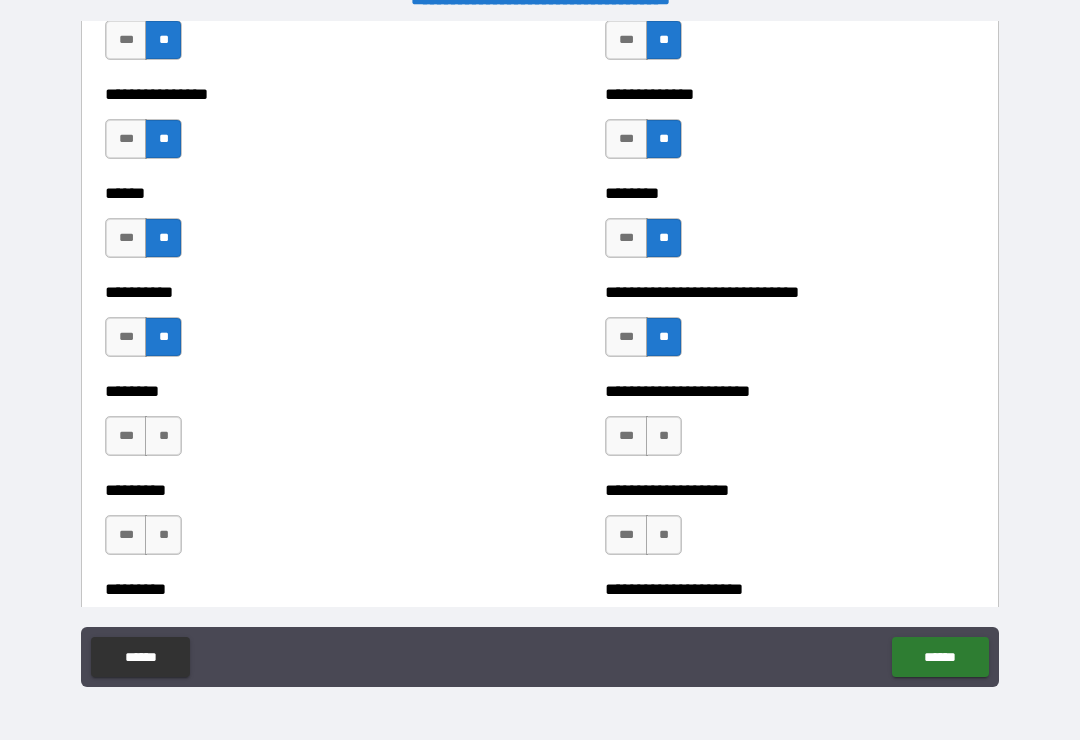 click on "**" at bounding box center (664, 436) 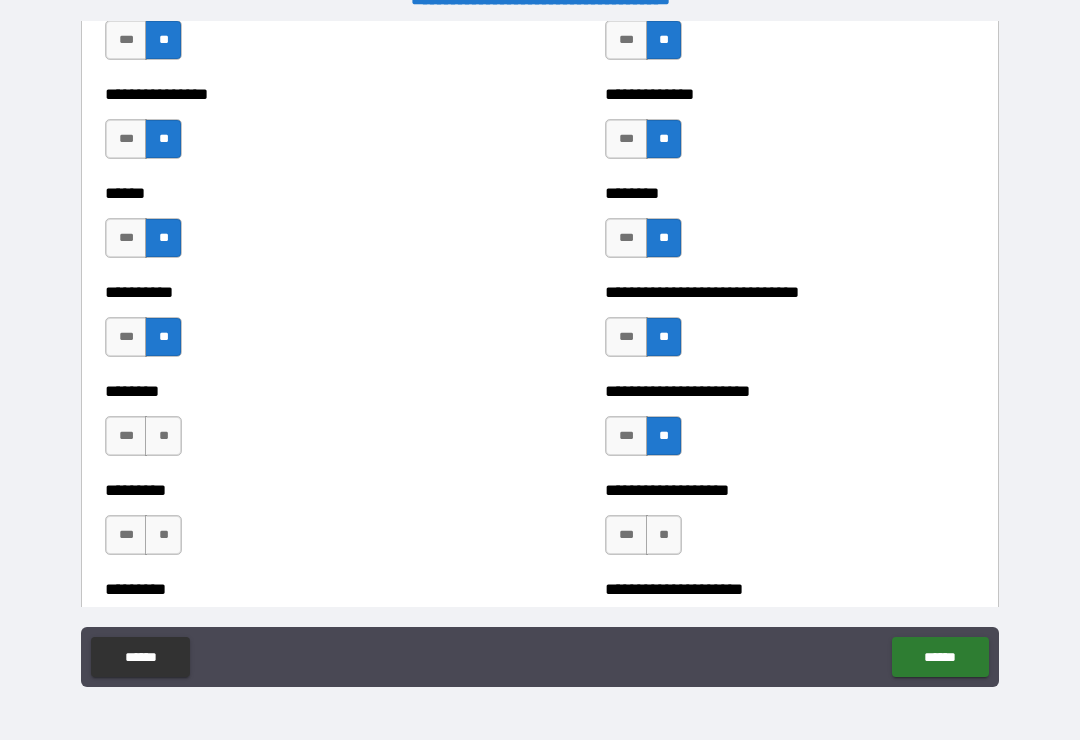 click on "**" at bounding box center (664, 535) 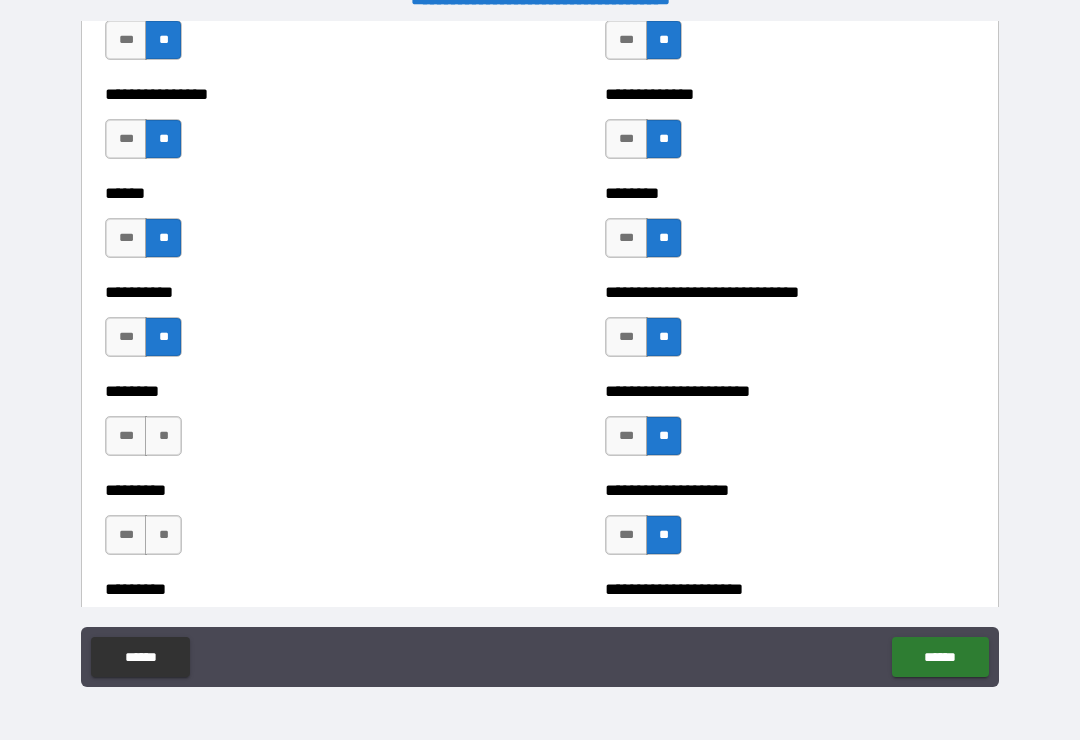 click on "**" at bounding box center (163, 436) 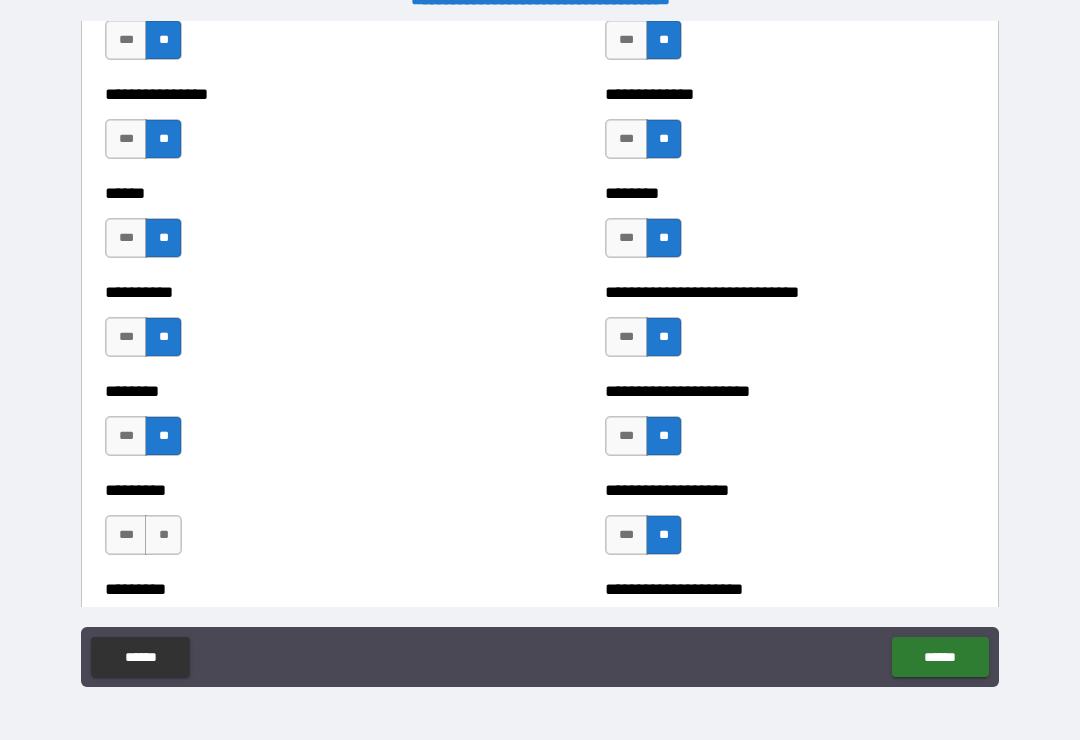 click on "**" at bounding box center (163, 535) 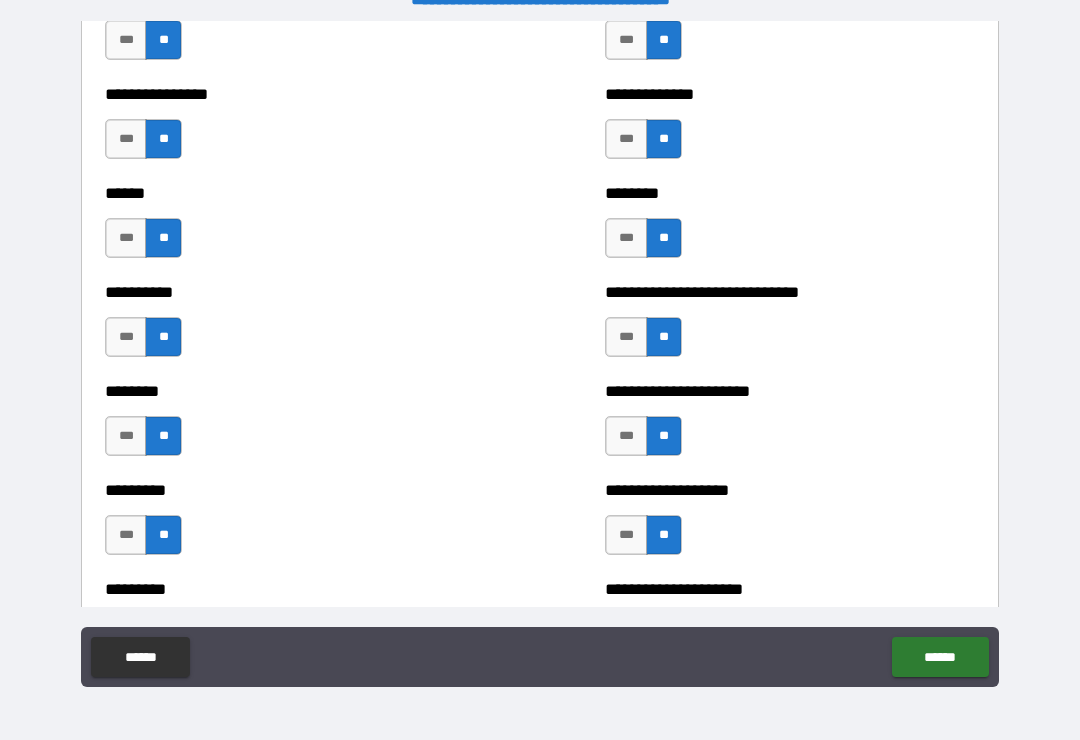 click on "***" at bounding box center [626, 139] 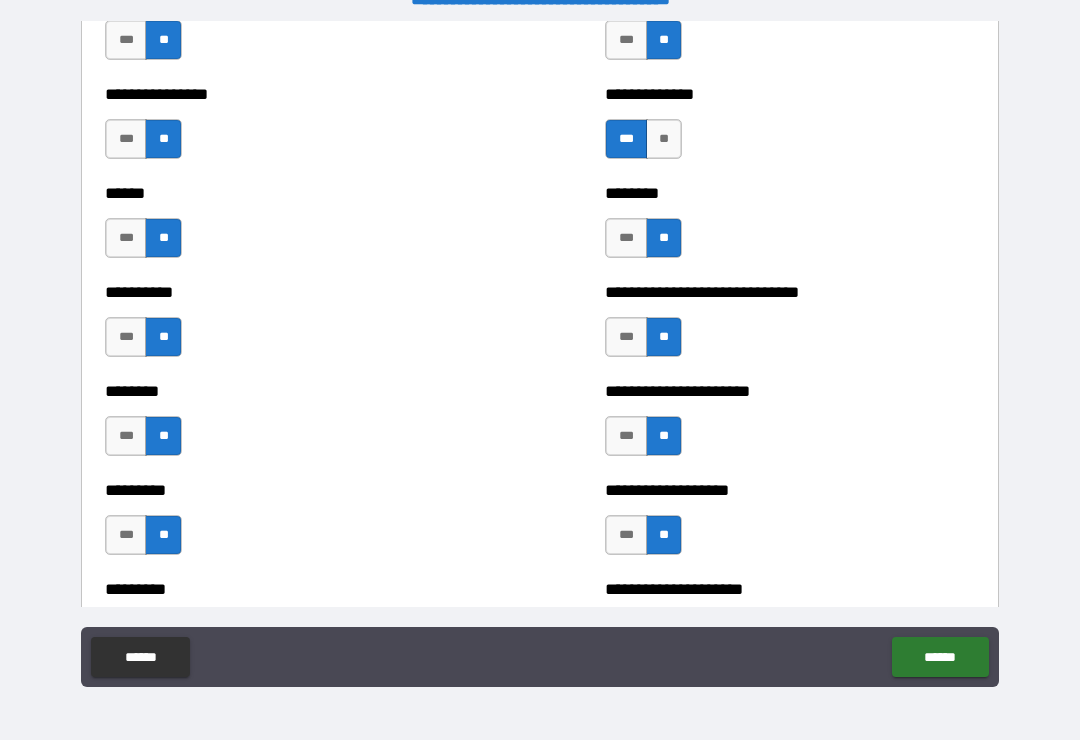 click on "****** *** **" at bounding box center [290, 228] 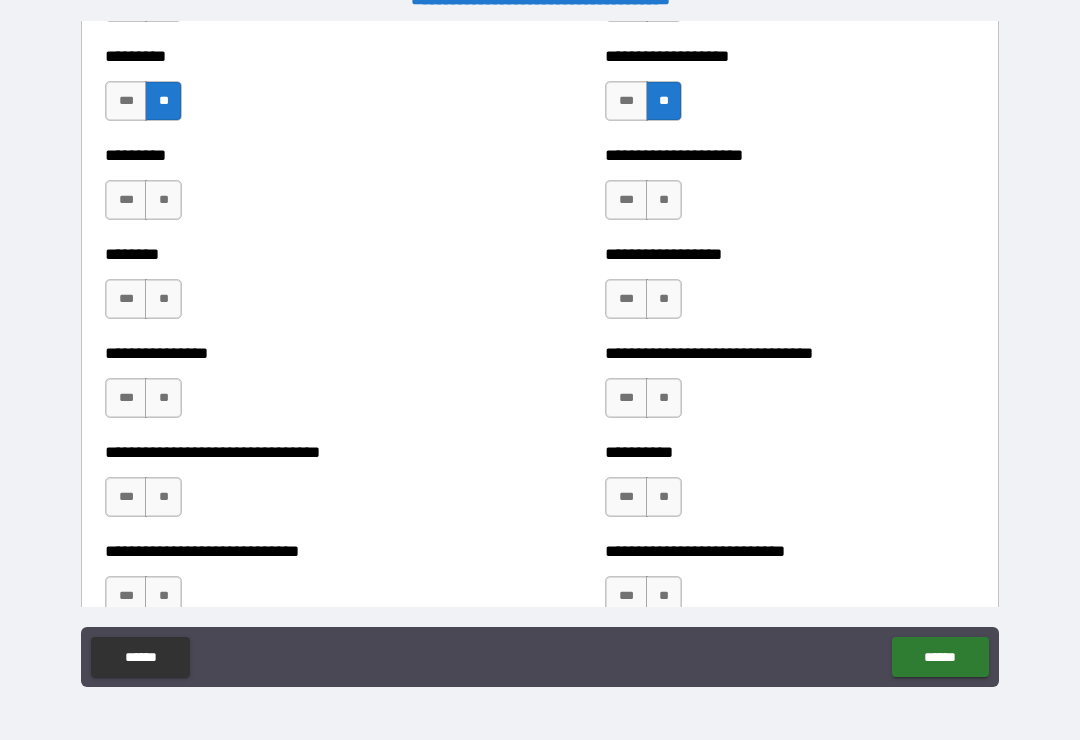 scroll, scrollTop: 7255, scrollLeft: 0, axis: vertical 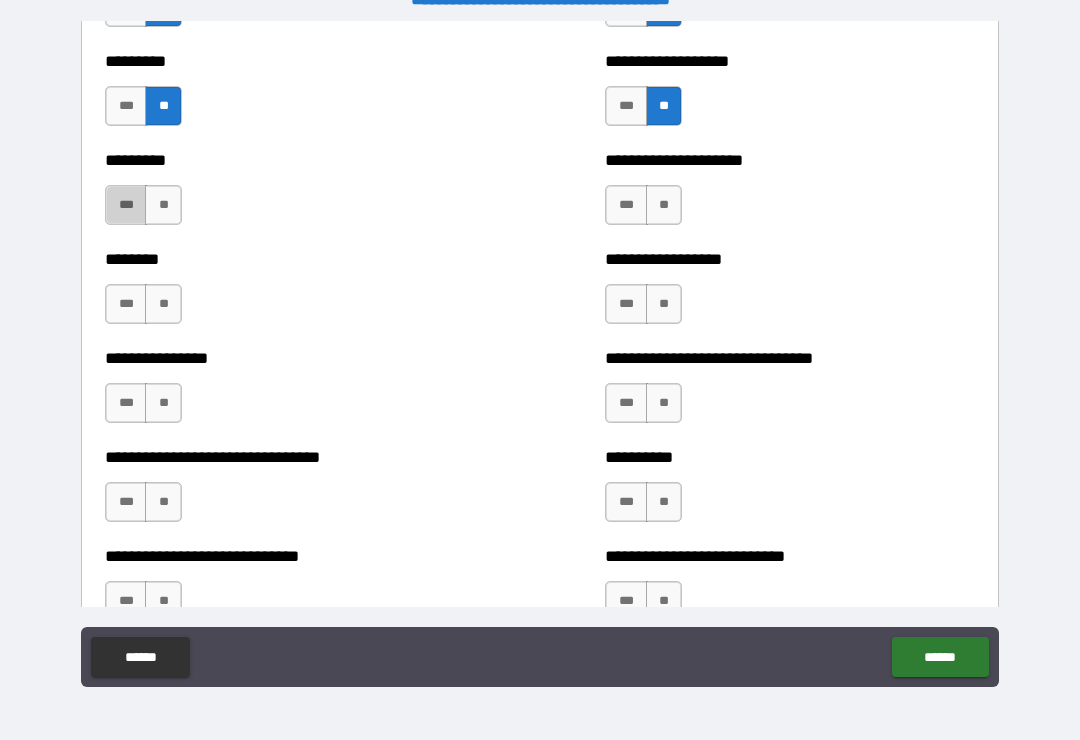 click on "***" at bounding box center [126, 205] 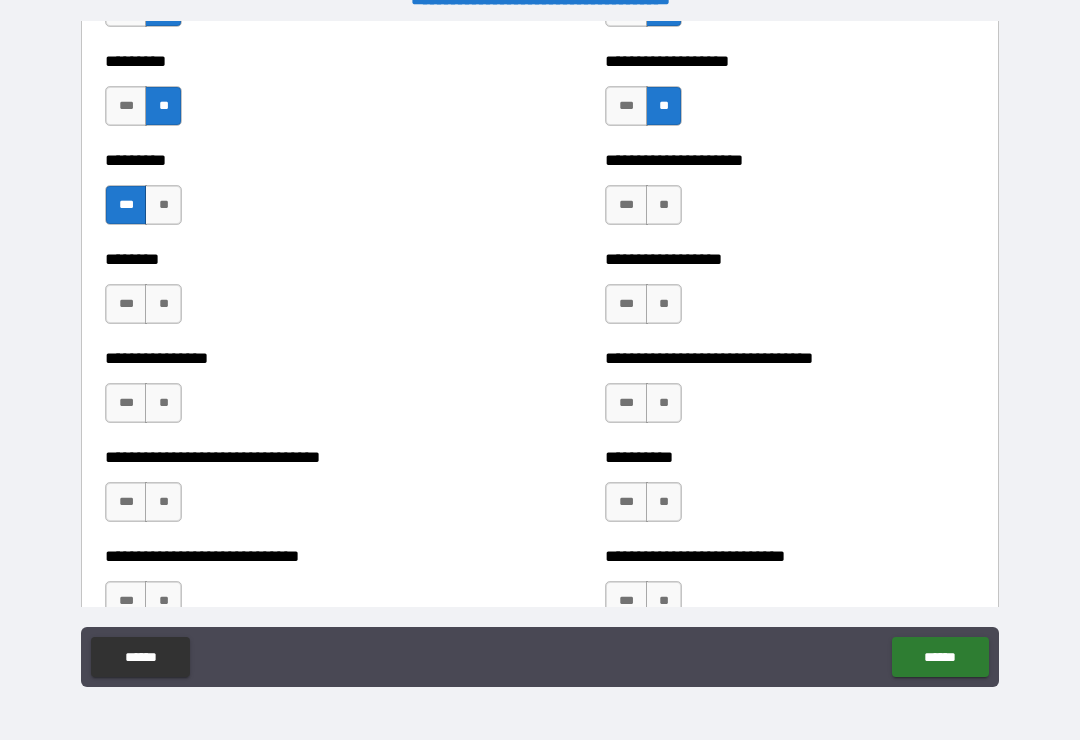 click on "**" at bounding box center (163, 304) 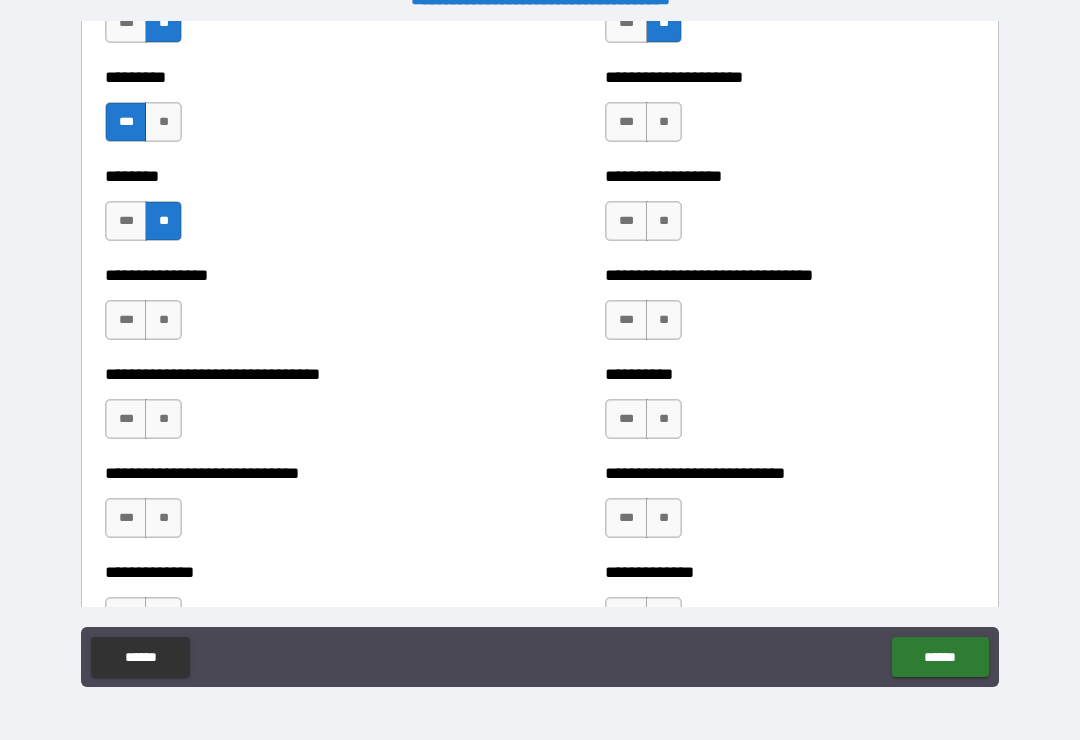 scroll, scrollTop: 7342, scrollLeft: 0, axis: vertical 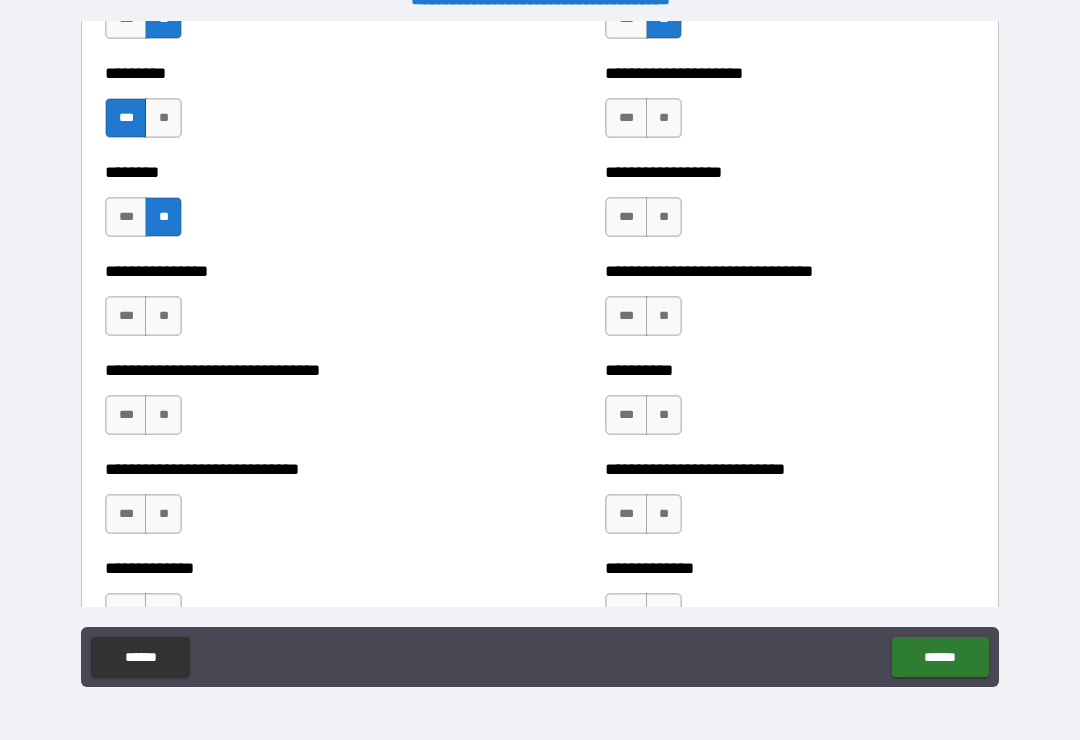 click on "**********" at bounding box center (290, 306) 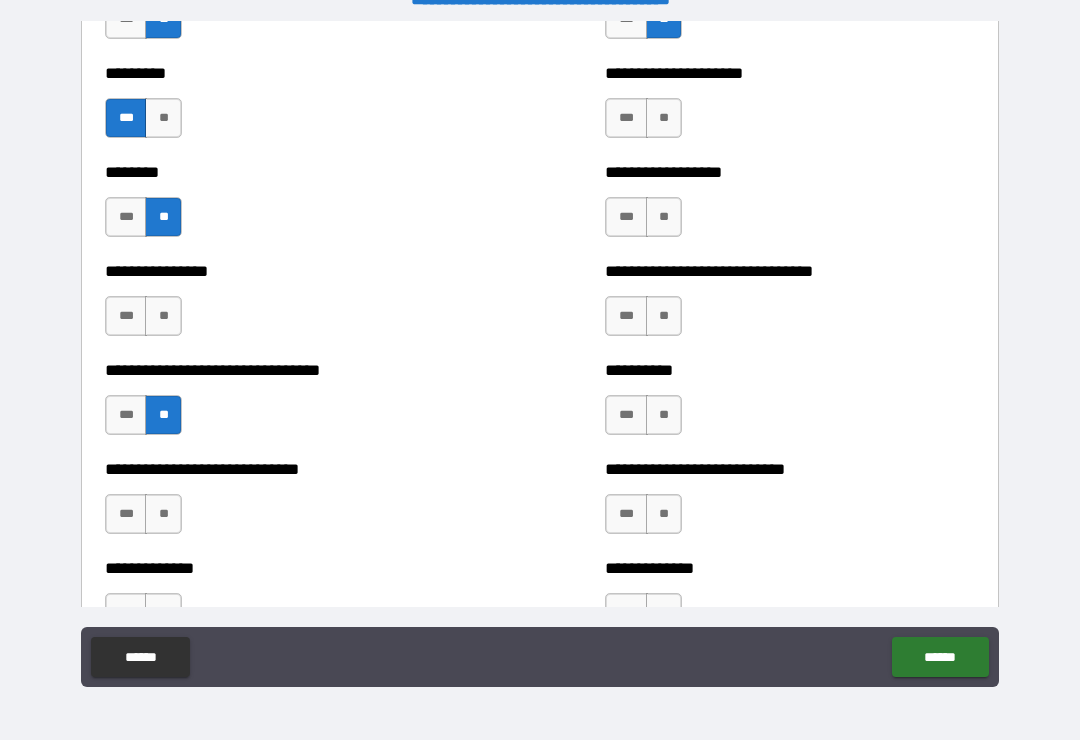 click on "**" at bounding box center (163, 514) 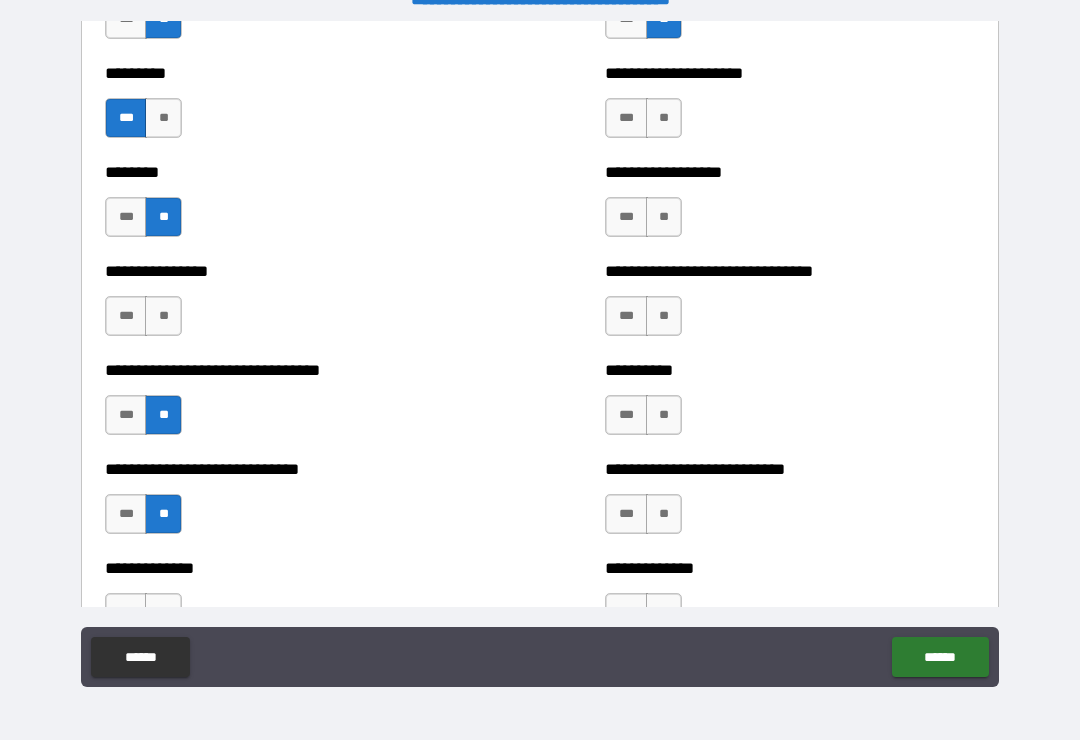 click on "**********" at bounding box center [290, 306] 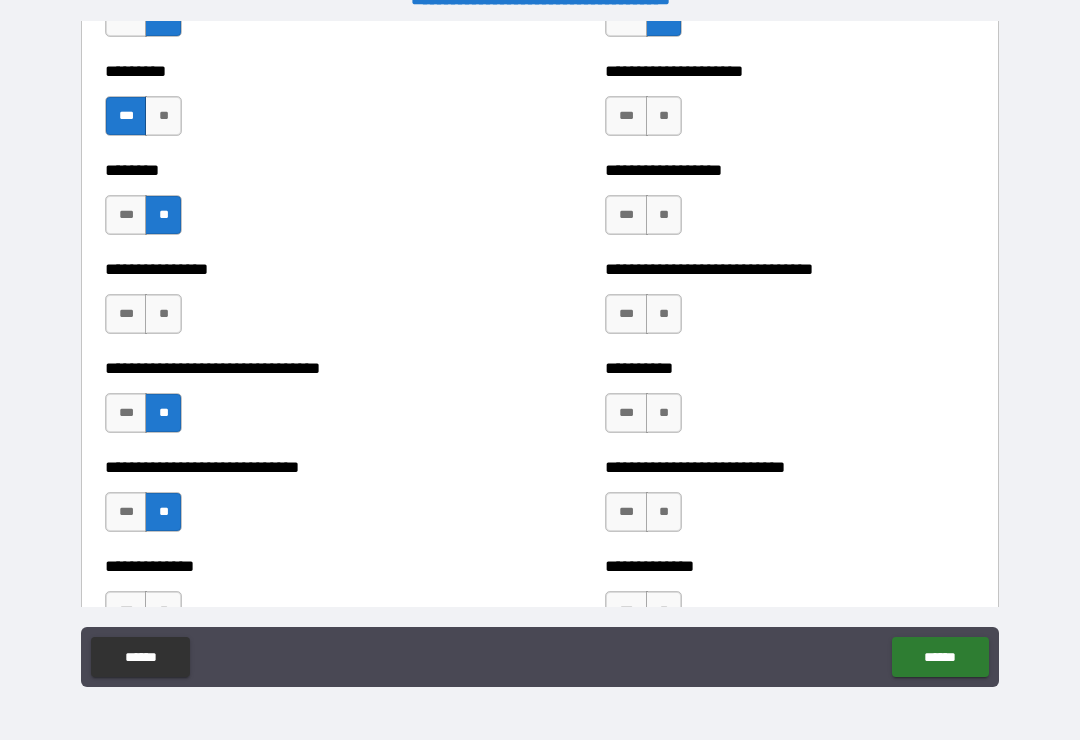 click on "**" at bounding box center [163, 314] 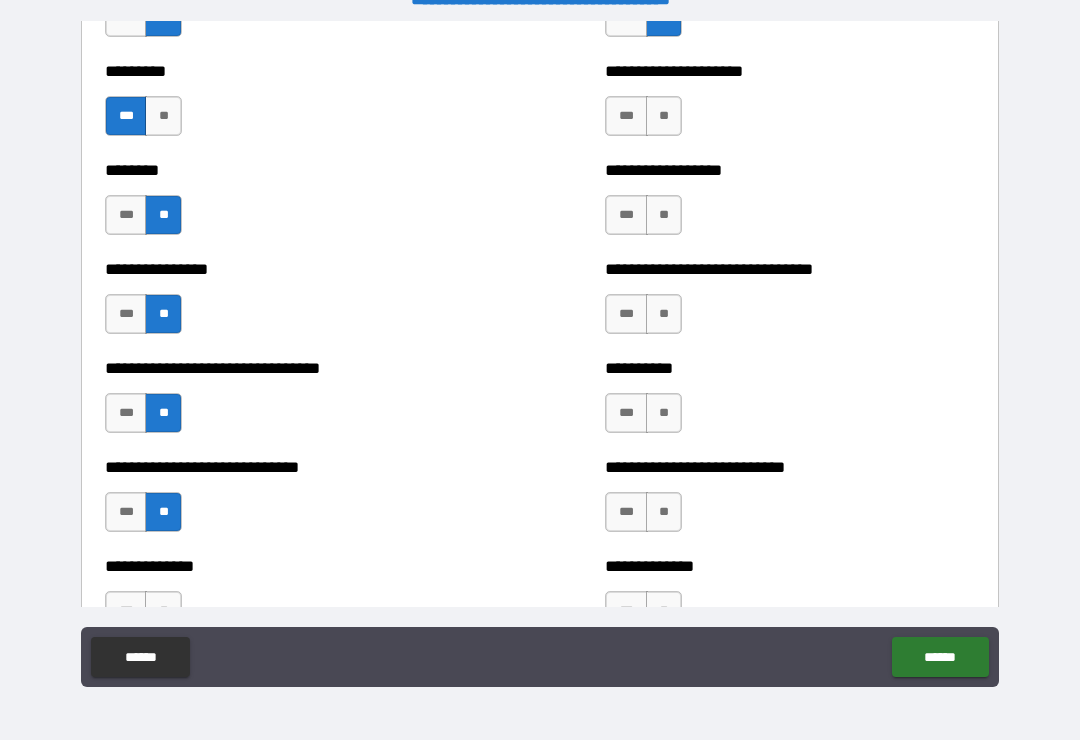 click on "**" at bounding box center [664, 116] 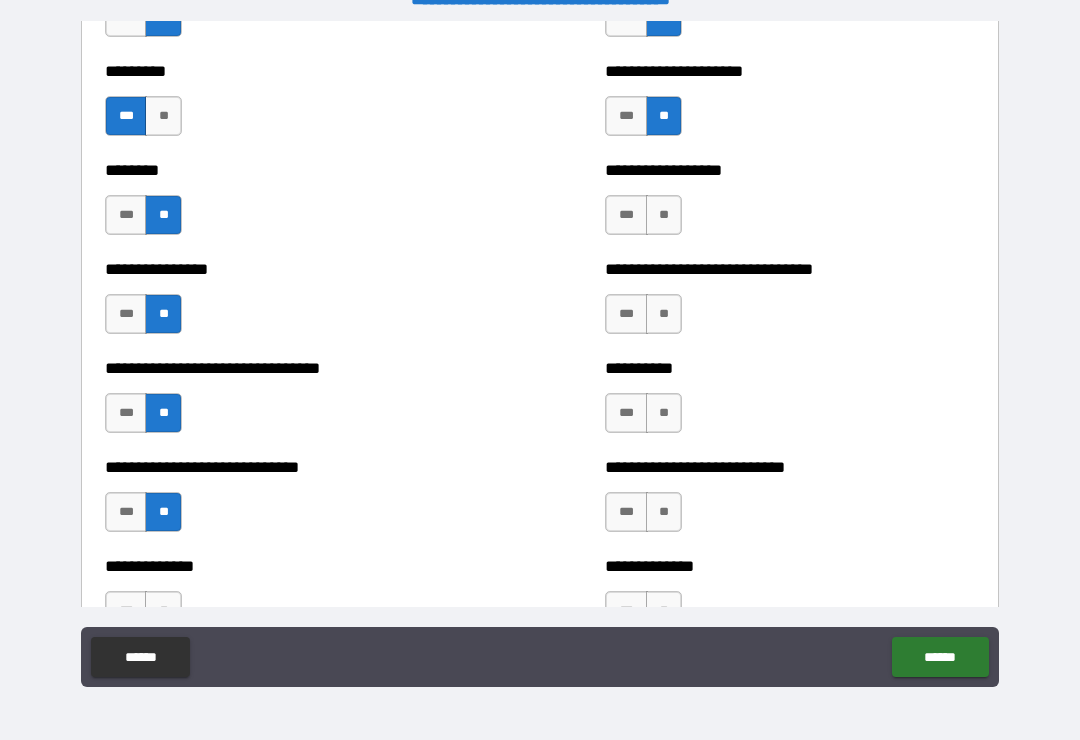 click on "**" at bounding box center (664, 215) 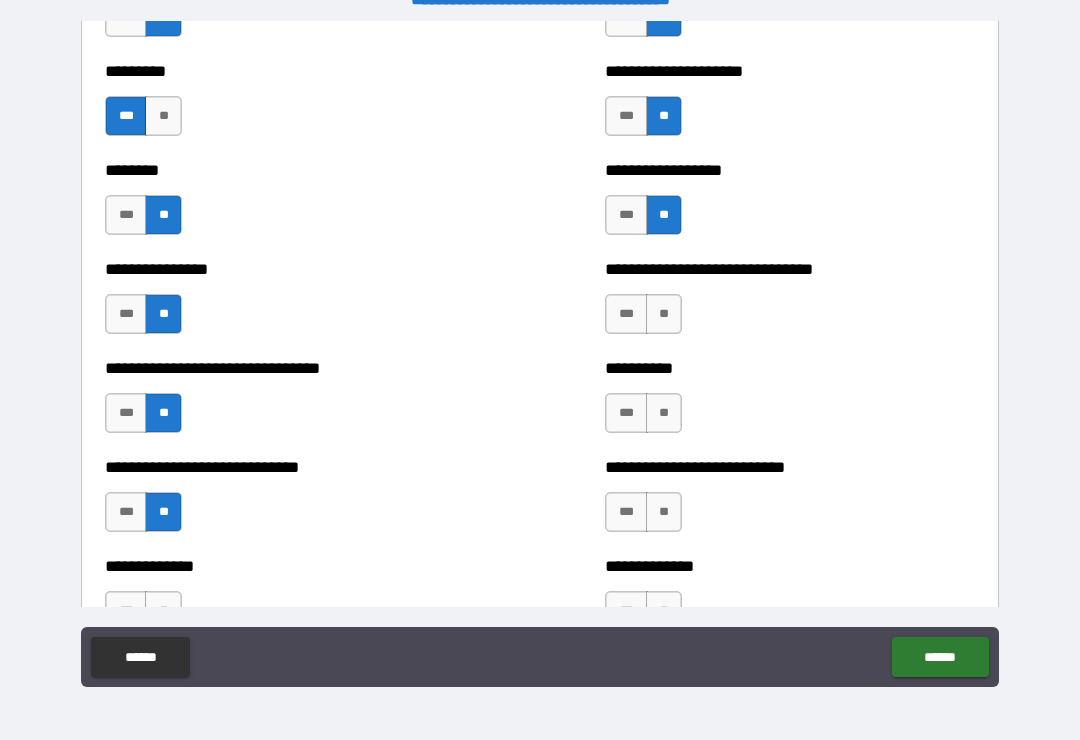 click on "**" at bounding box center (664, 314) 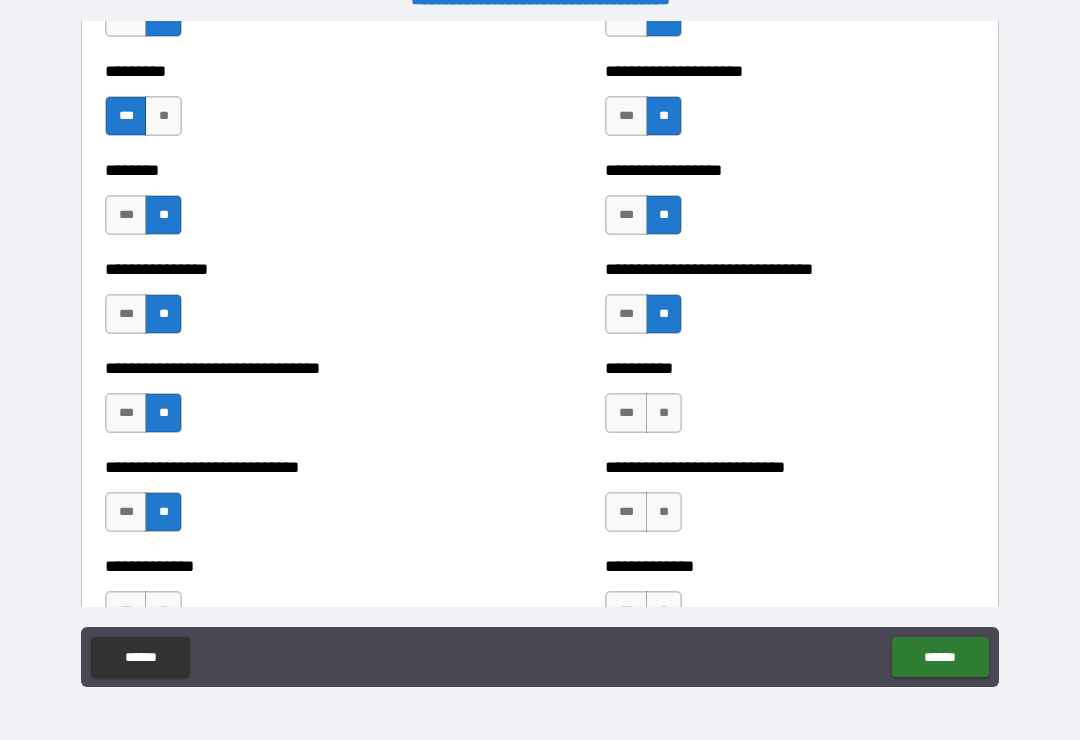 click on "**" at bounding box center [664, 413] 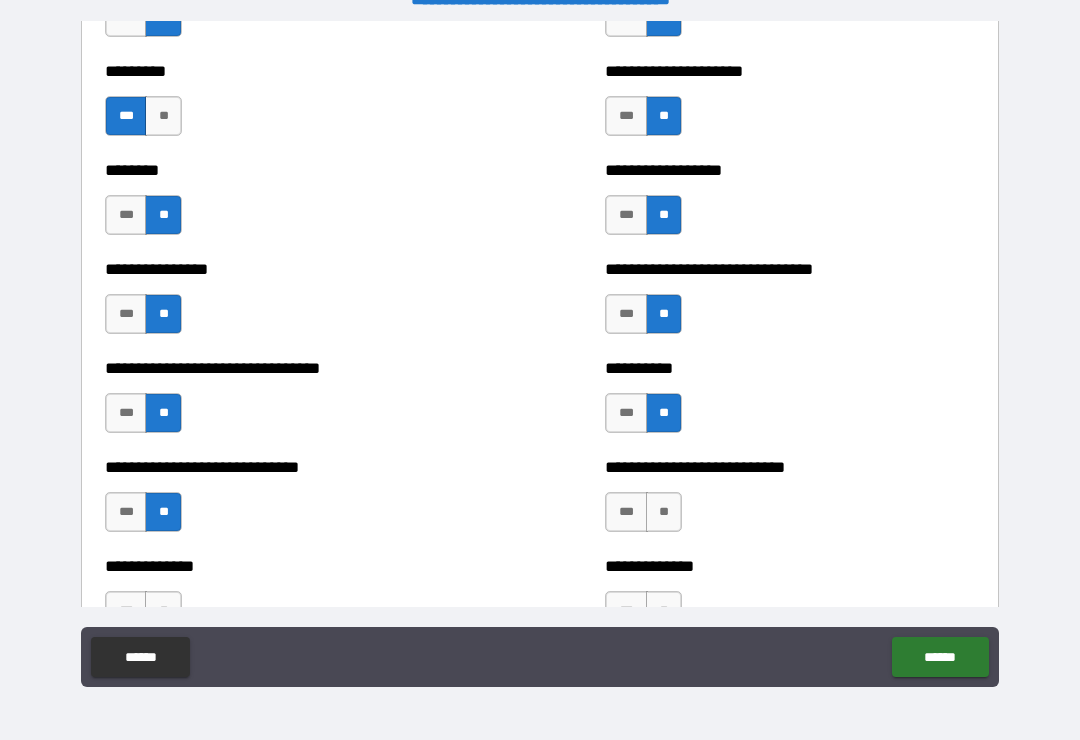 click on "***" at bounding box center [626, 413] 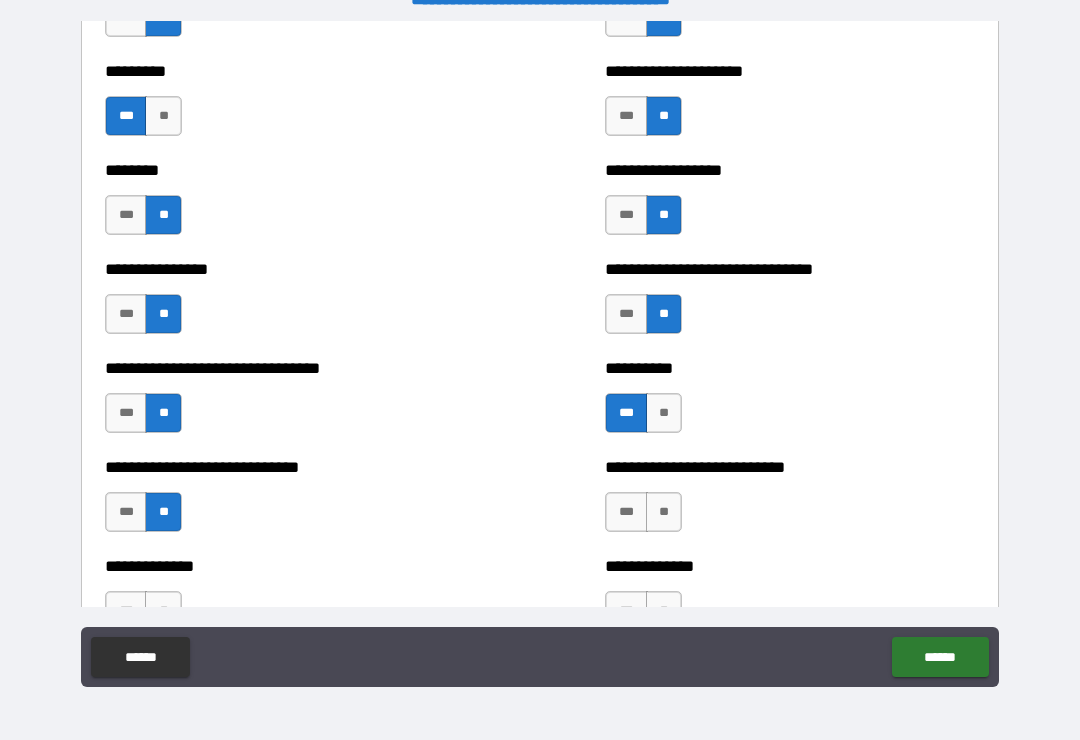 click on "**" at bounding box center [664, 512] 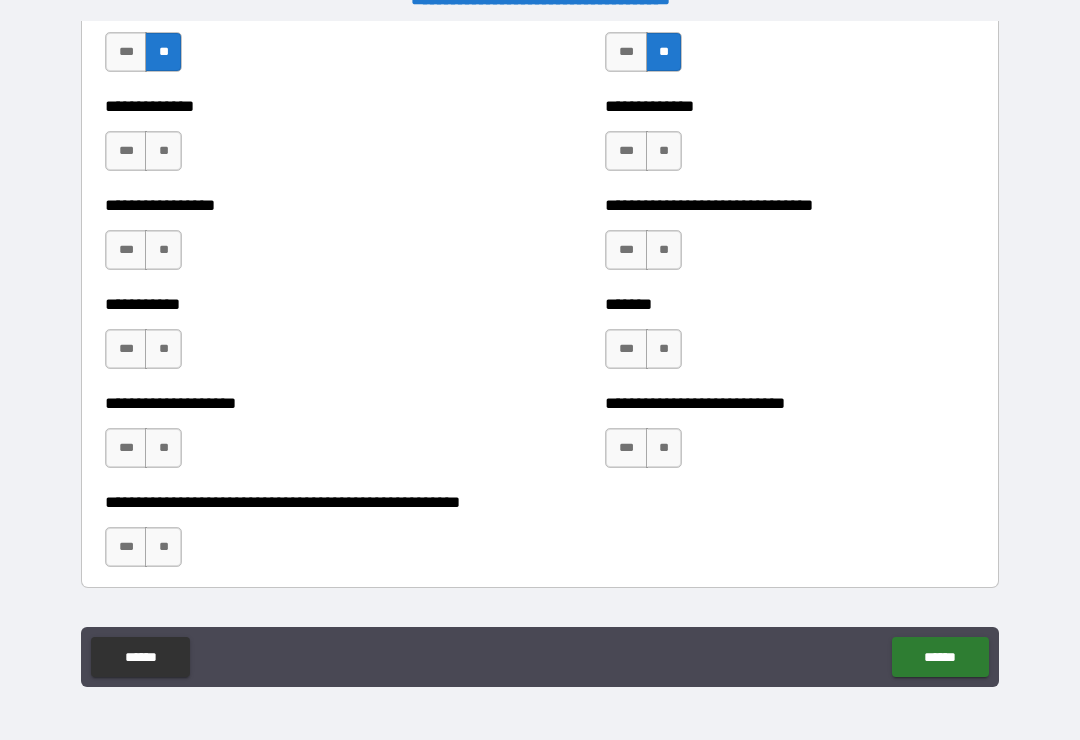 scroll, scrollTop: 7812, scrollLeft: 0, axis: vertical 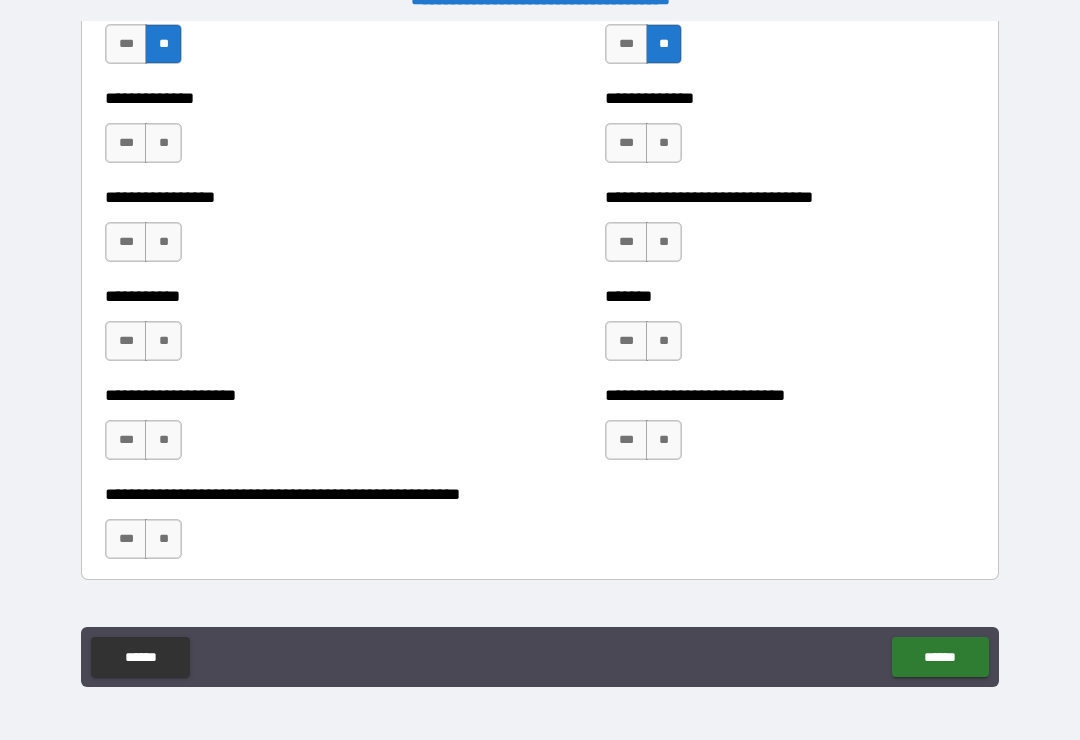 click on "**" at bounding box center (664, 143) 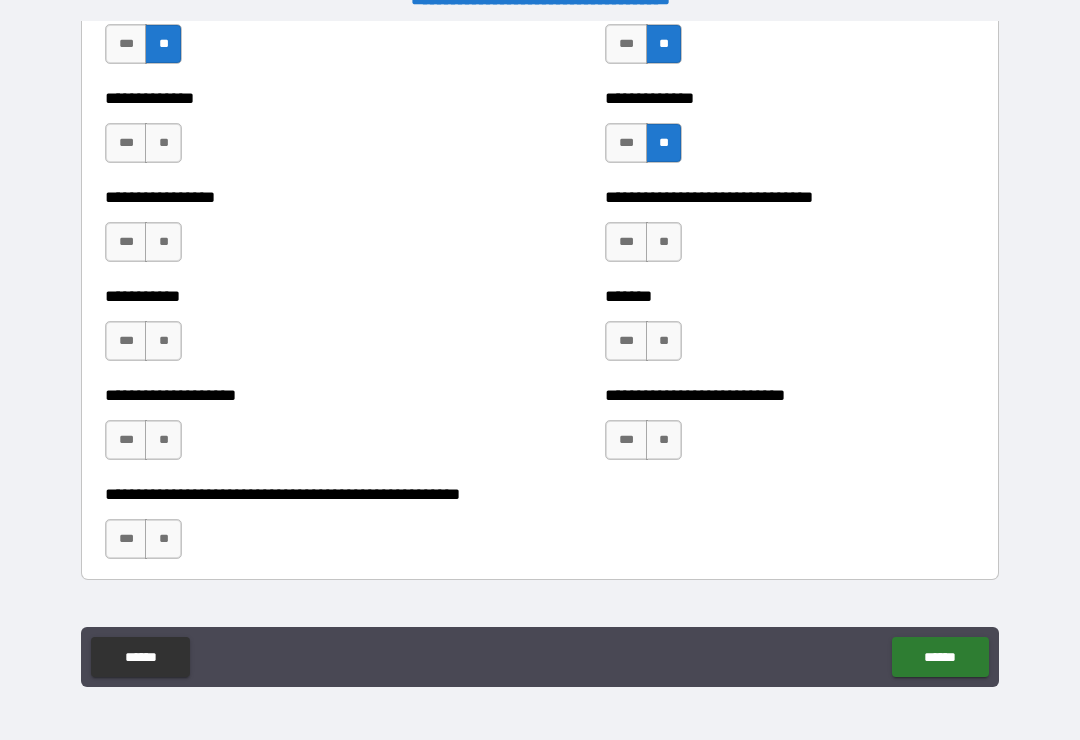 click on "**" at bounding box center [664, 242] 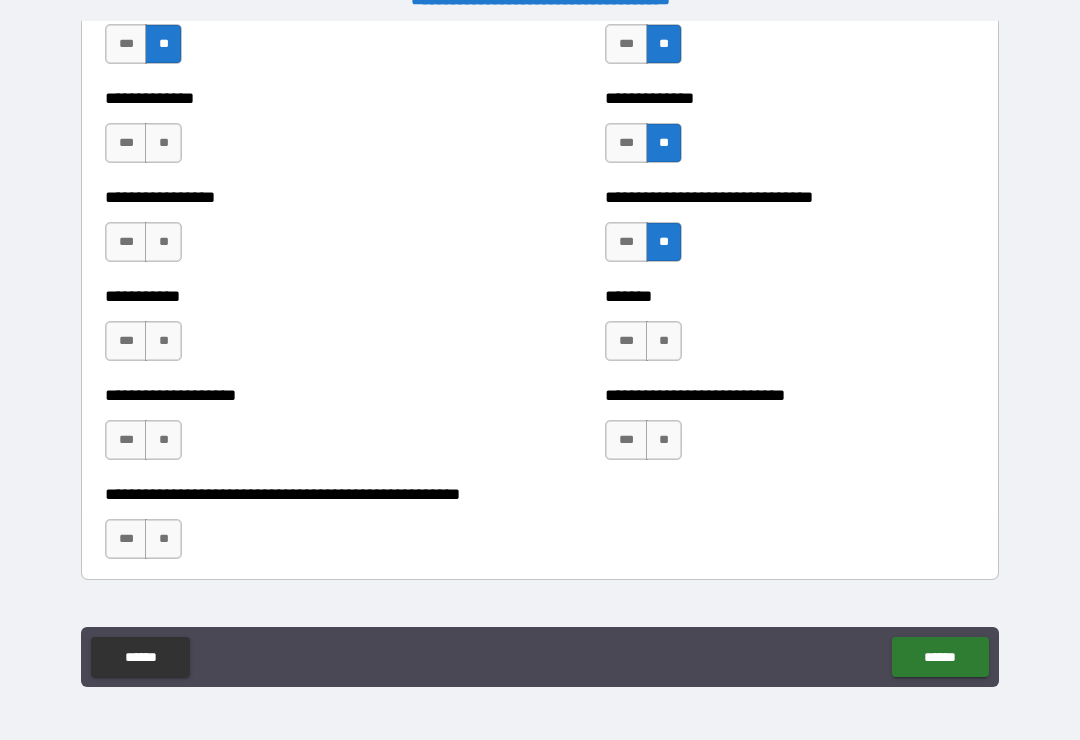 click on "**" at bounding box center [664, 341] 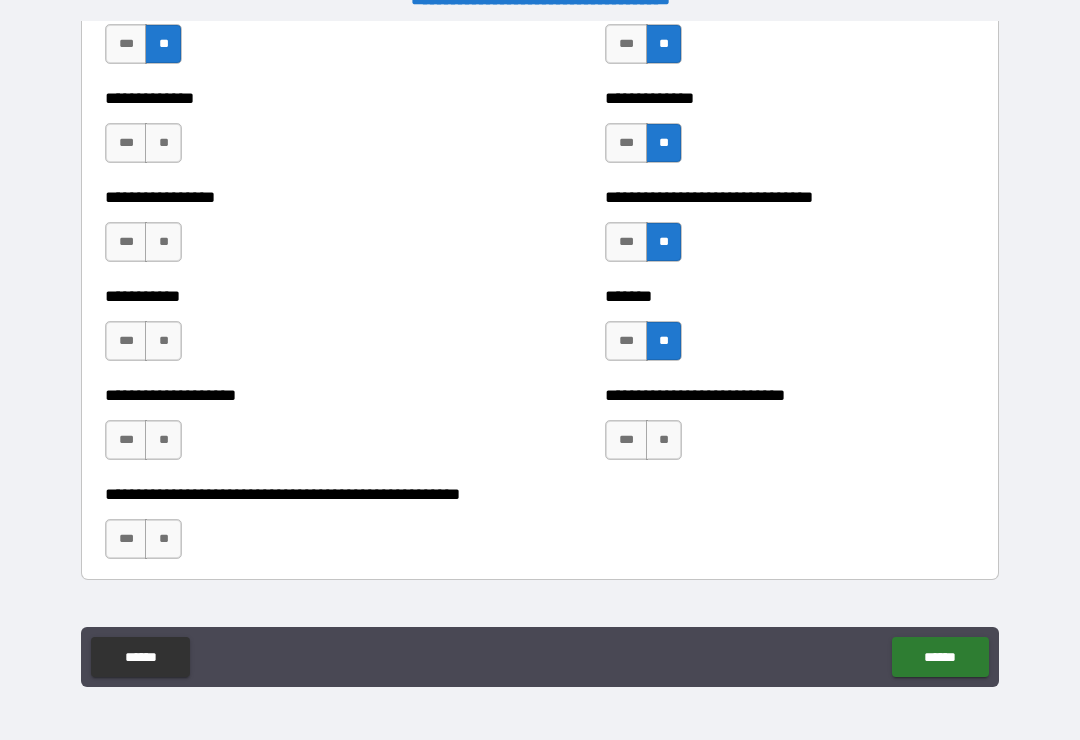 click on "**" at bounding box center (664, 440) 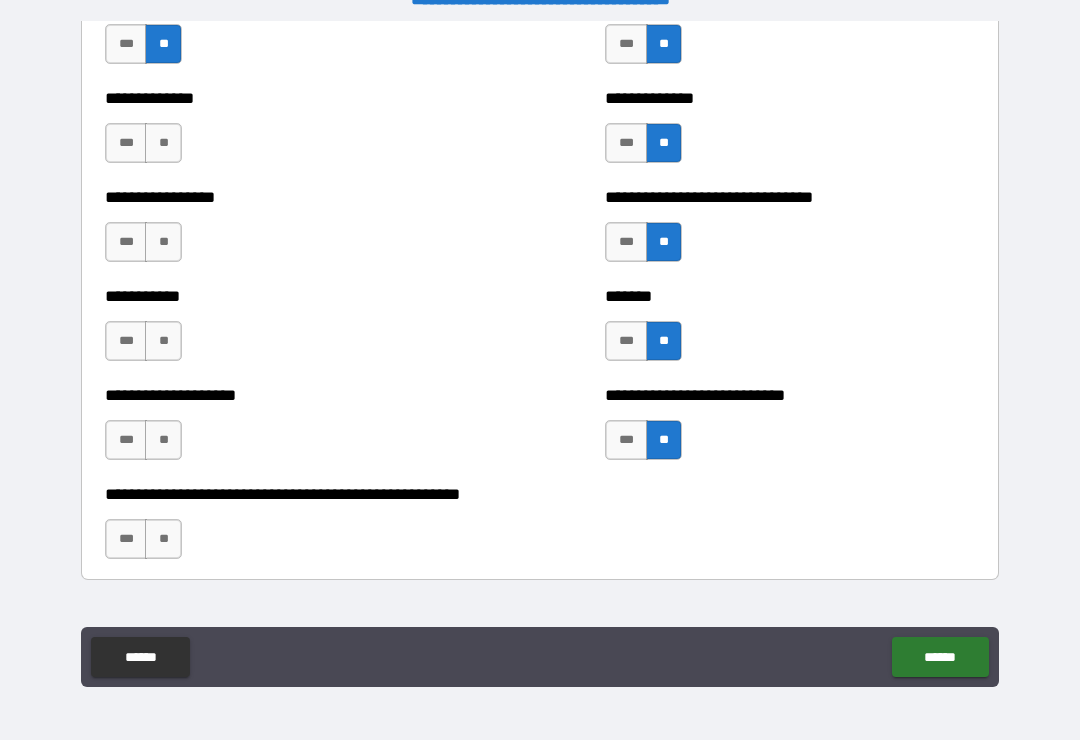 click on "**" at bounding box center (163, 143) 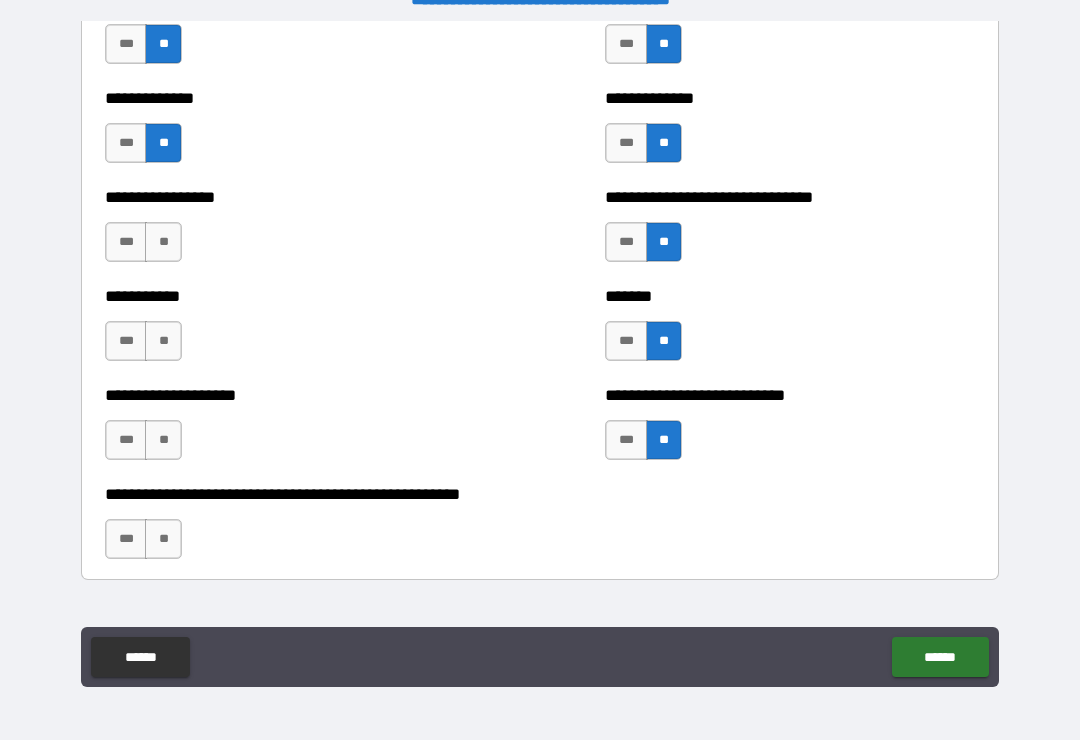 click on "**" at bounding box center [163, 242] 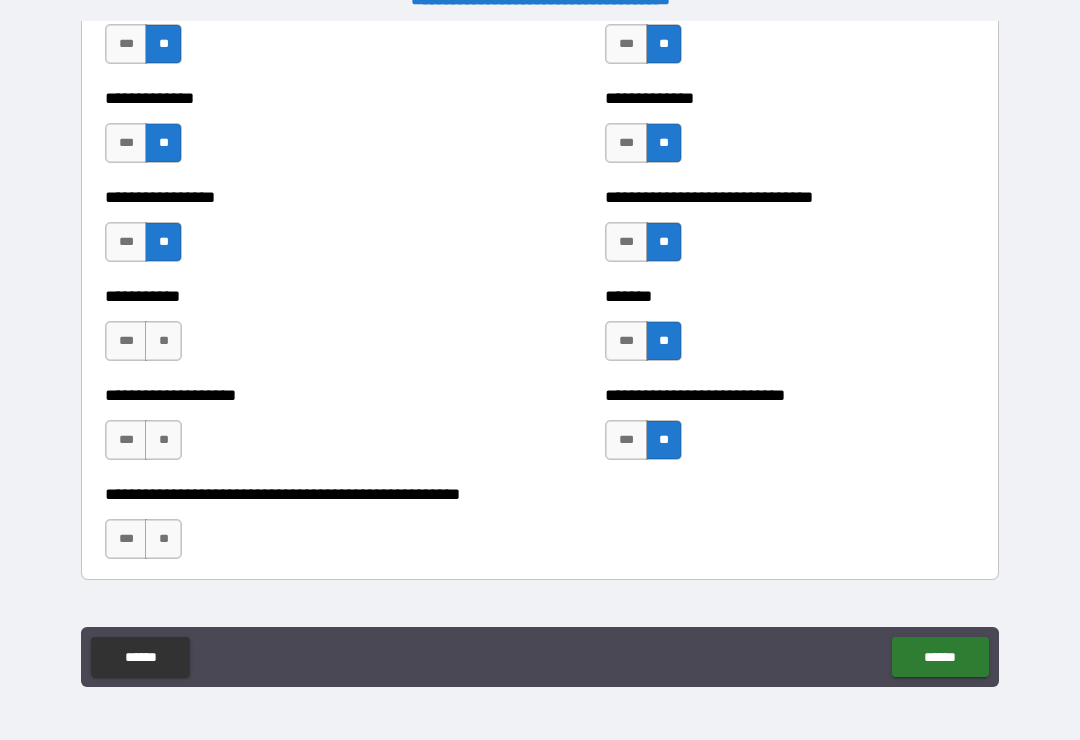 click on "**" at bounding box center [163, 341] 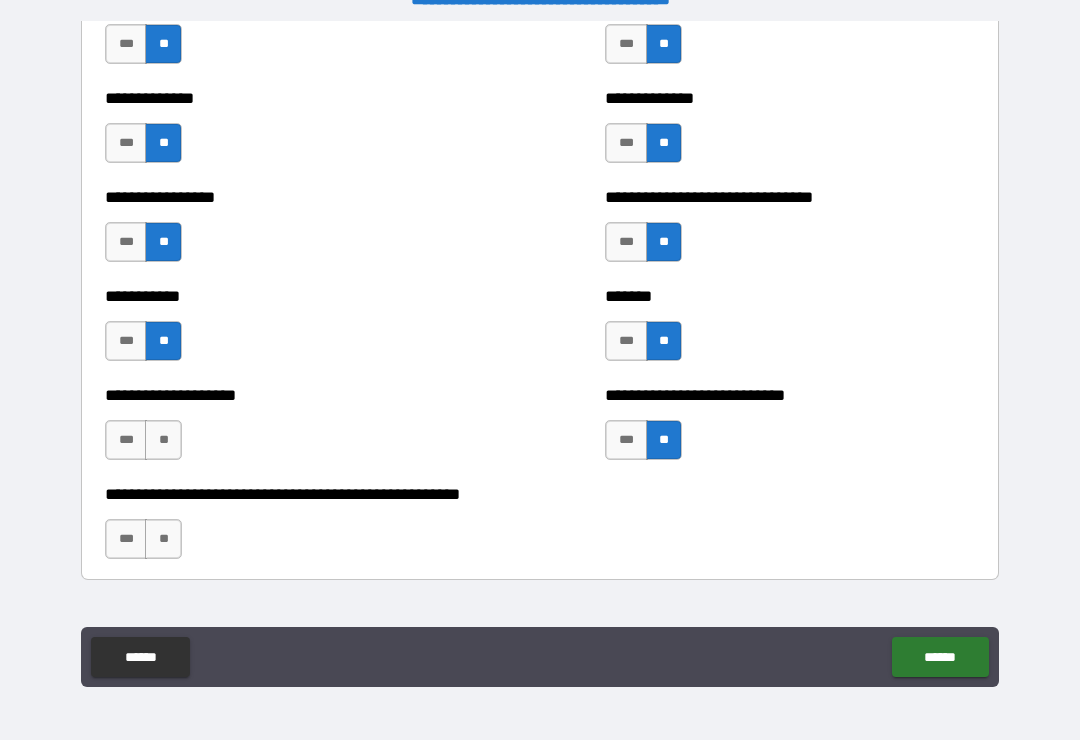 click on "**" at bounding box center (163, 440) 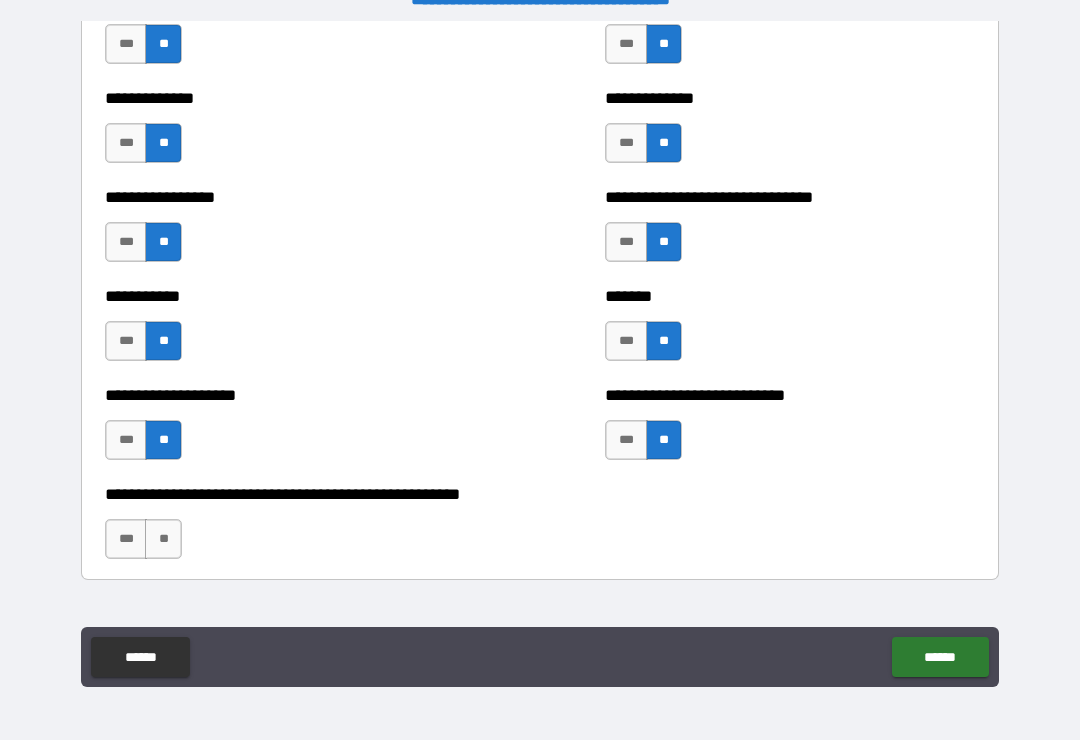 click on "**" at bounding box center [163, 539] 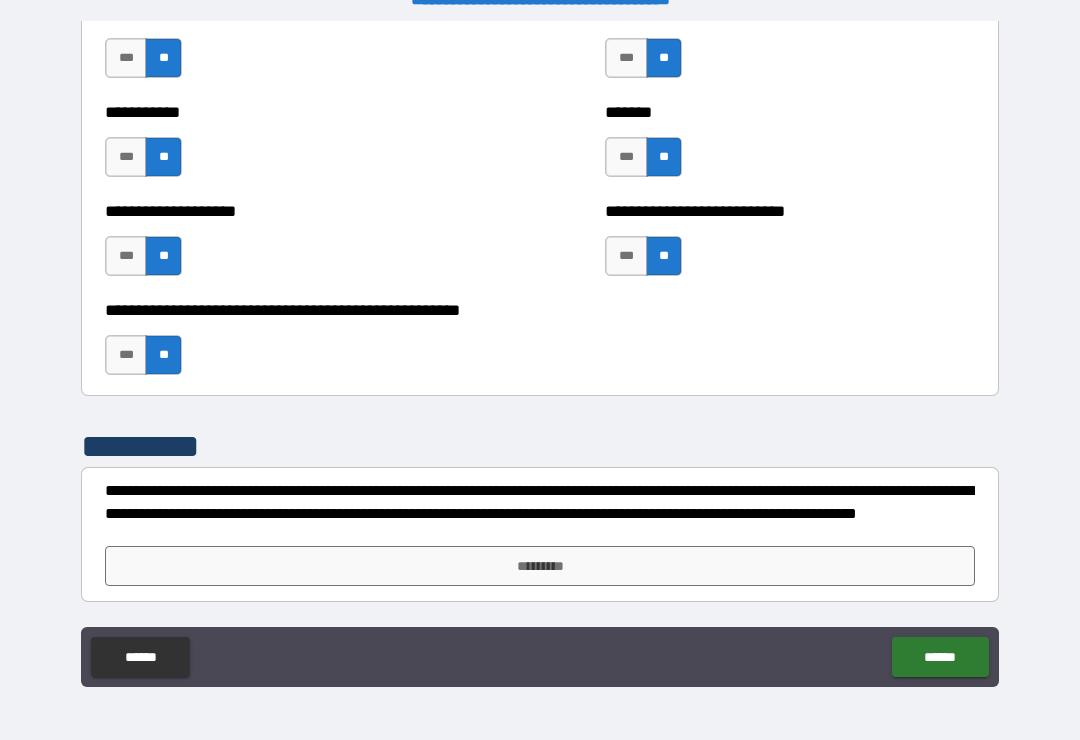 scroll, scrollTop: 7996, scrollLeft: 0, axis: vertical 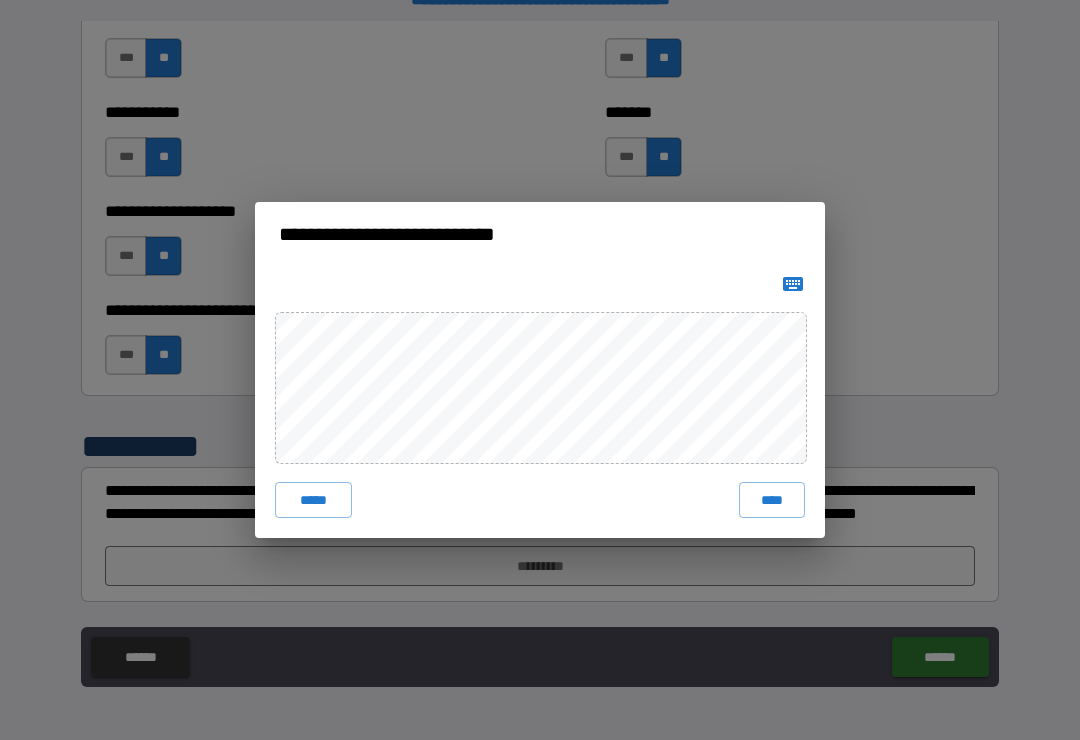 click on "****" at bounding box center (772, 500) 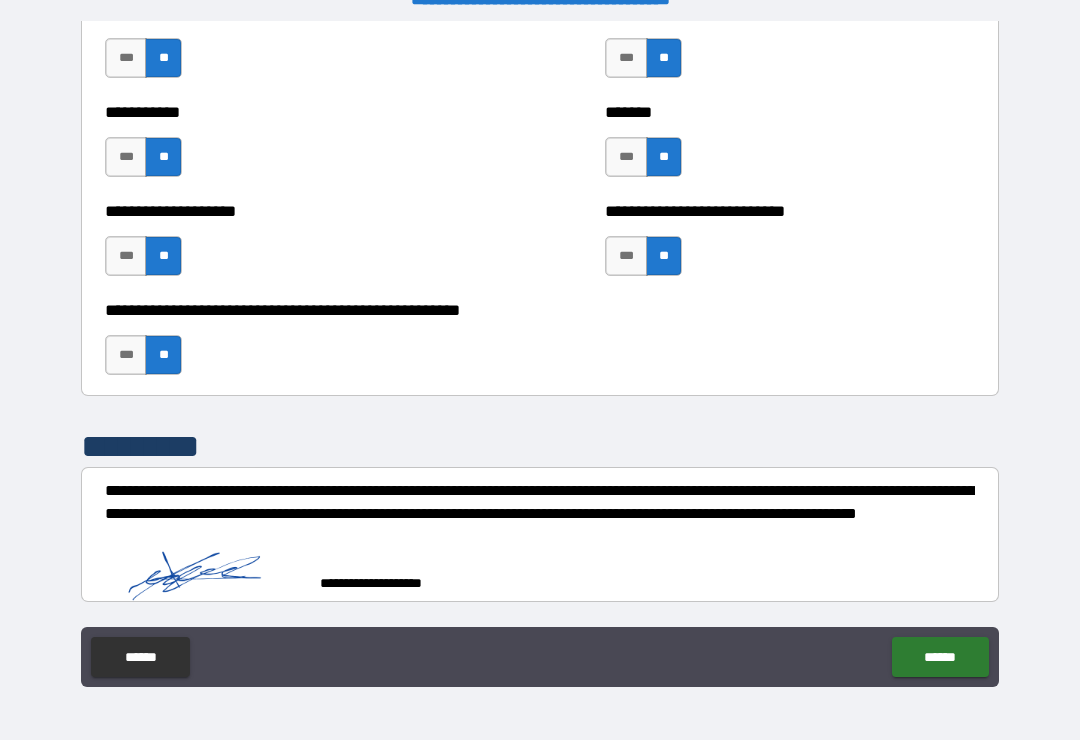 scroll, scrollTop: 7986, scrollLeft: 0, axis: vertical 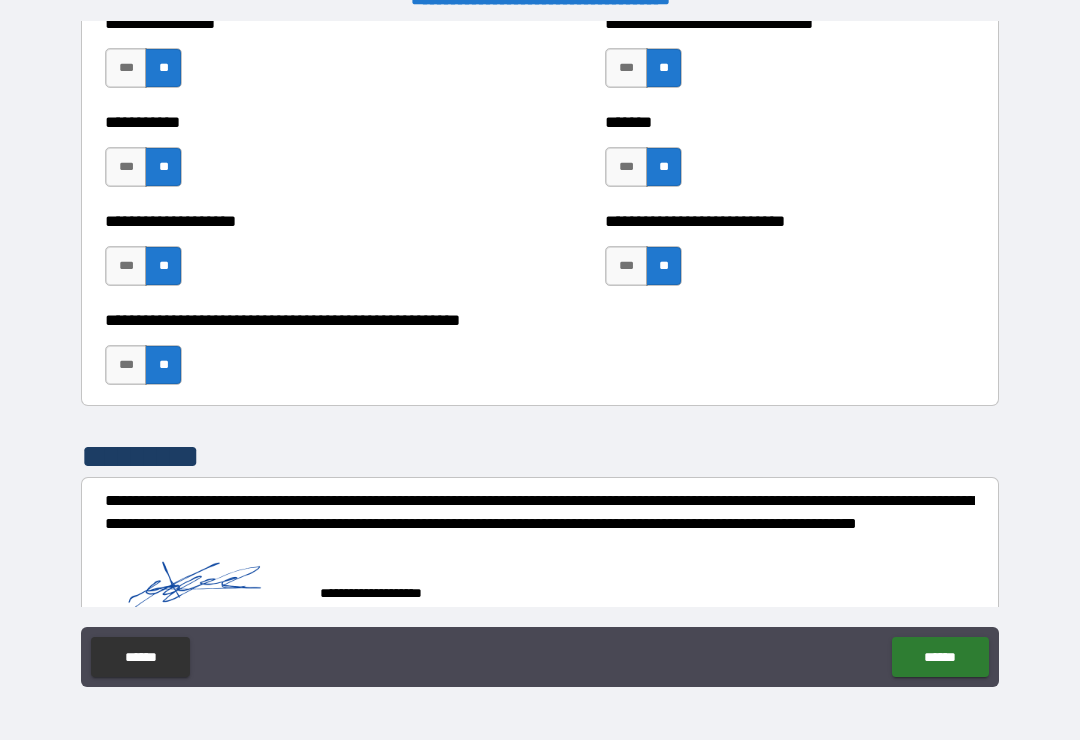 click on "******" at bounding box center (940, 657) 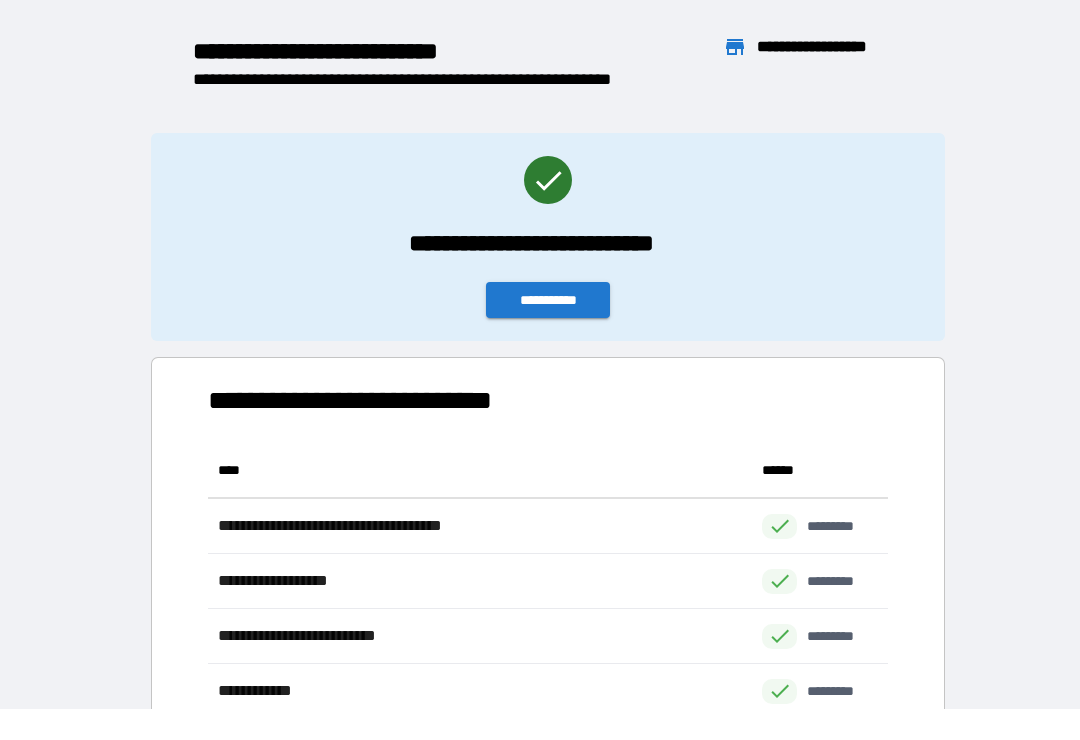 scroll, scrollTop: 386, scrollLeft: 680, axis: both 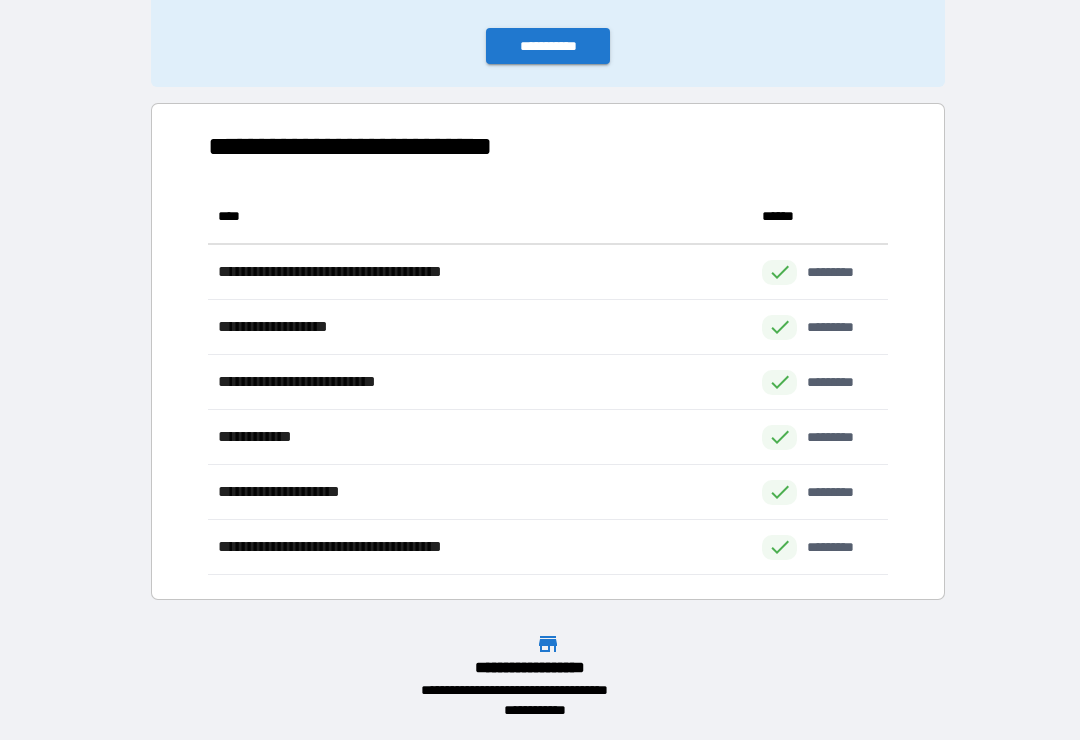 click on "**********" at bounding box center (540, 222) 